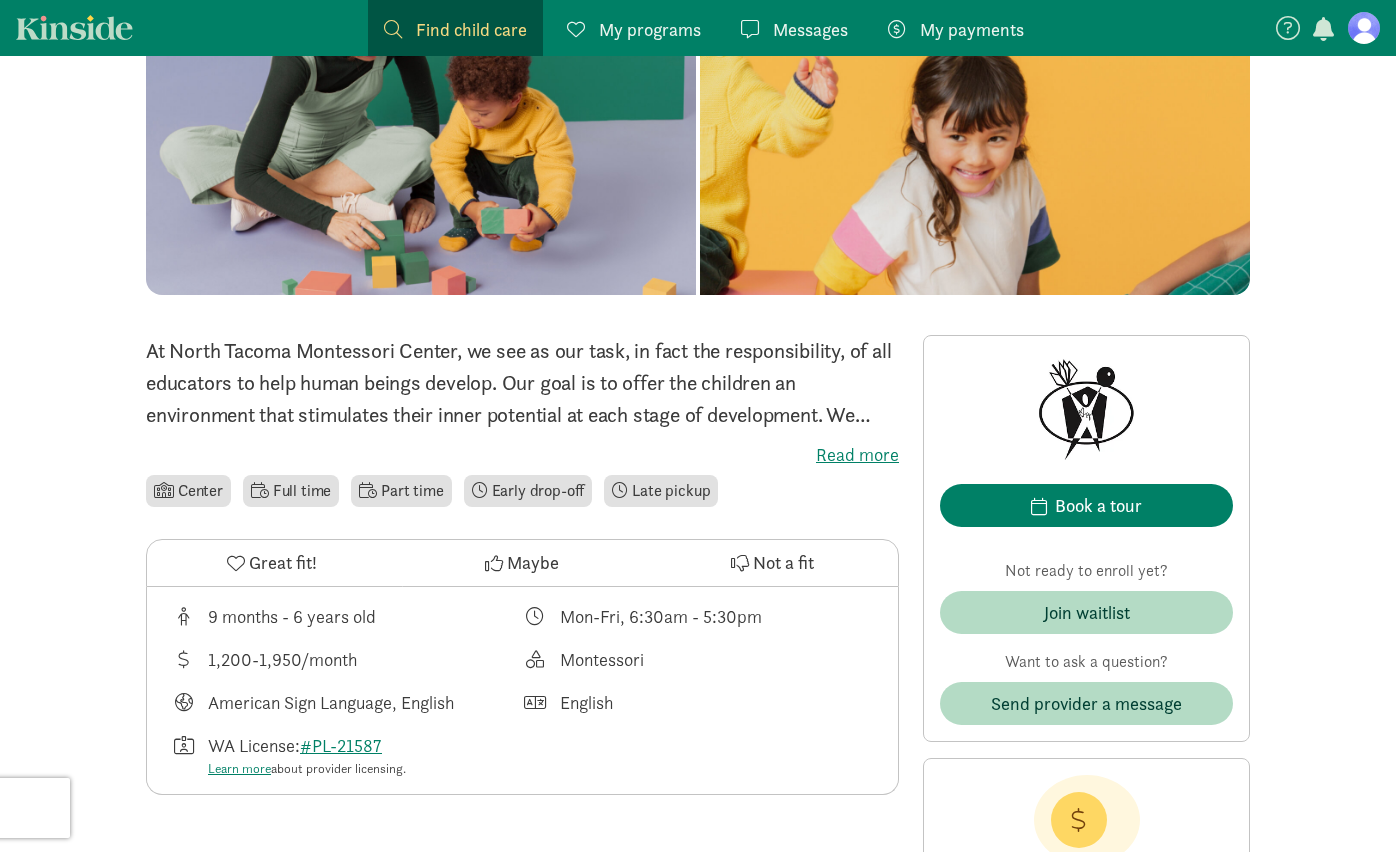 scroll, scrollTop: 237, scrollLeft: 0, axis: vertical 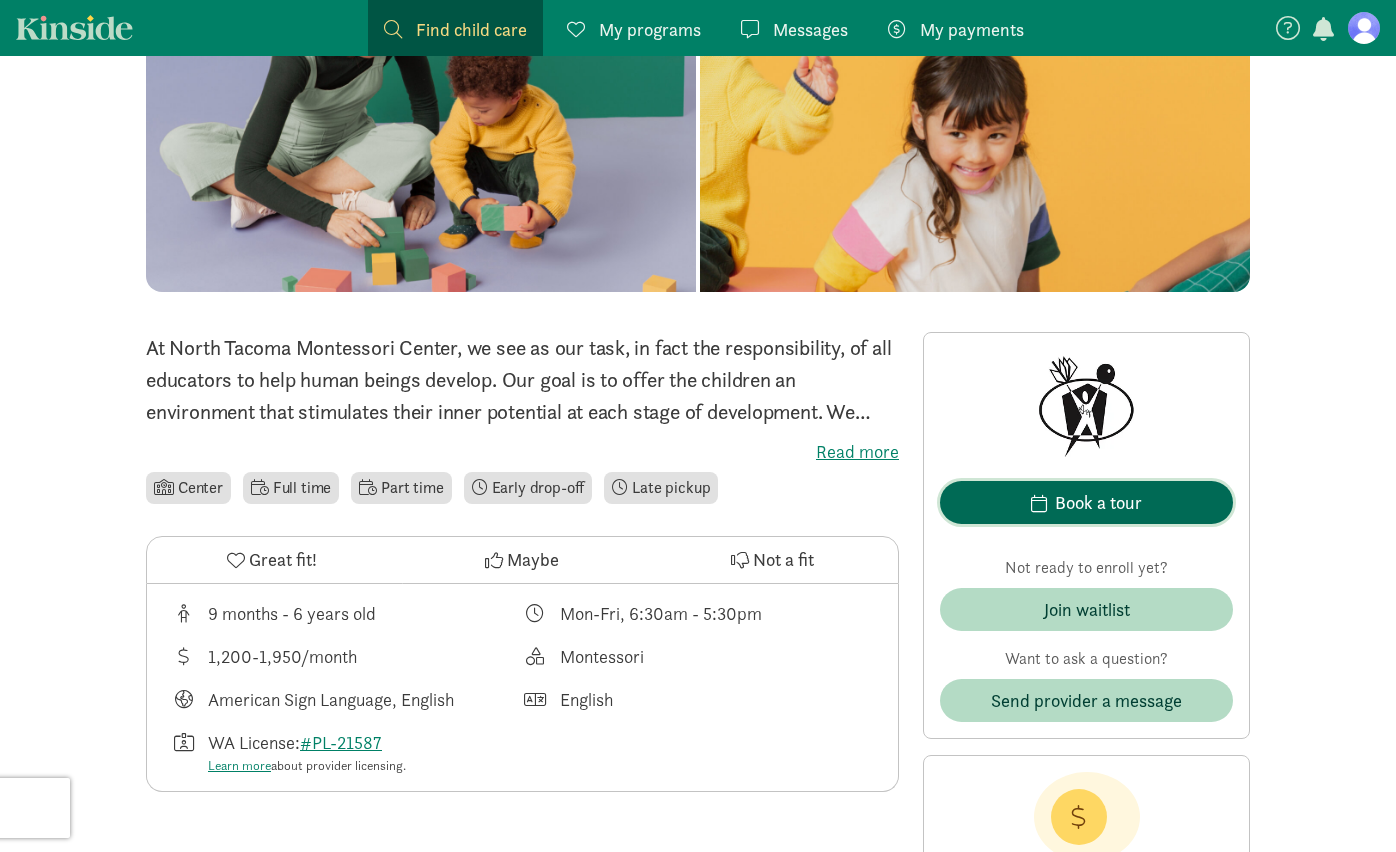 click on "Book a tour" 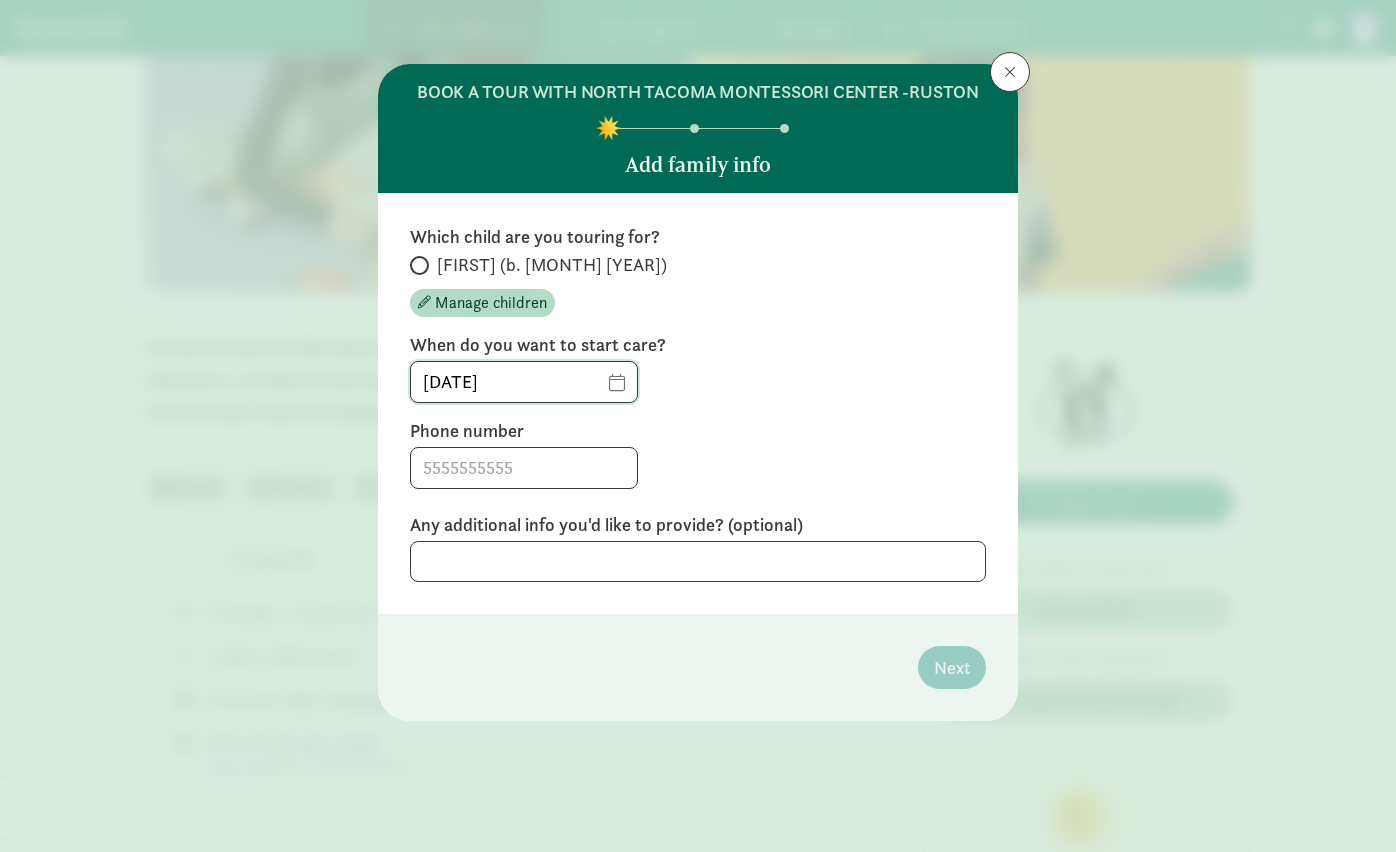 click on "[DATE]" 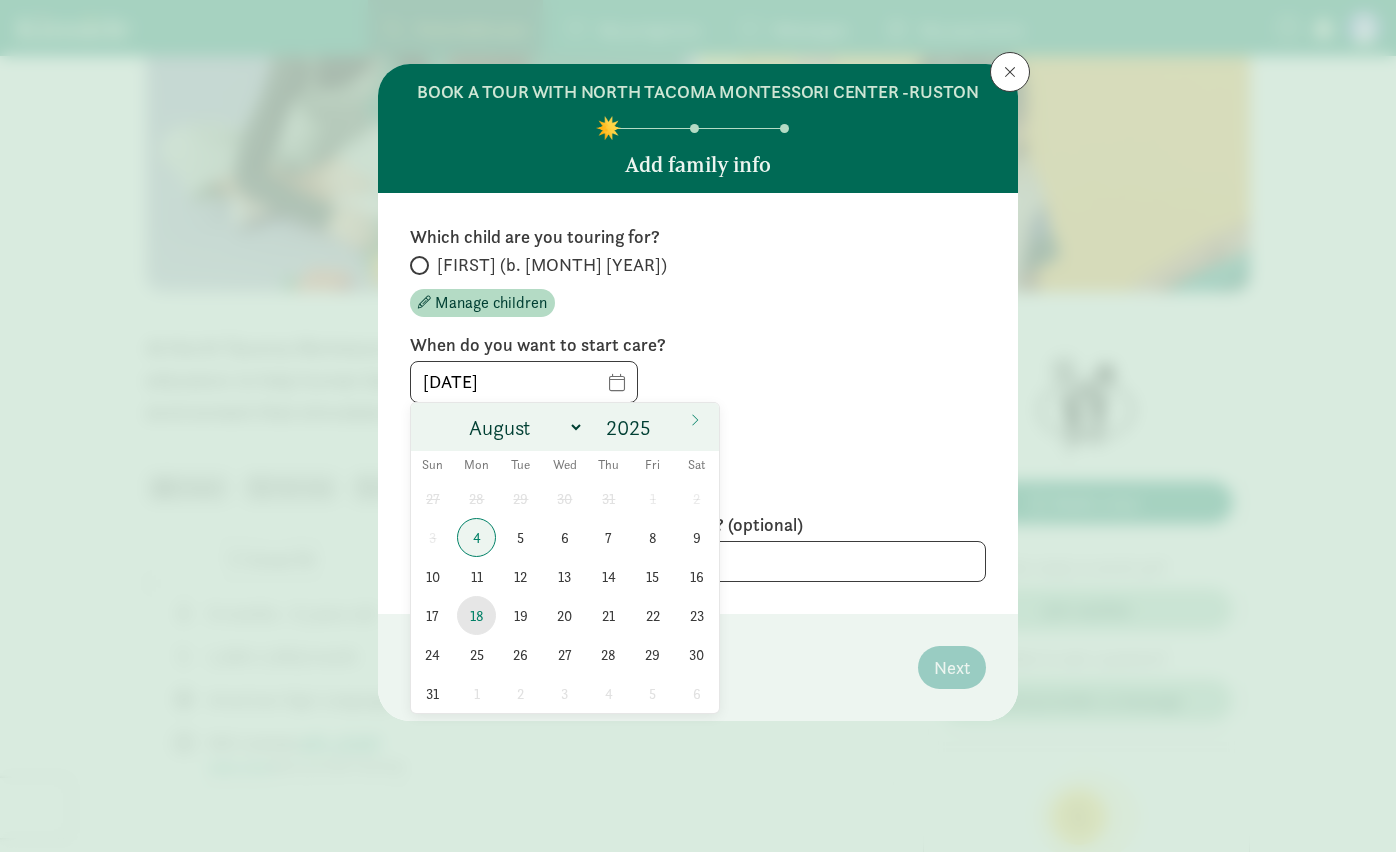click on "18" at bounding box center (476, 615) 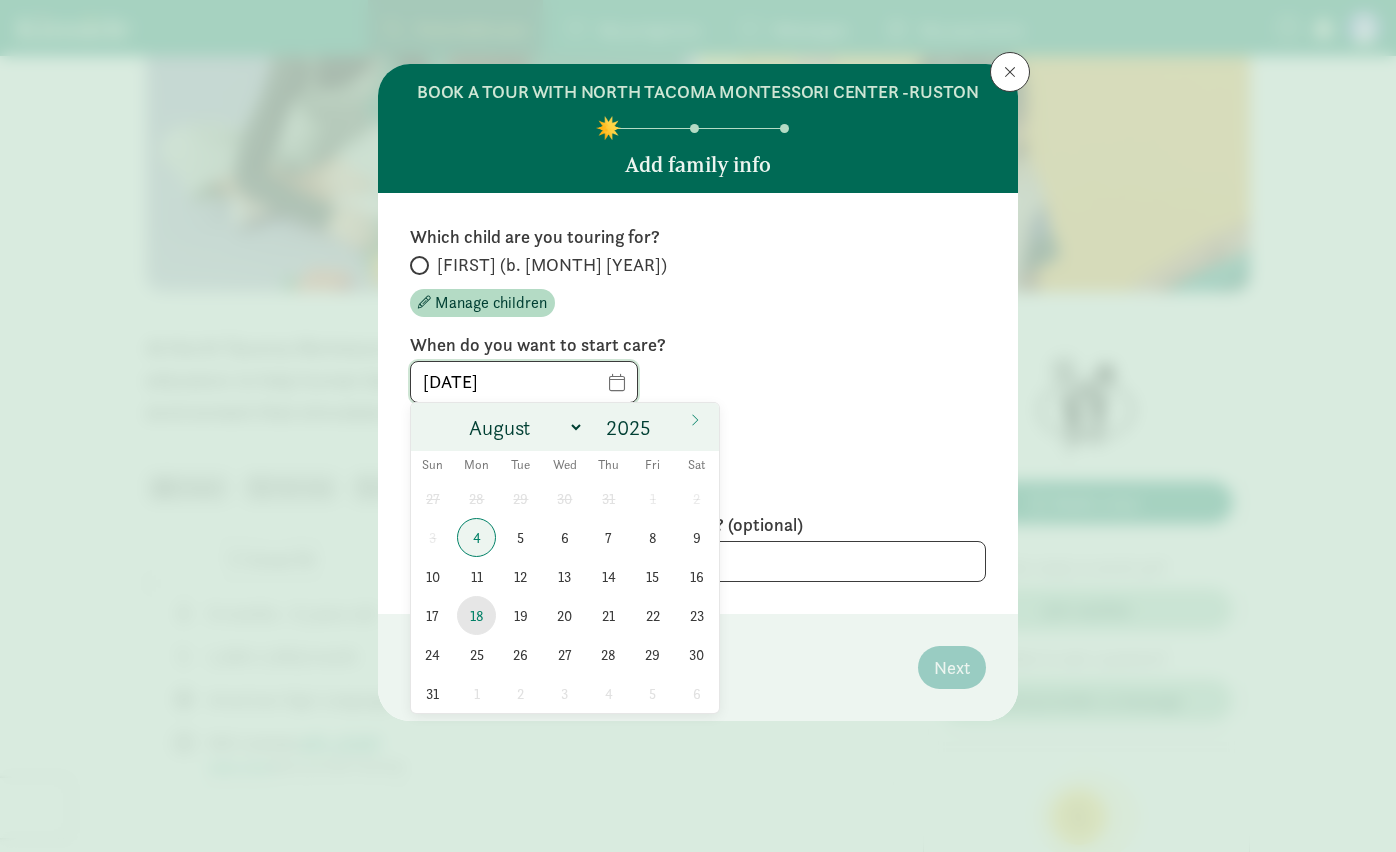 type on "[DATE]" 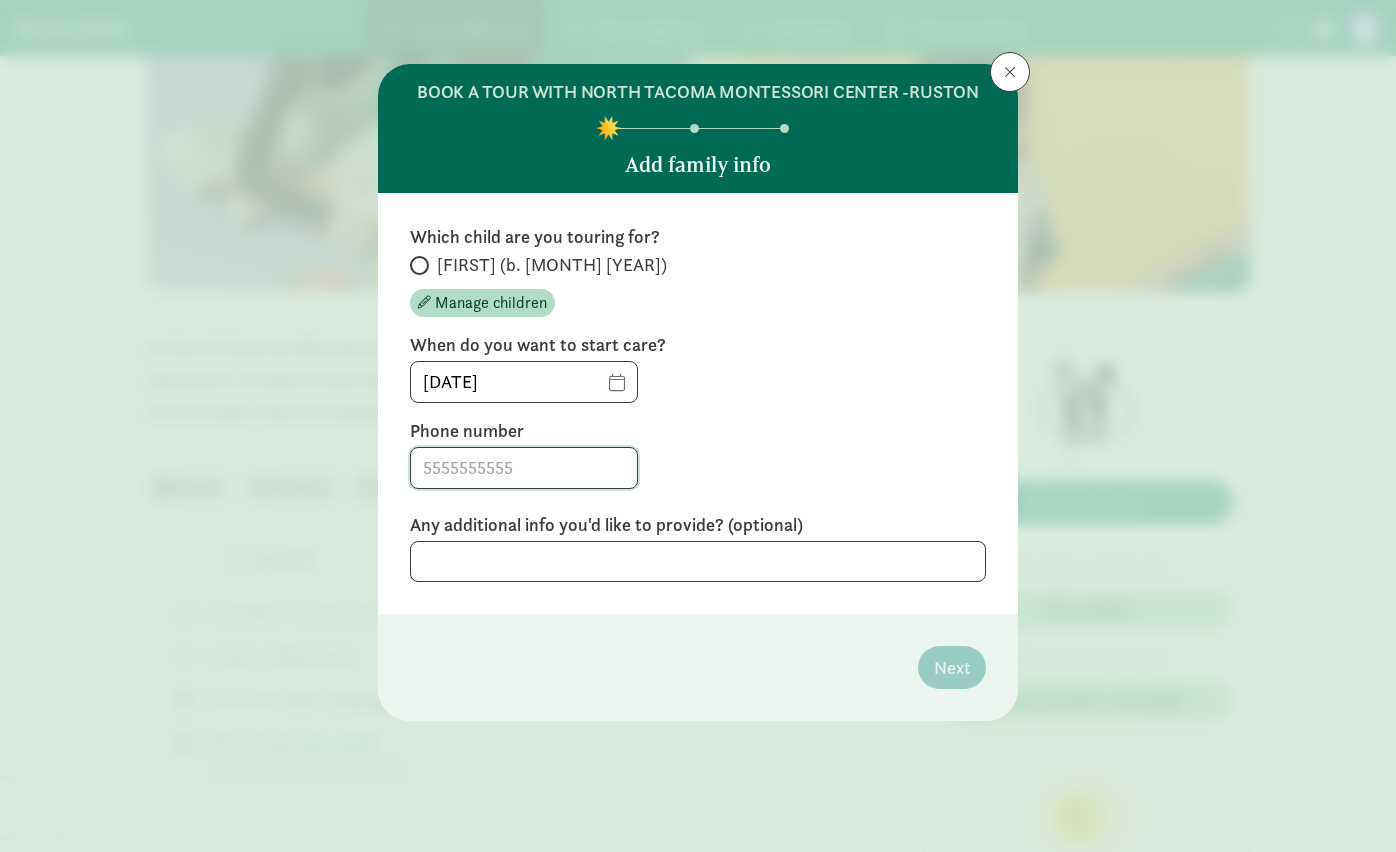 click 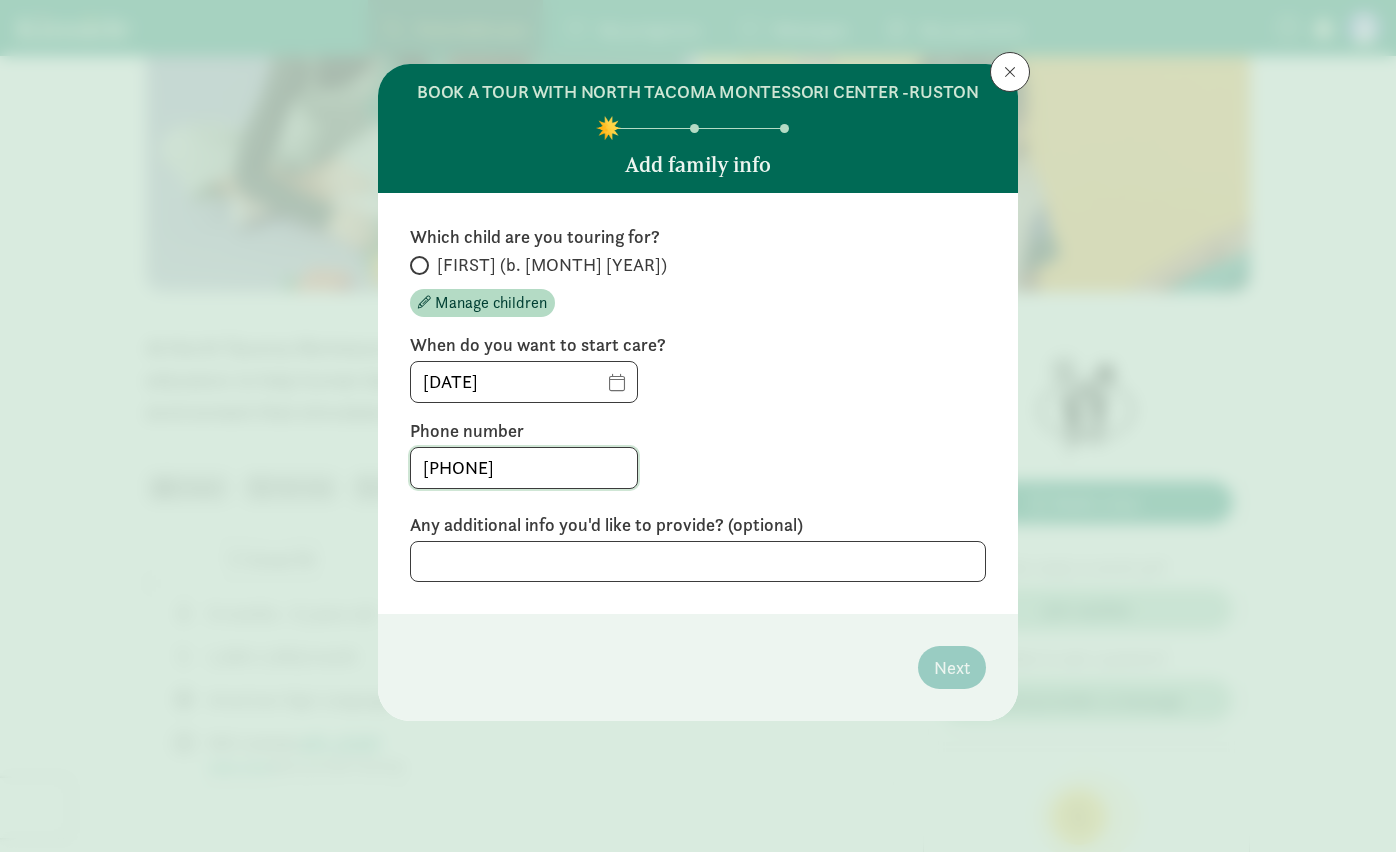 type on "[PHONE]" 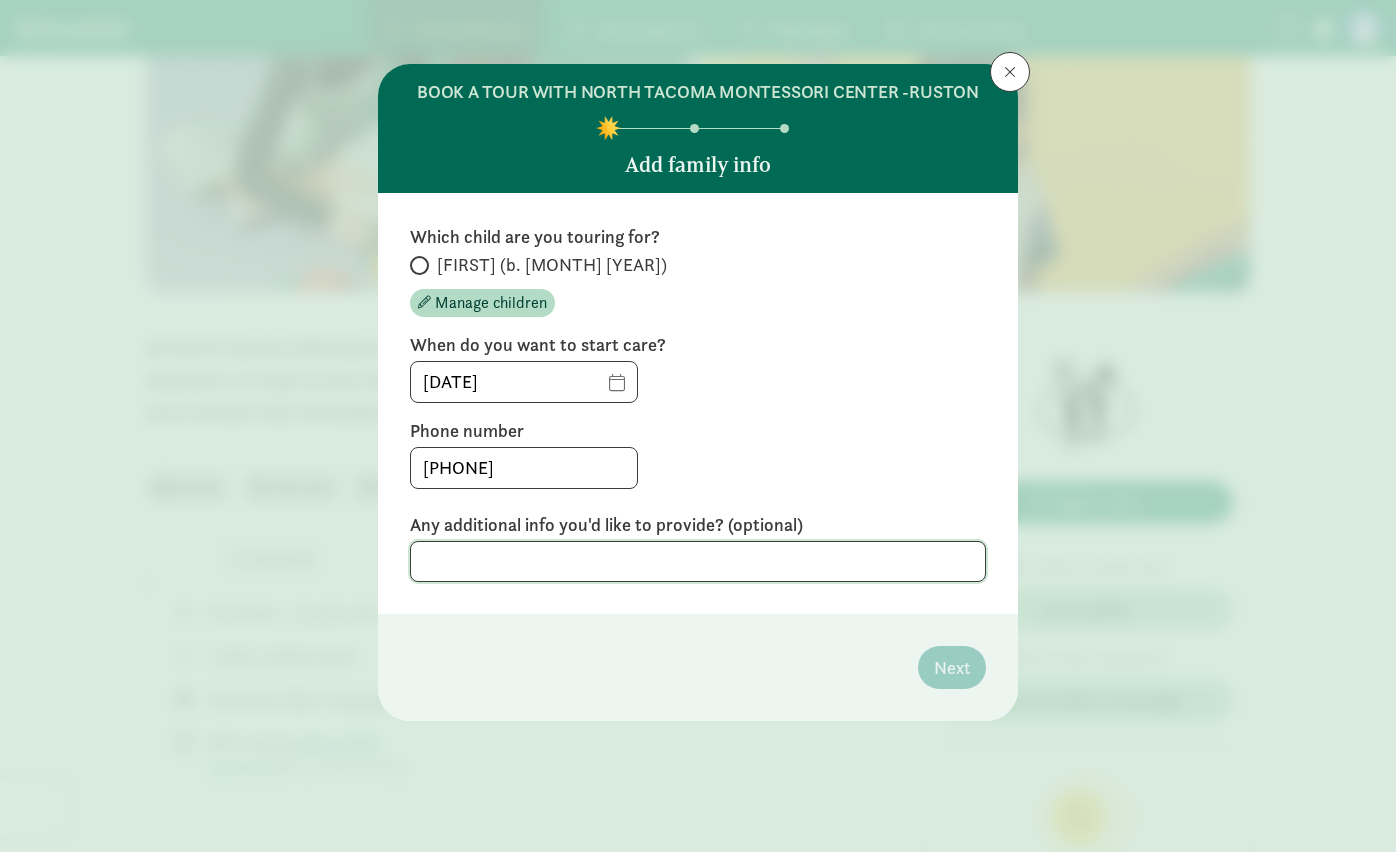 click at bounding box center (698, 561) 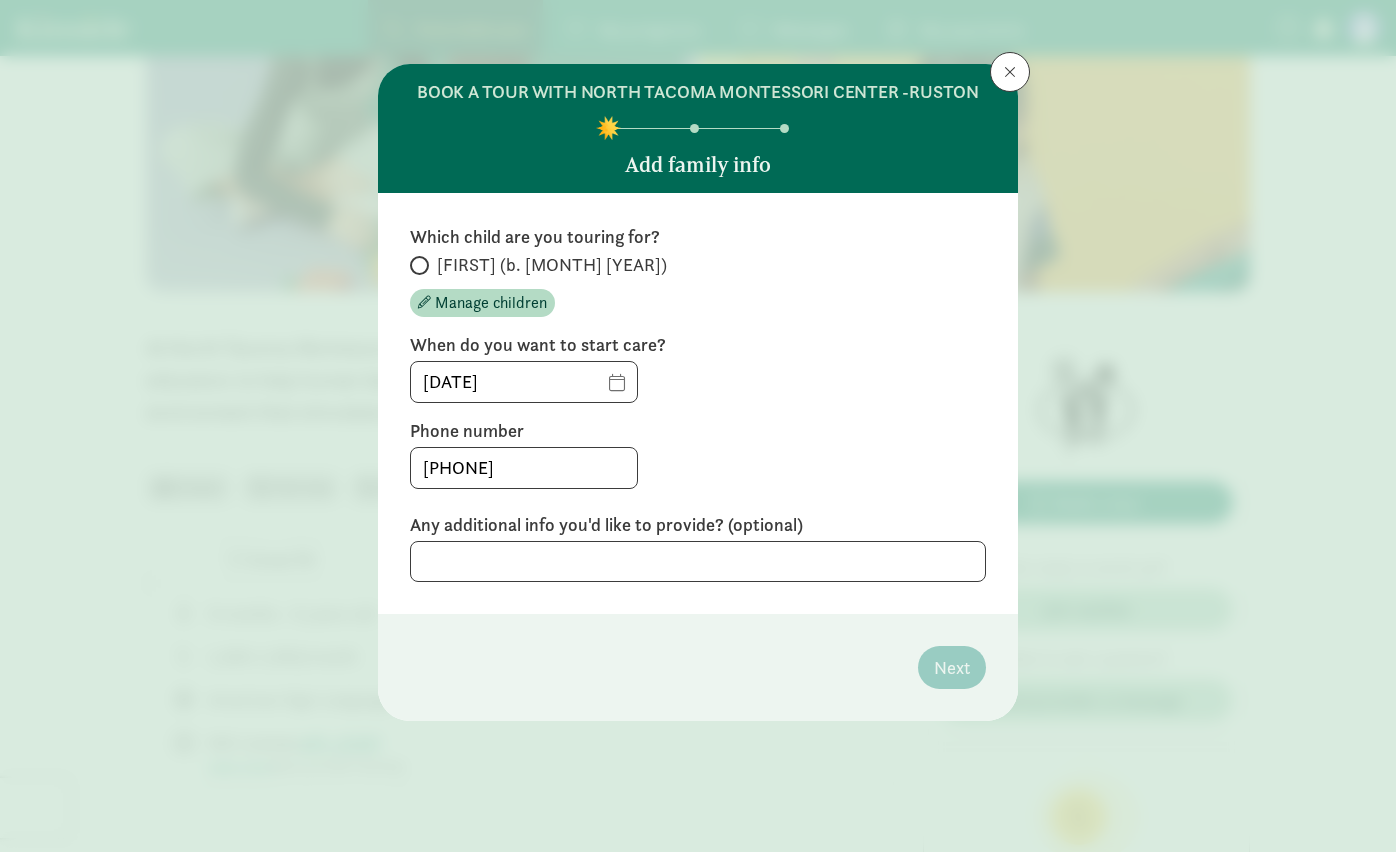 click on "[FIRST] (b. [MONTH] [YEAR])" at bounding box center (416, 265) 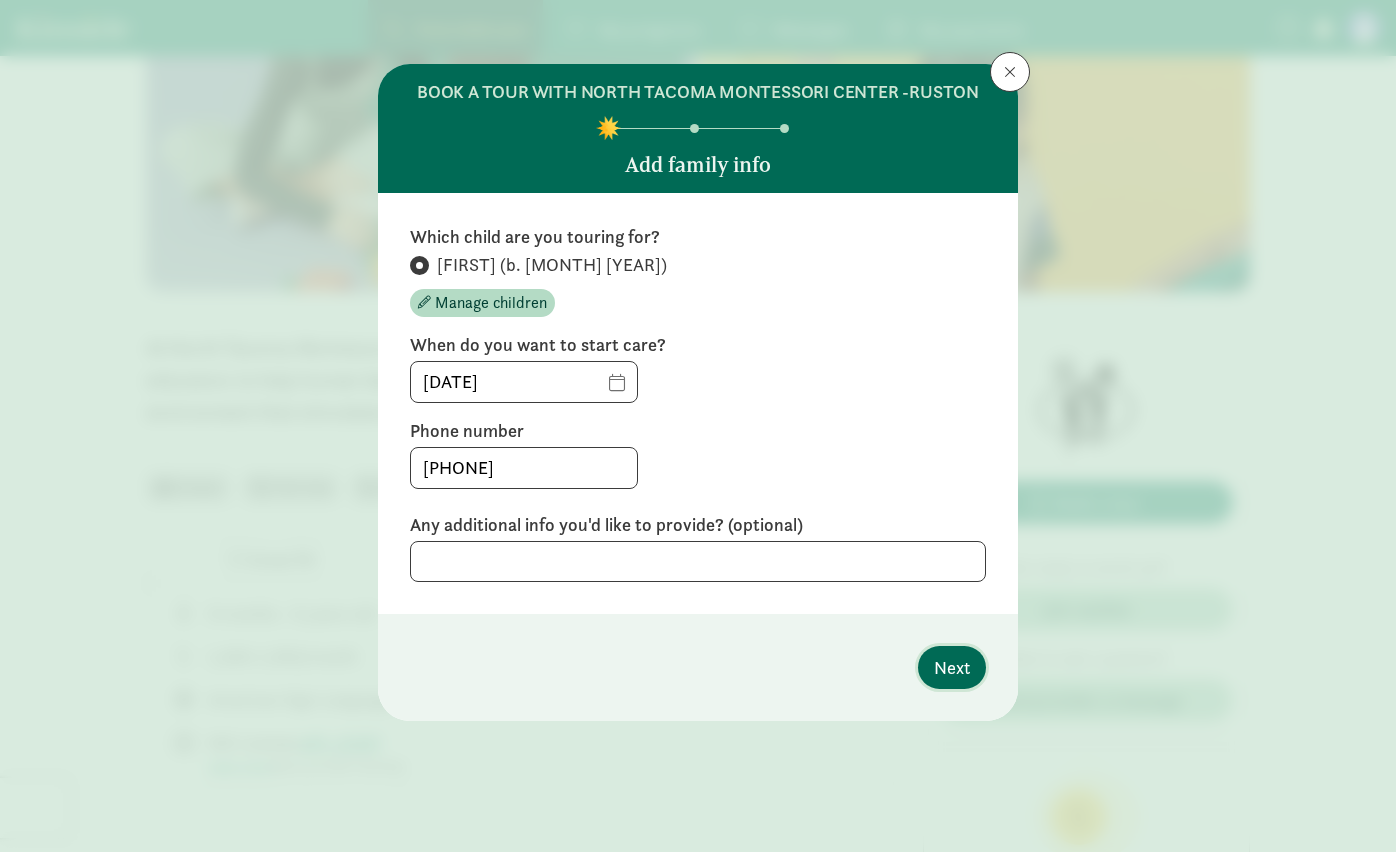 click on "Next" at bounding box center [952, 667] 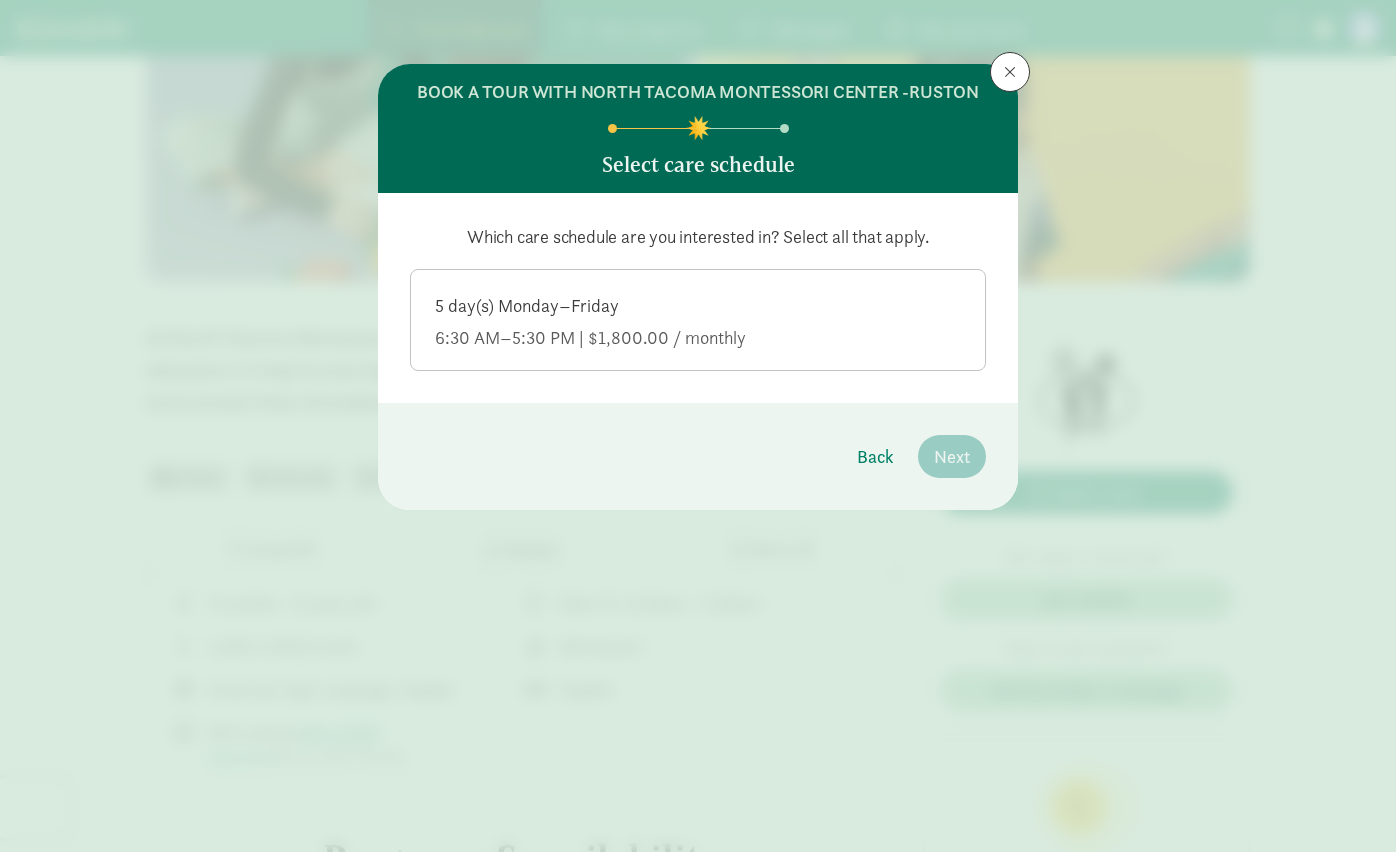 scroll, scrollTop: 237, scrollLeft: 0, axis: vertical 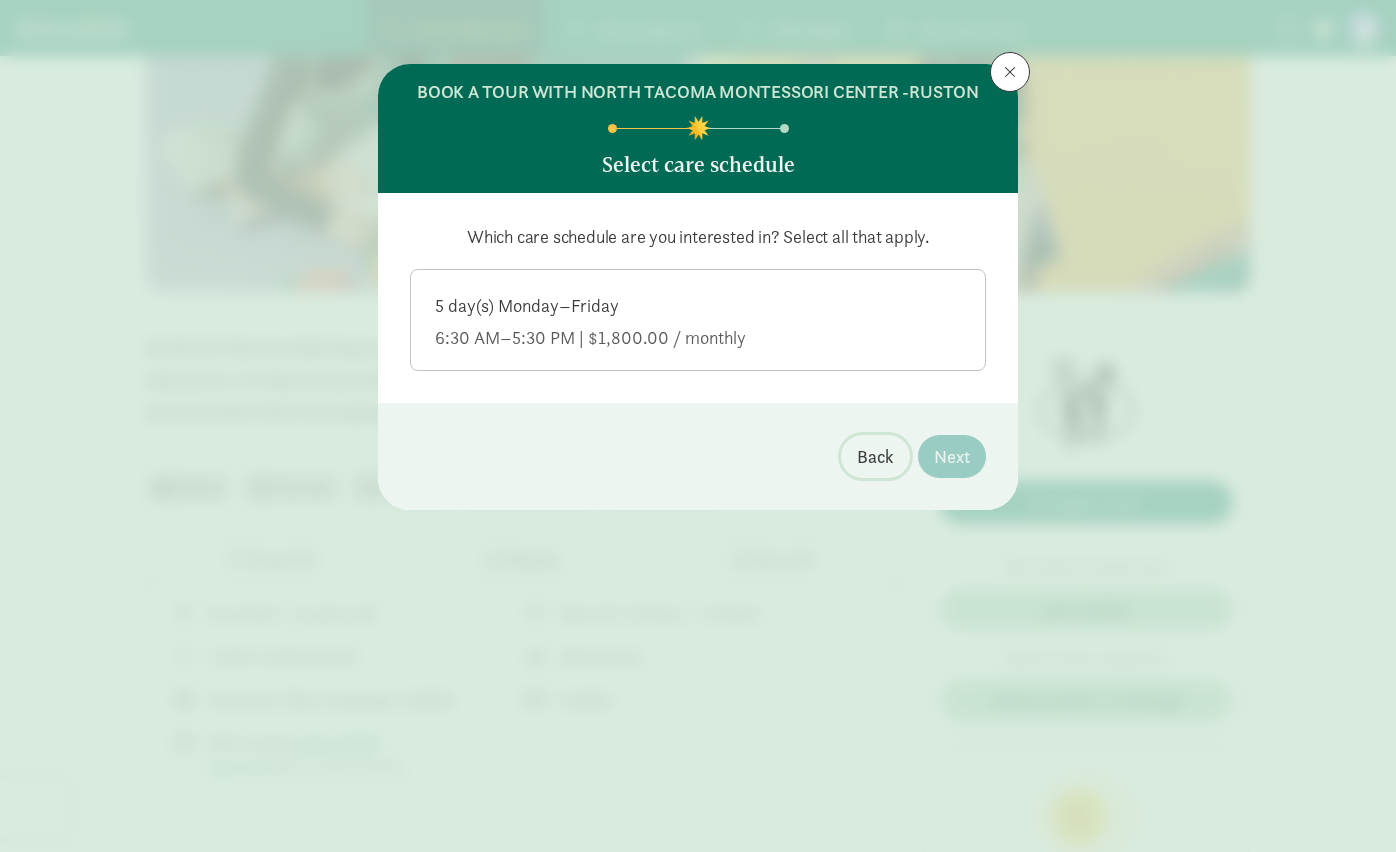 click on "Back" at bounding box center [875, 456] 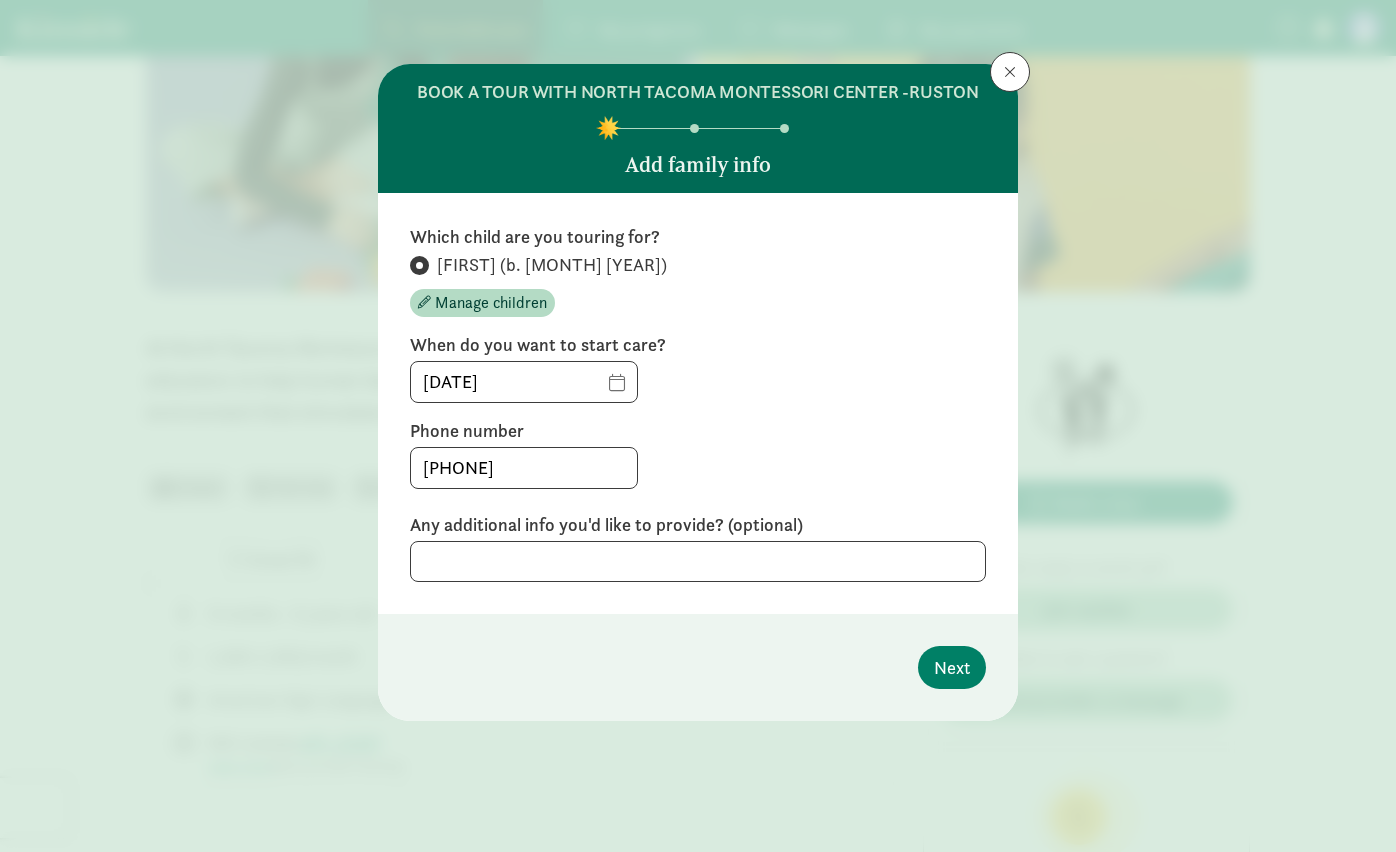 click at bounding box center (1010, 72) 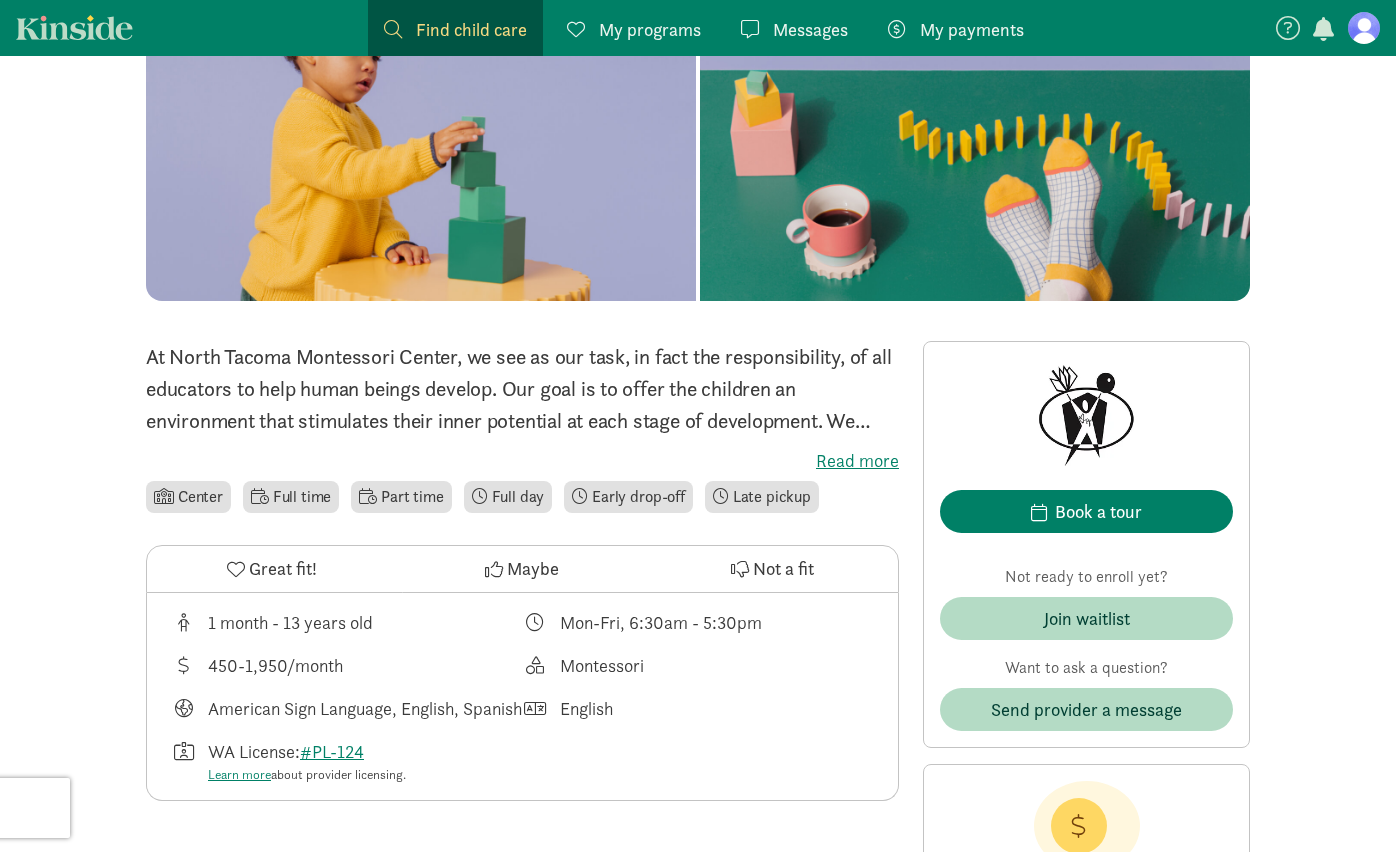 scroll, scrollTop: 230, scrollLeft: 0, axis: vertical 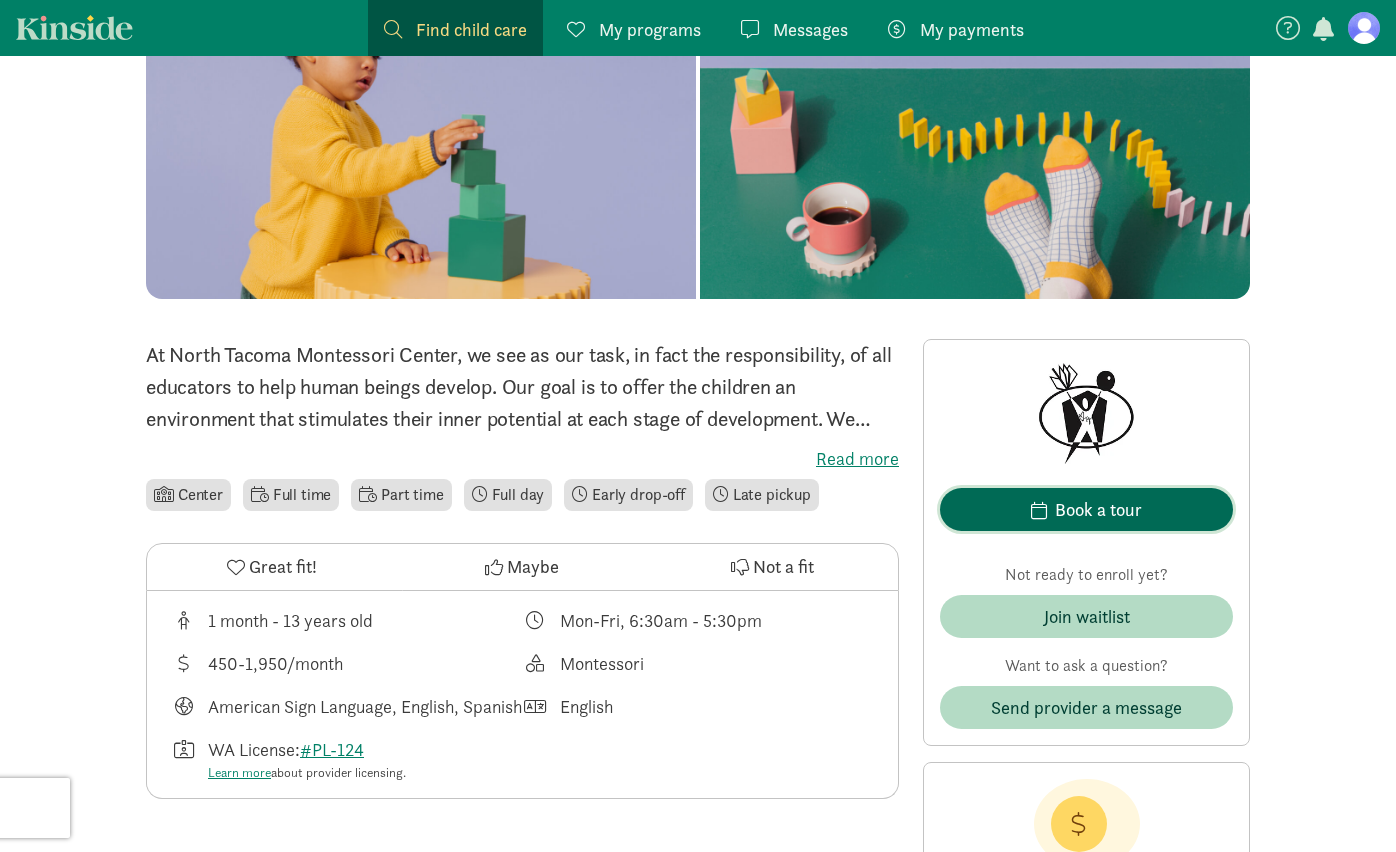 click on "Book a tour" 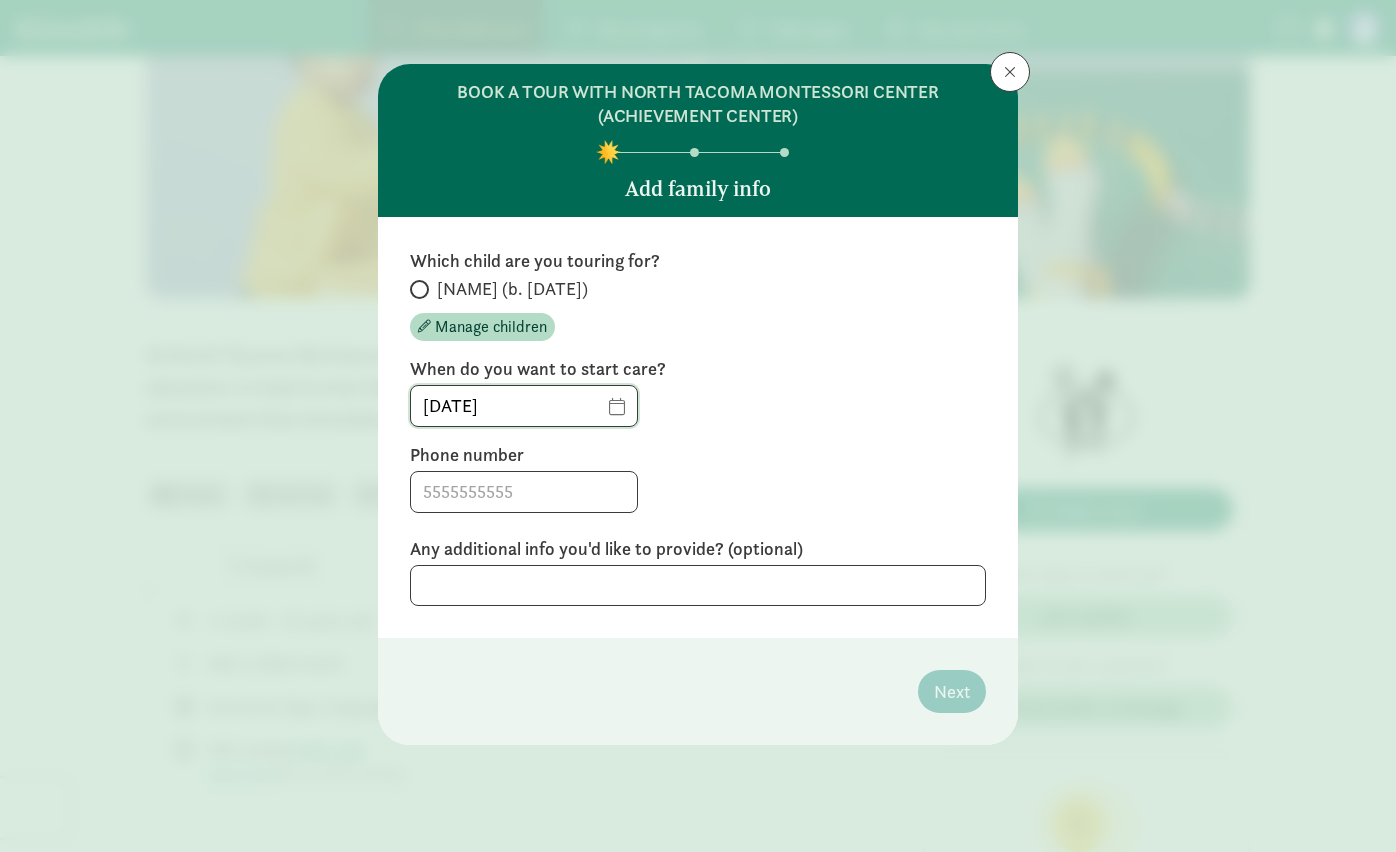 click on "[DATE]" 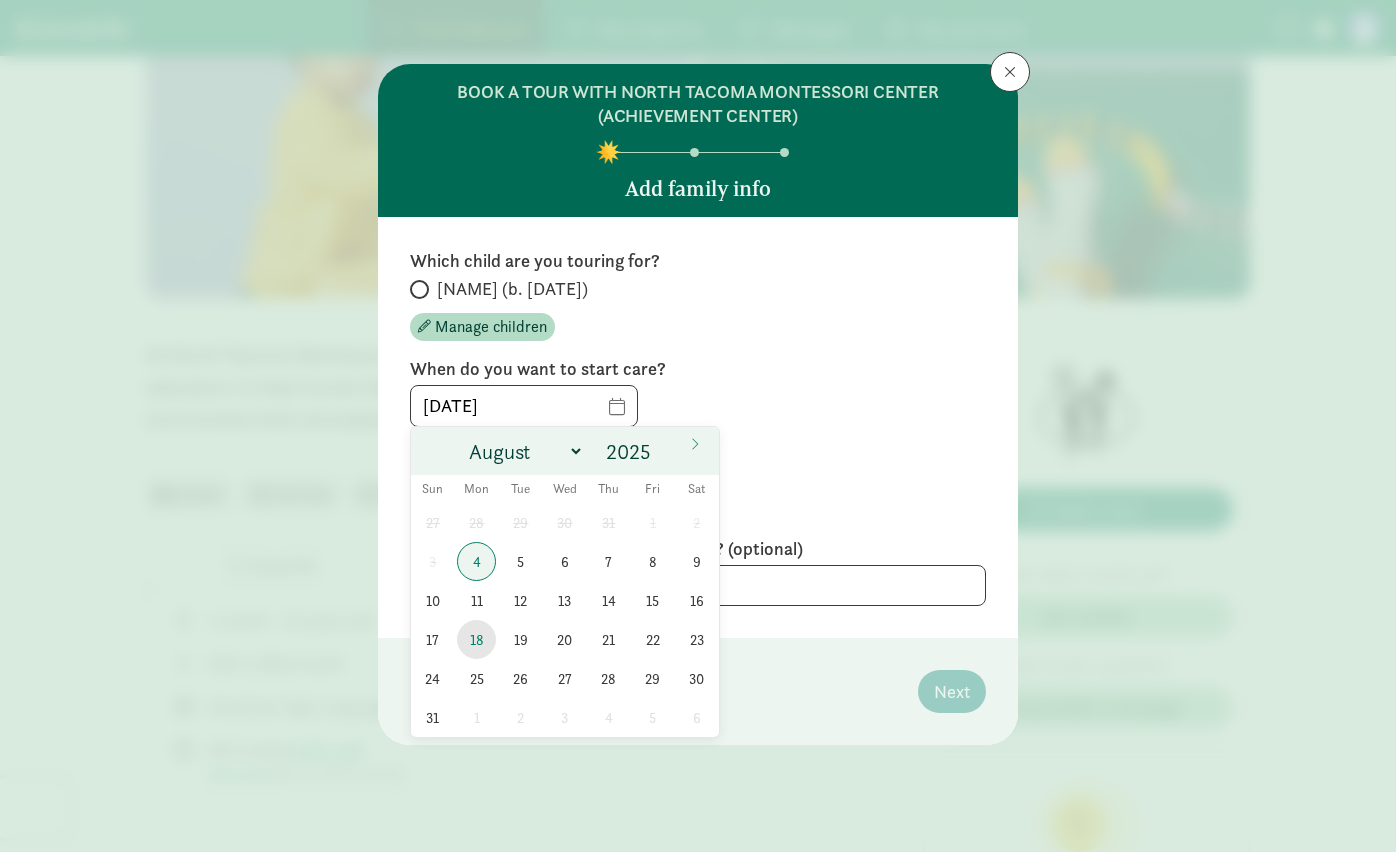 click on "18" at bounding box center (476, 639) 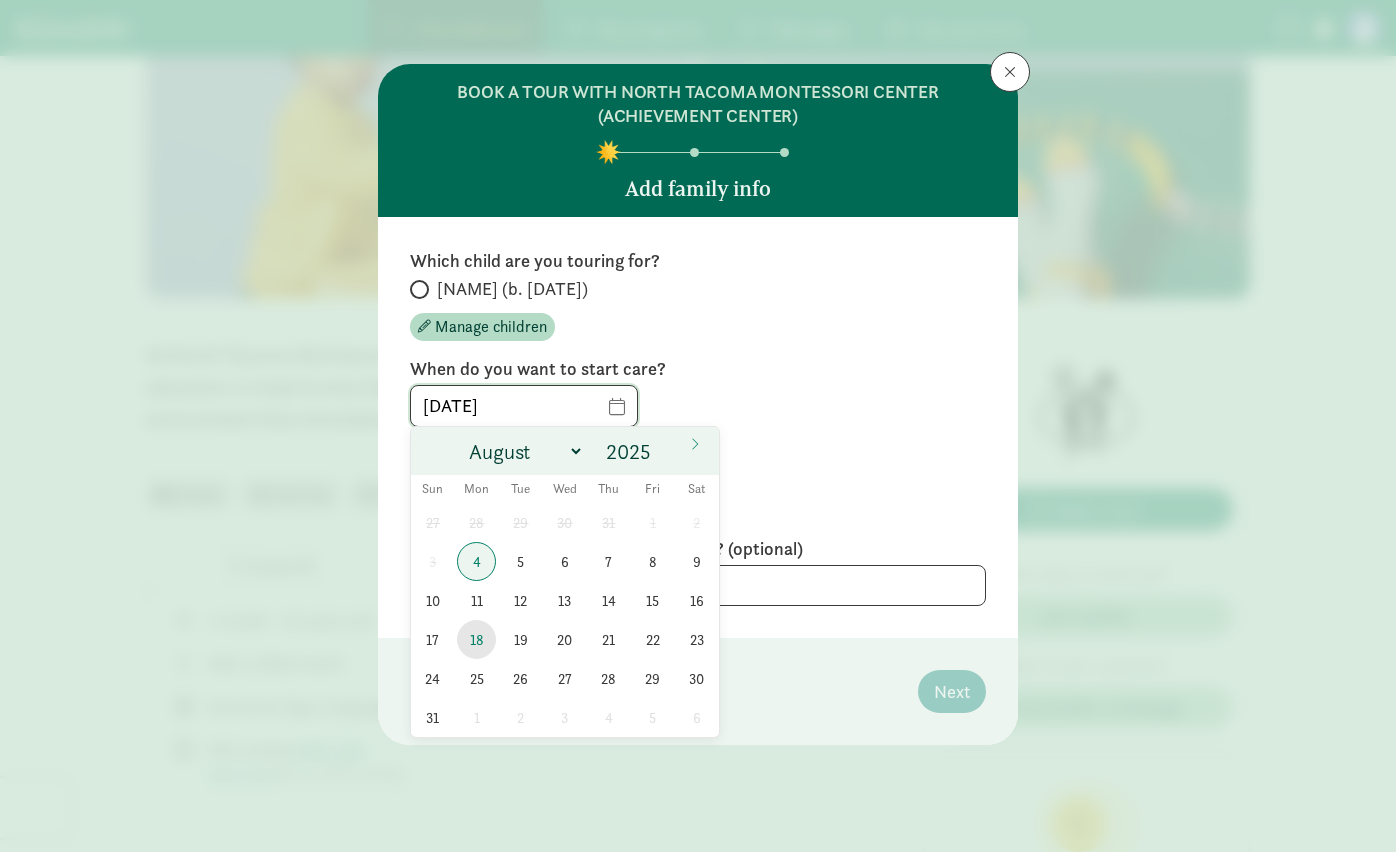 type on "[MM]/[DD]/[YYYY]" 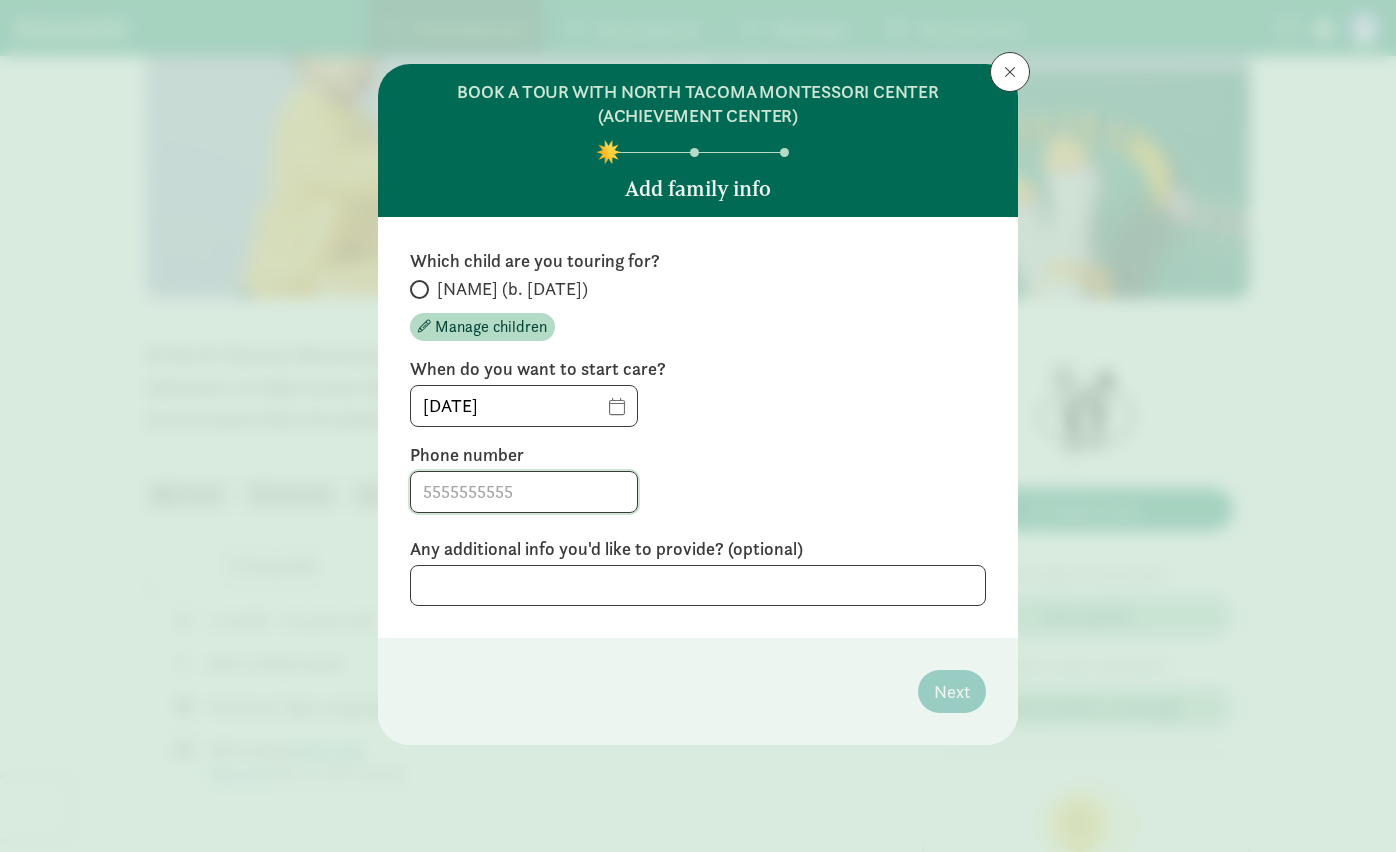 click 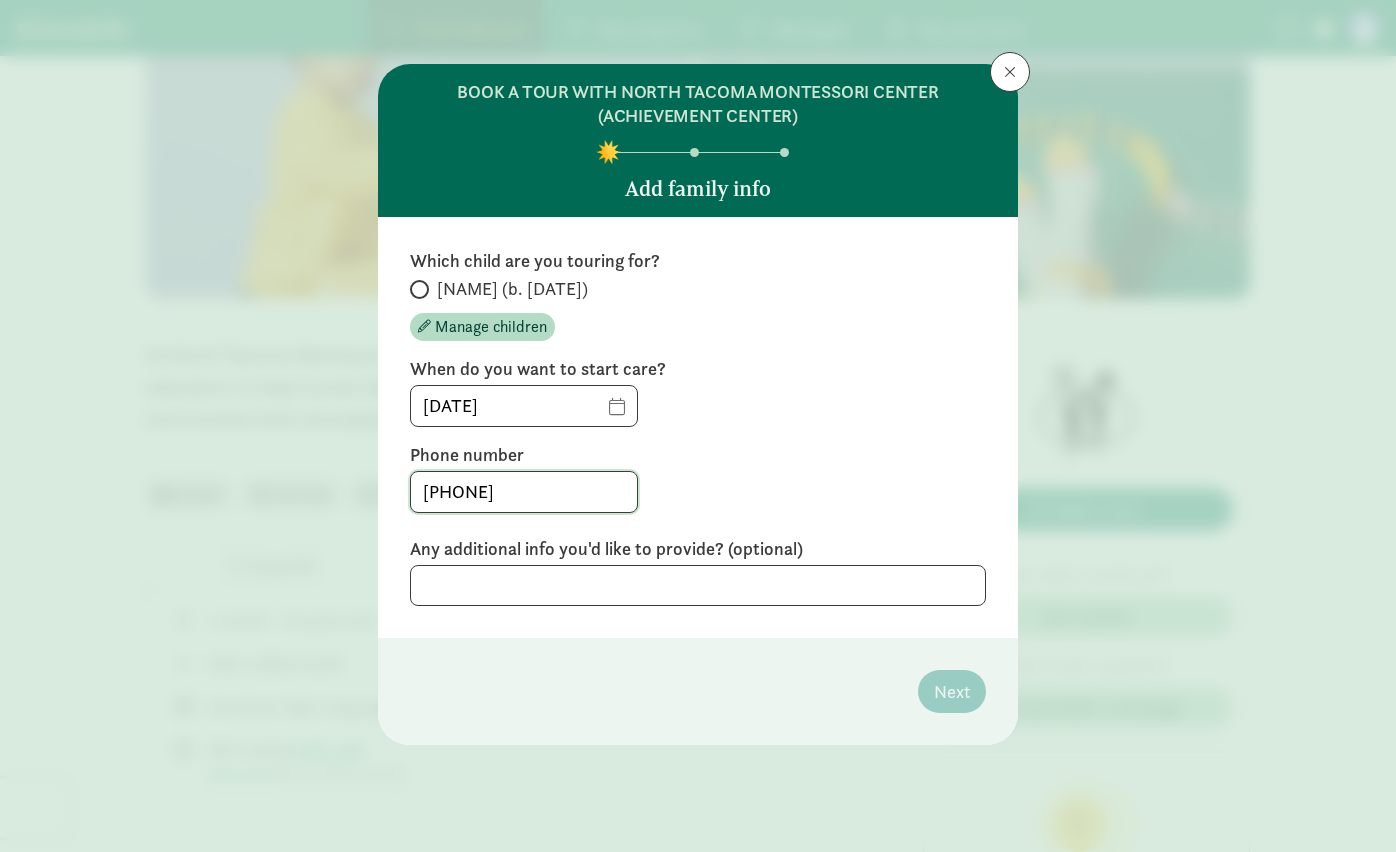 type on "[PHONE]" 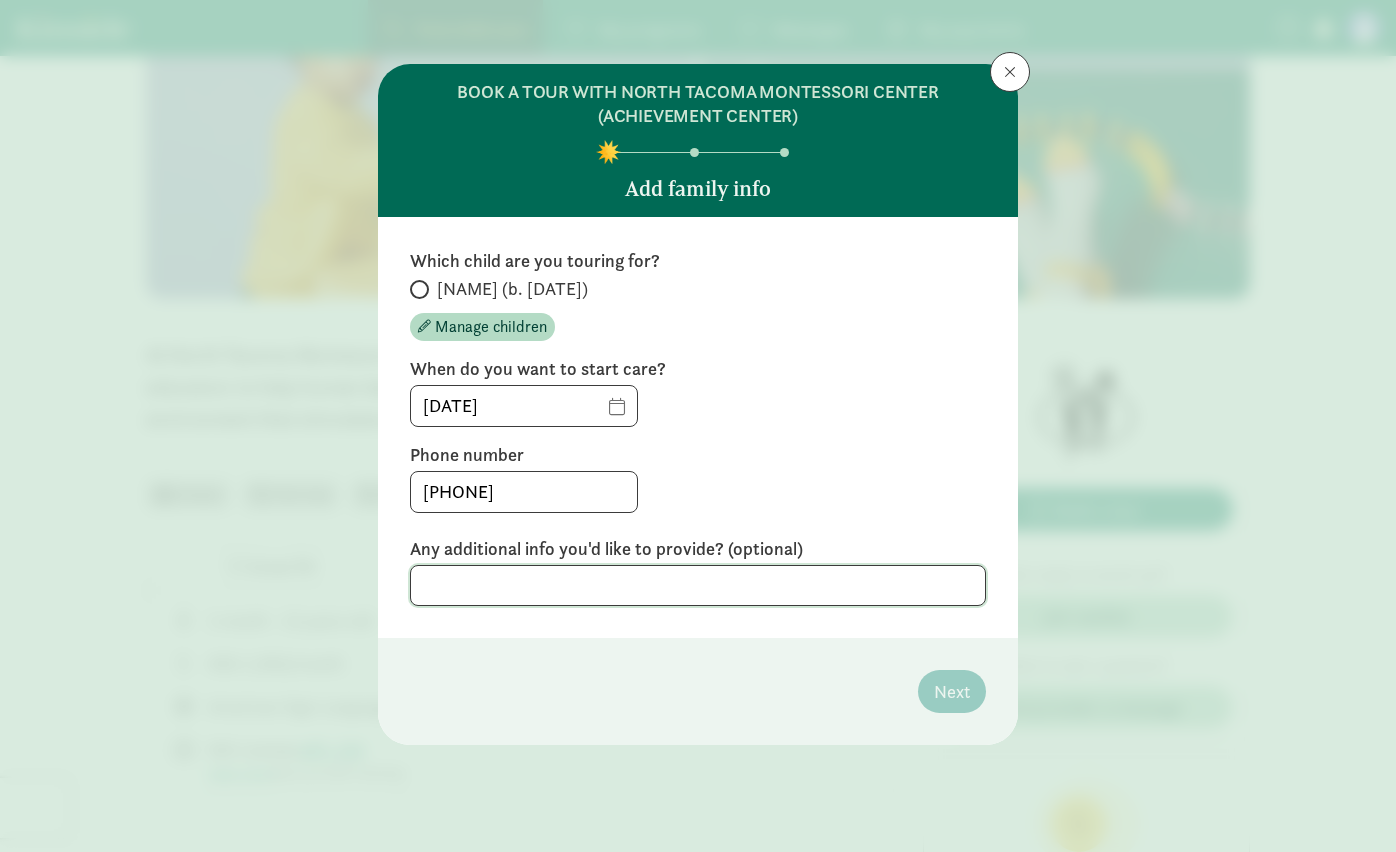 click at bounding box center (698, 585) 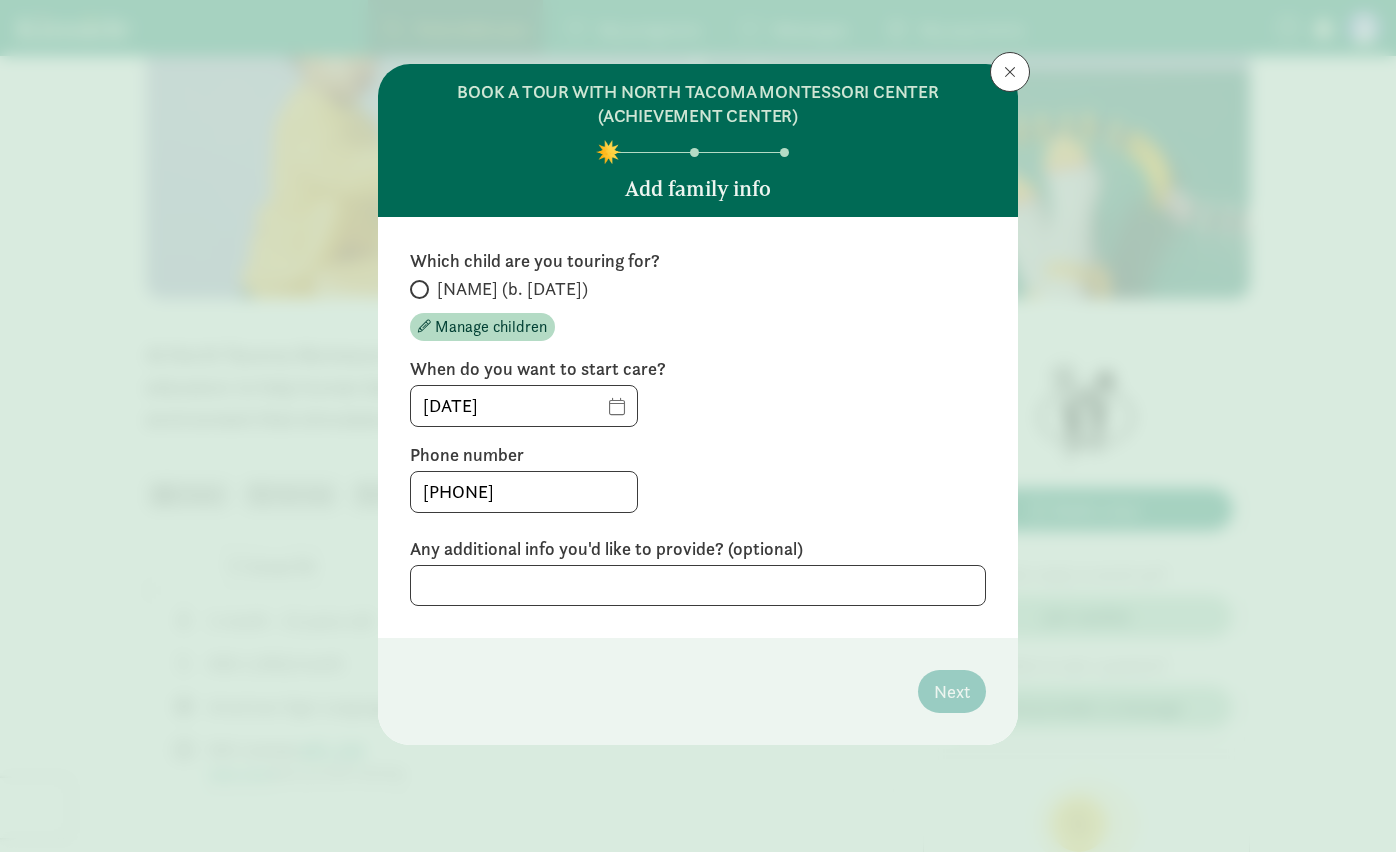 click on "[FIRST] (b. [MONTH] [YEAR])" 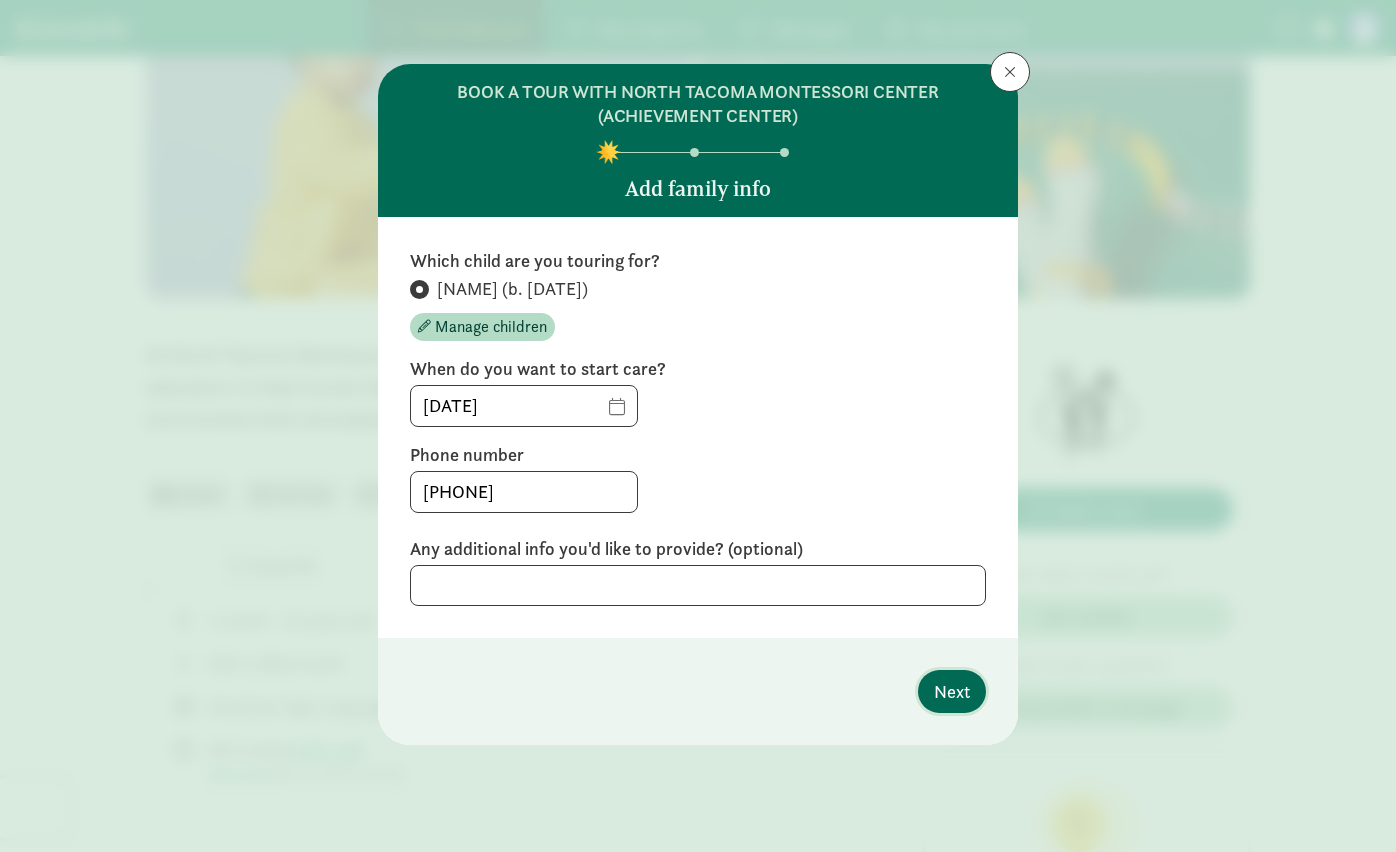 click on "Next" at bounding box center (952, 691) 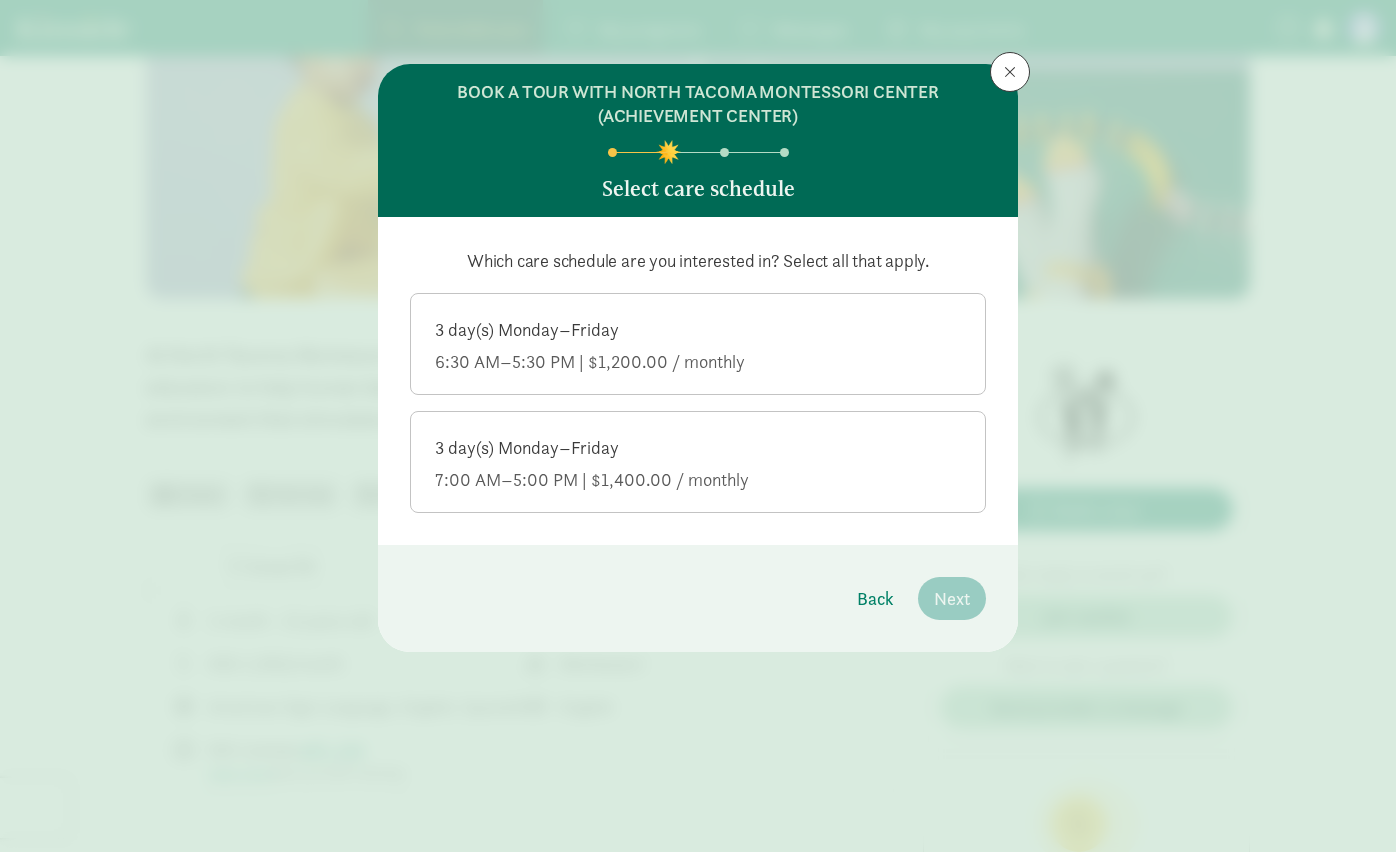 click on "7:00 AM–5:00 PM | $1,400.00 / monthly" 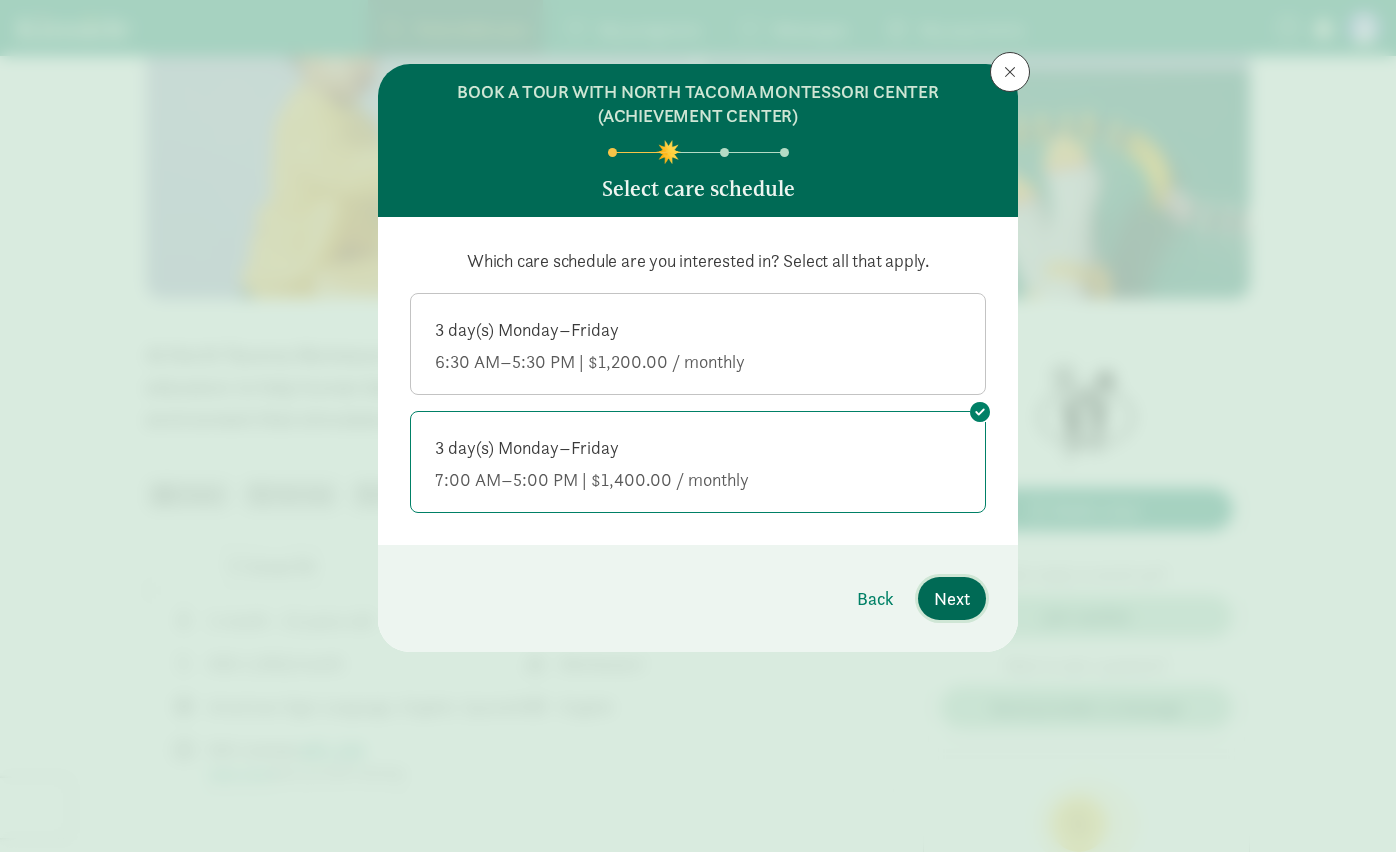 click on "Next" at bounding box center [952, 598] 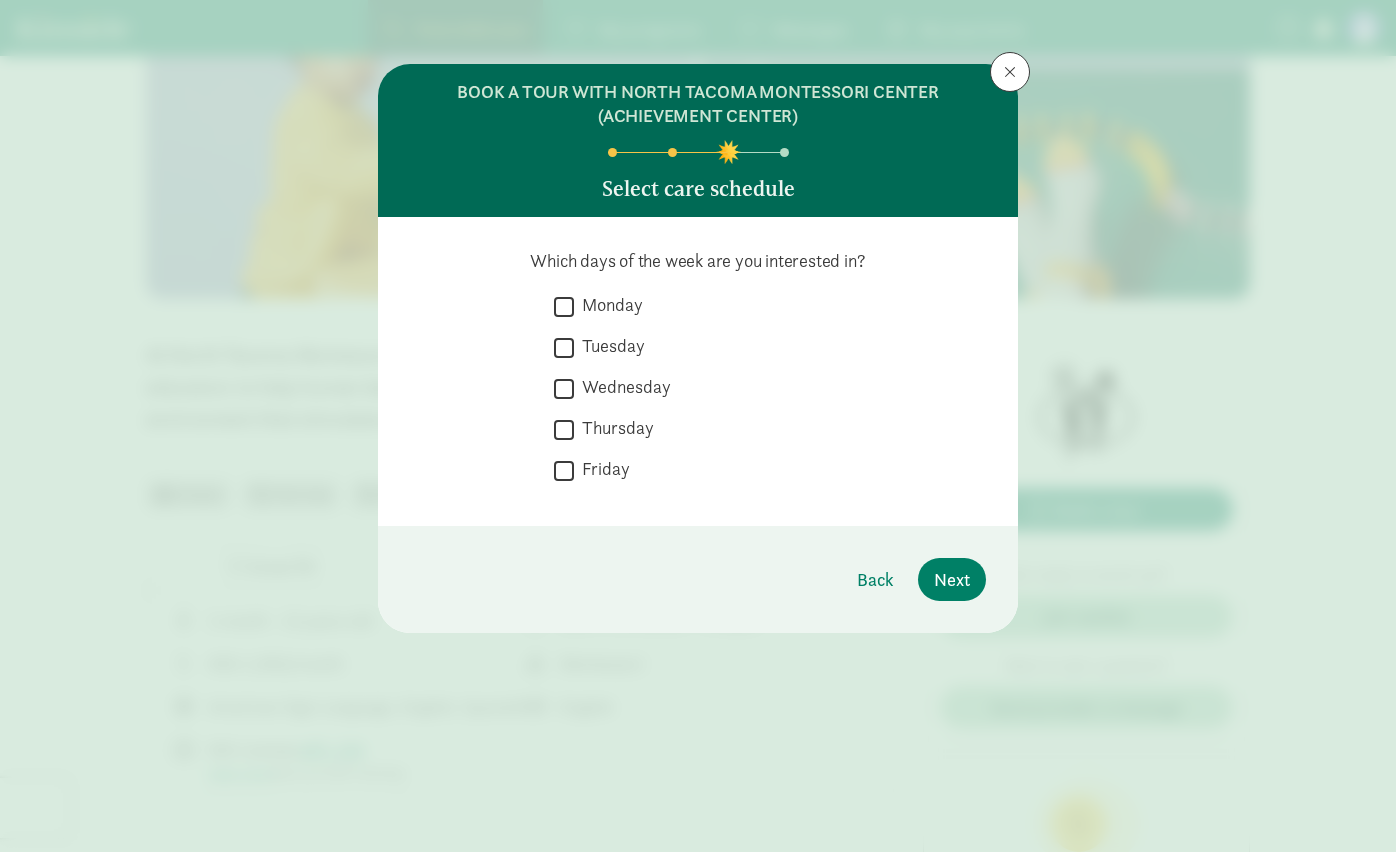 click on "Tuesday" at bounding box center (564, 347) 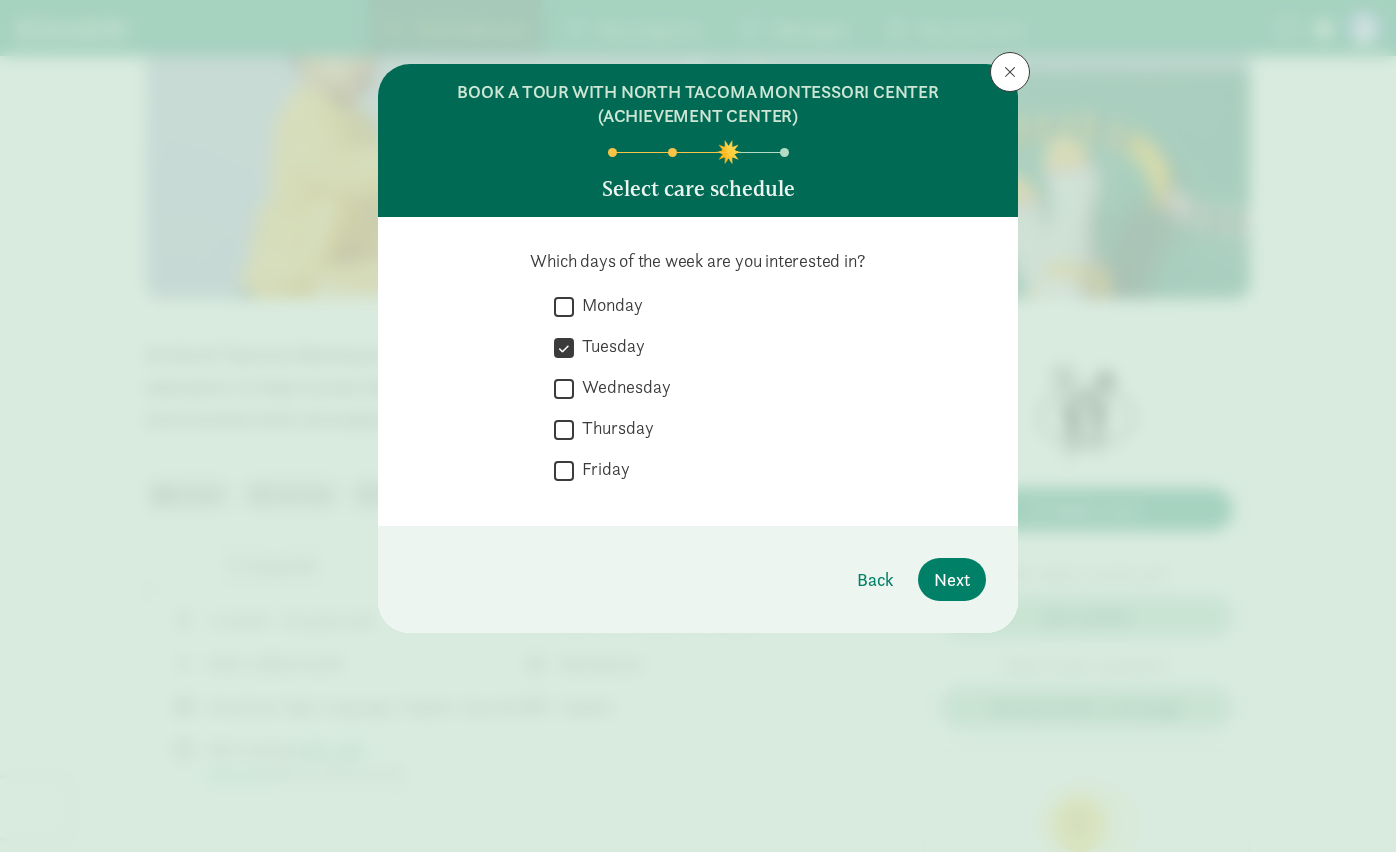 click on "Wednesday" at bounding box center [564, 388] 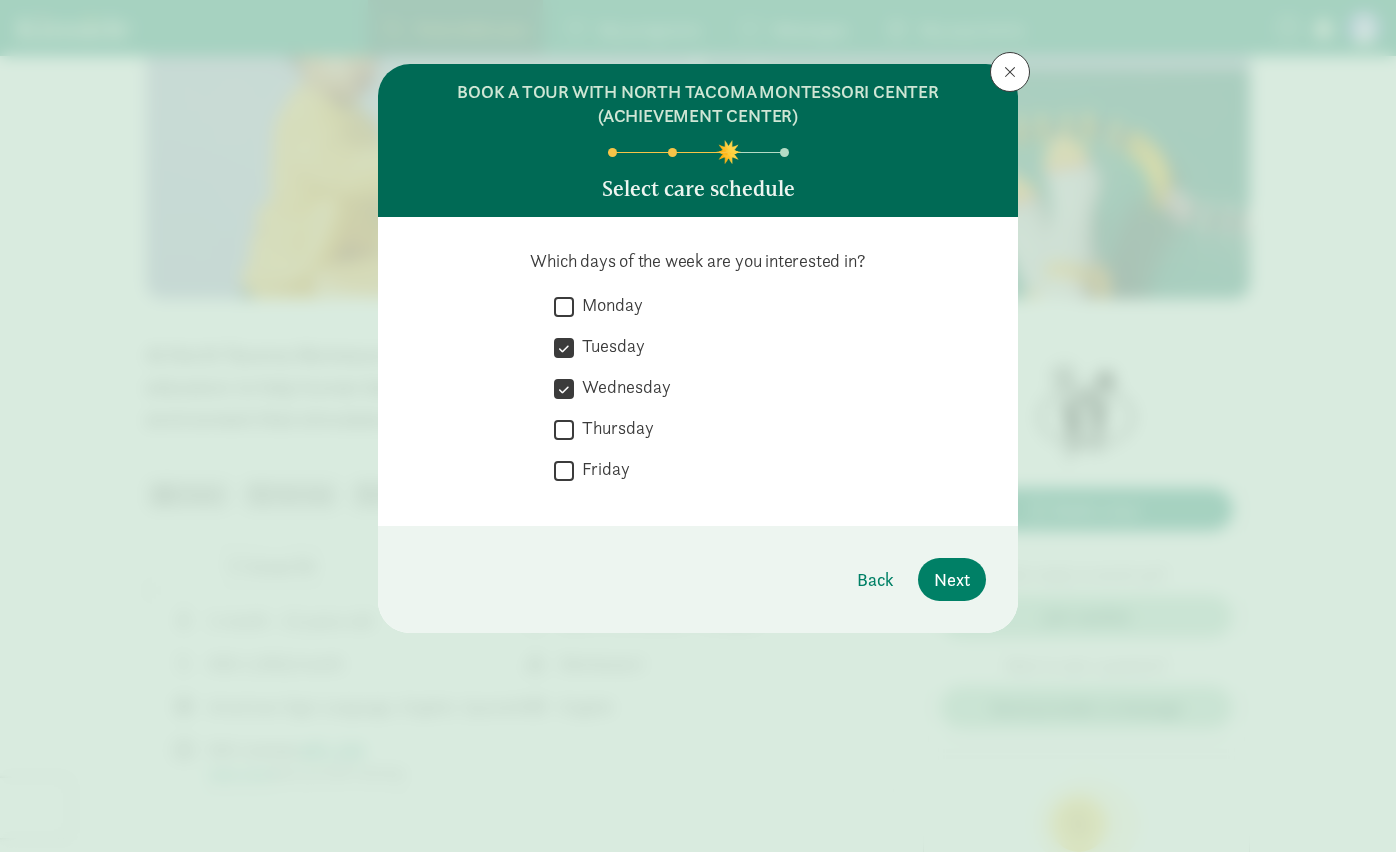click on "Friday" at bounding box center [564, 470] 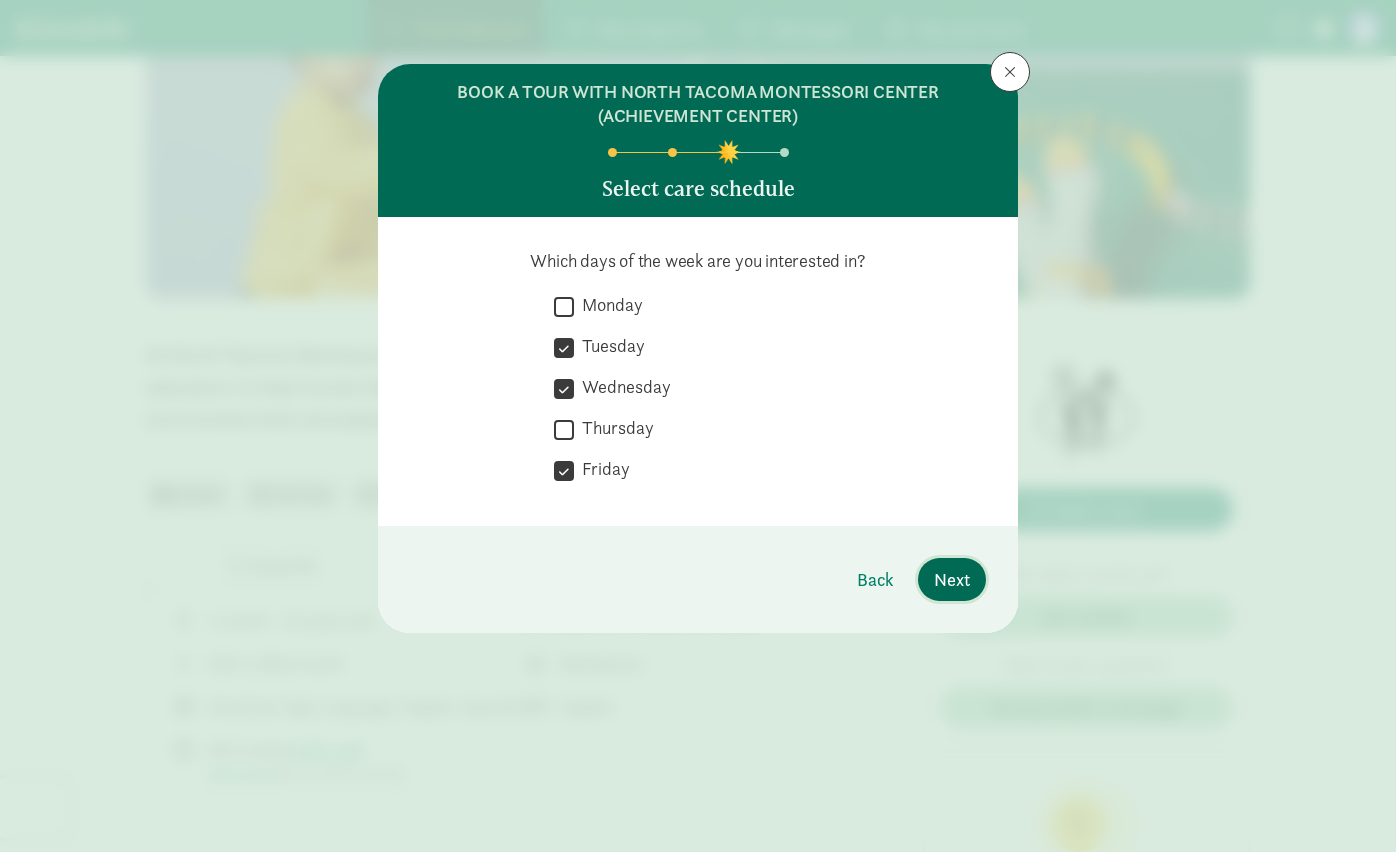 click on "Next" at bounding box center (952, 579) 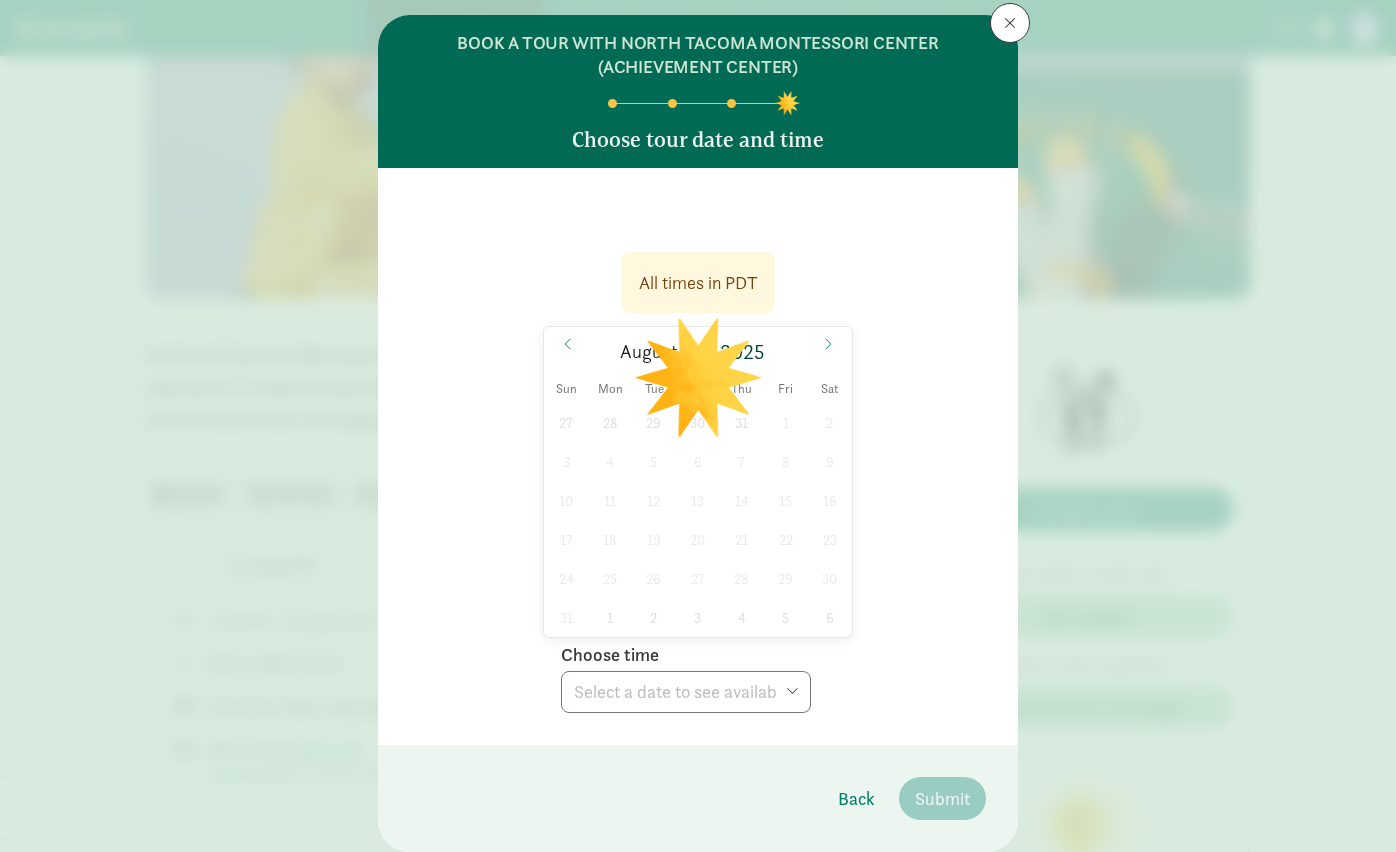 scroll, scrollTop: 53, scrollLeft: 0, axis: vertical 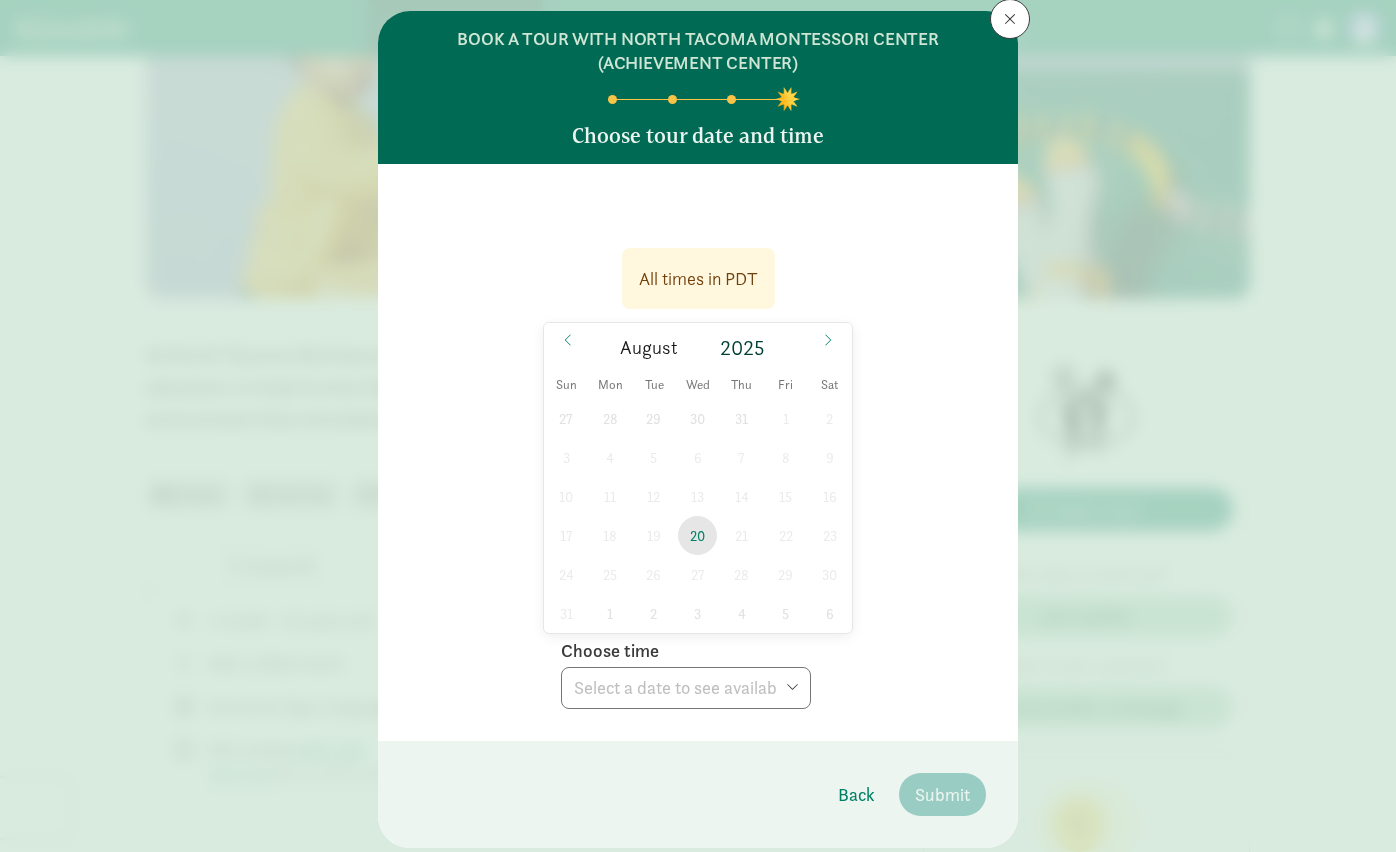 click on "20" at bounding box center (697, 535) 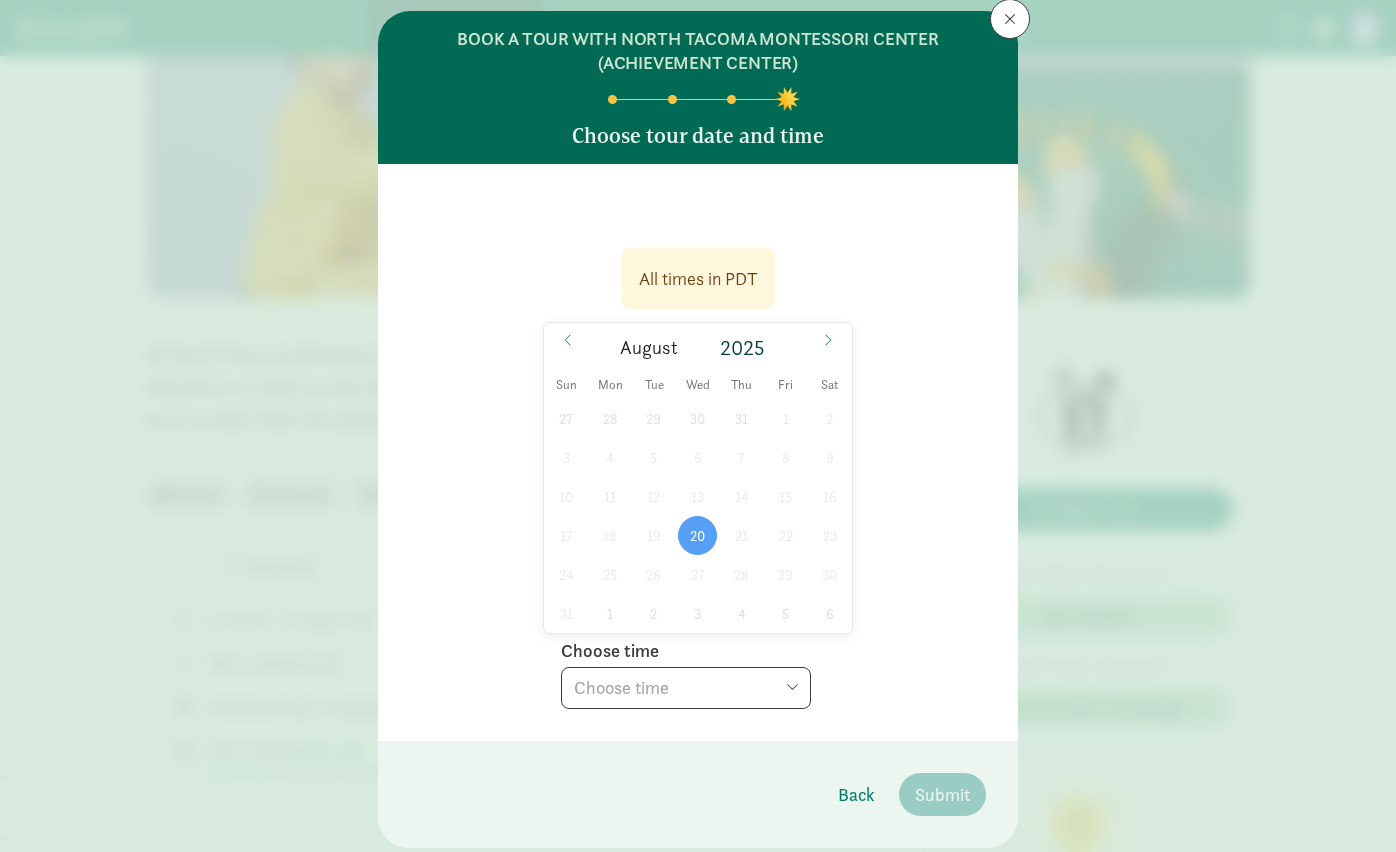 select on "2025-08-20T10:00:00.000-07:00" 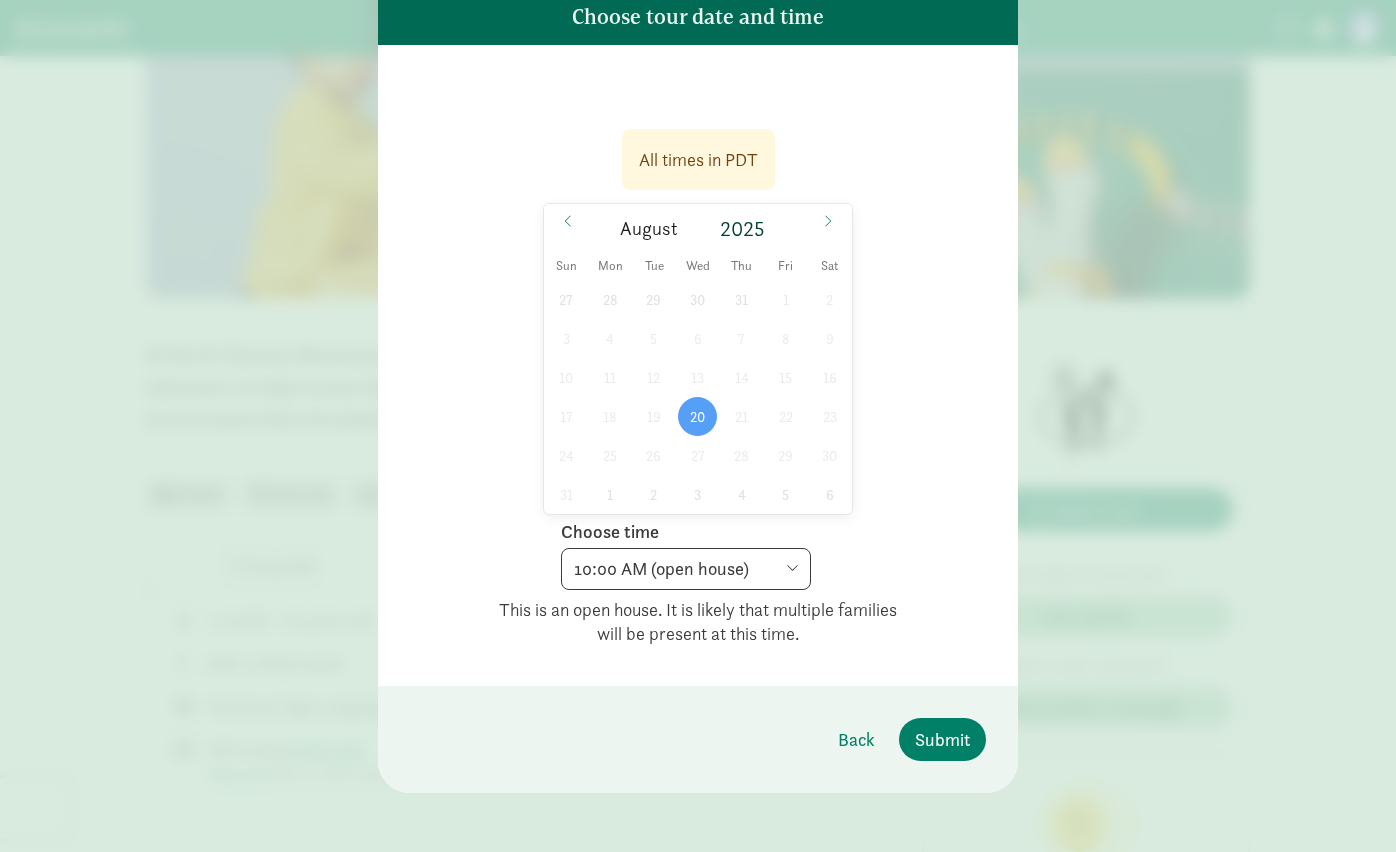 scroll, scrollTop: 174, scrollLeft: 0, axis: vertical 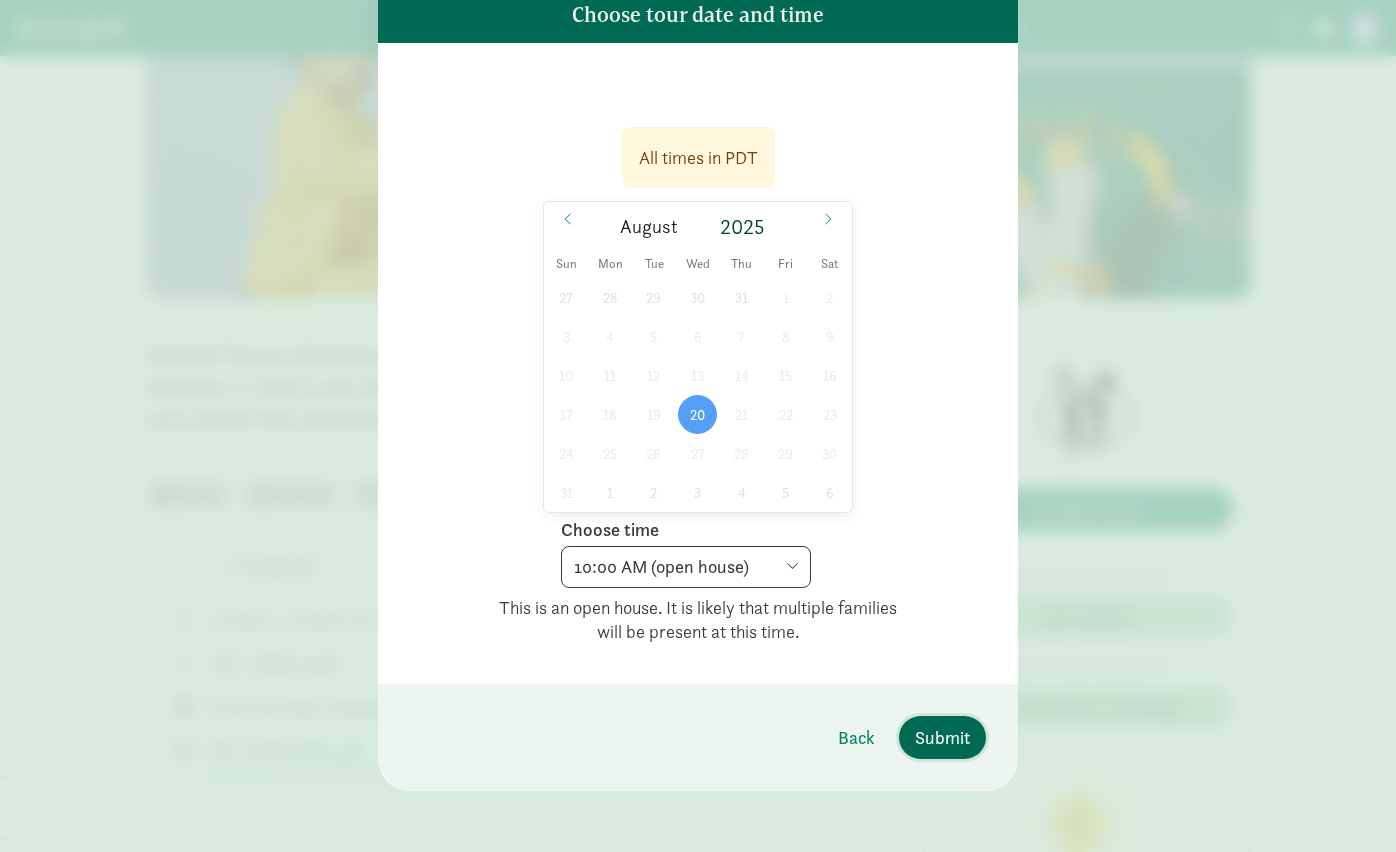 click on "Submit" at bounding box center [942, 737] 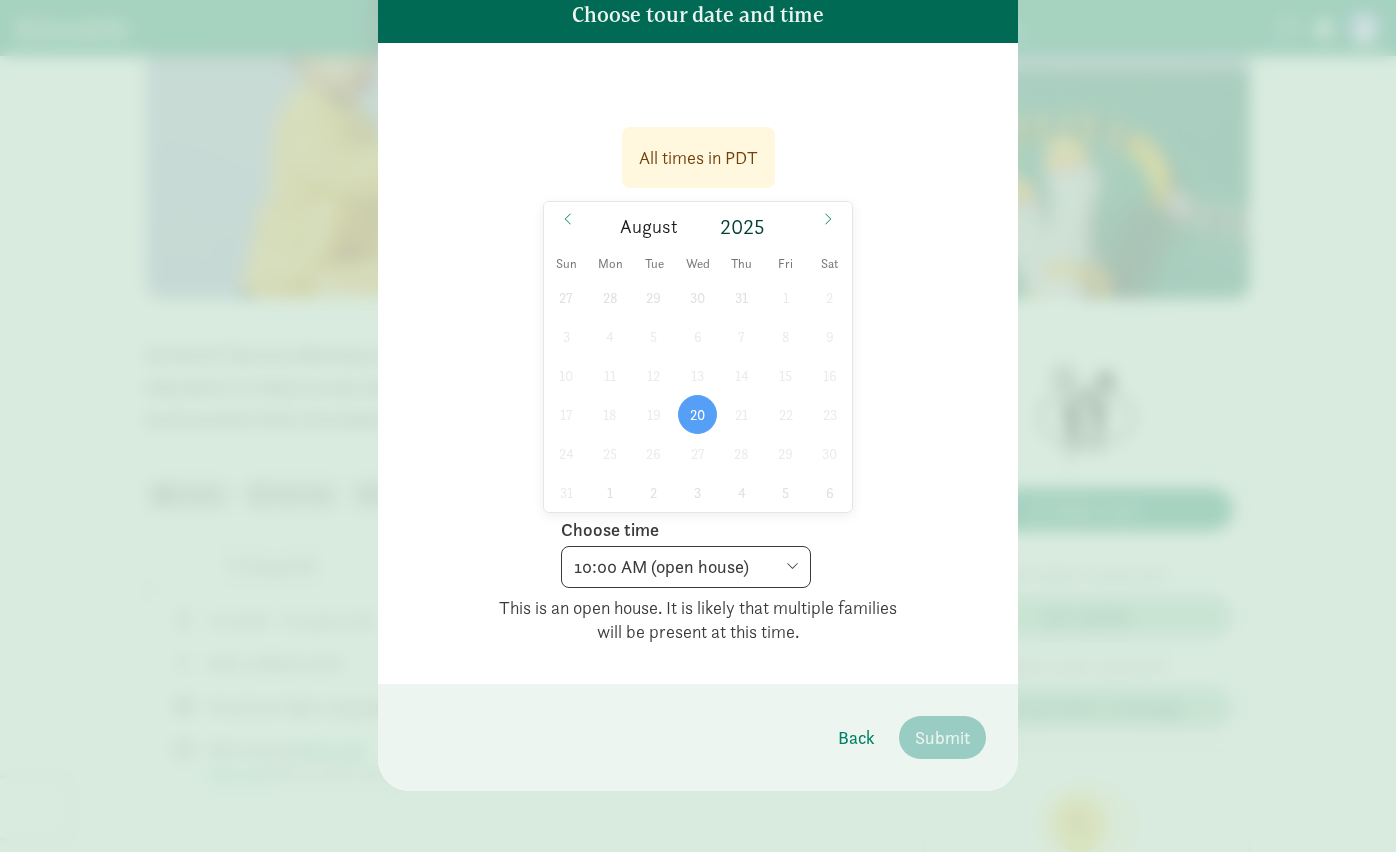 scroll, scrollTop: 0, scrollLeft: 0, axis: both 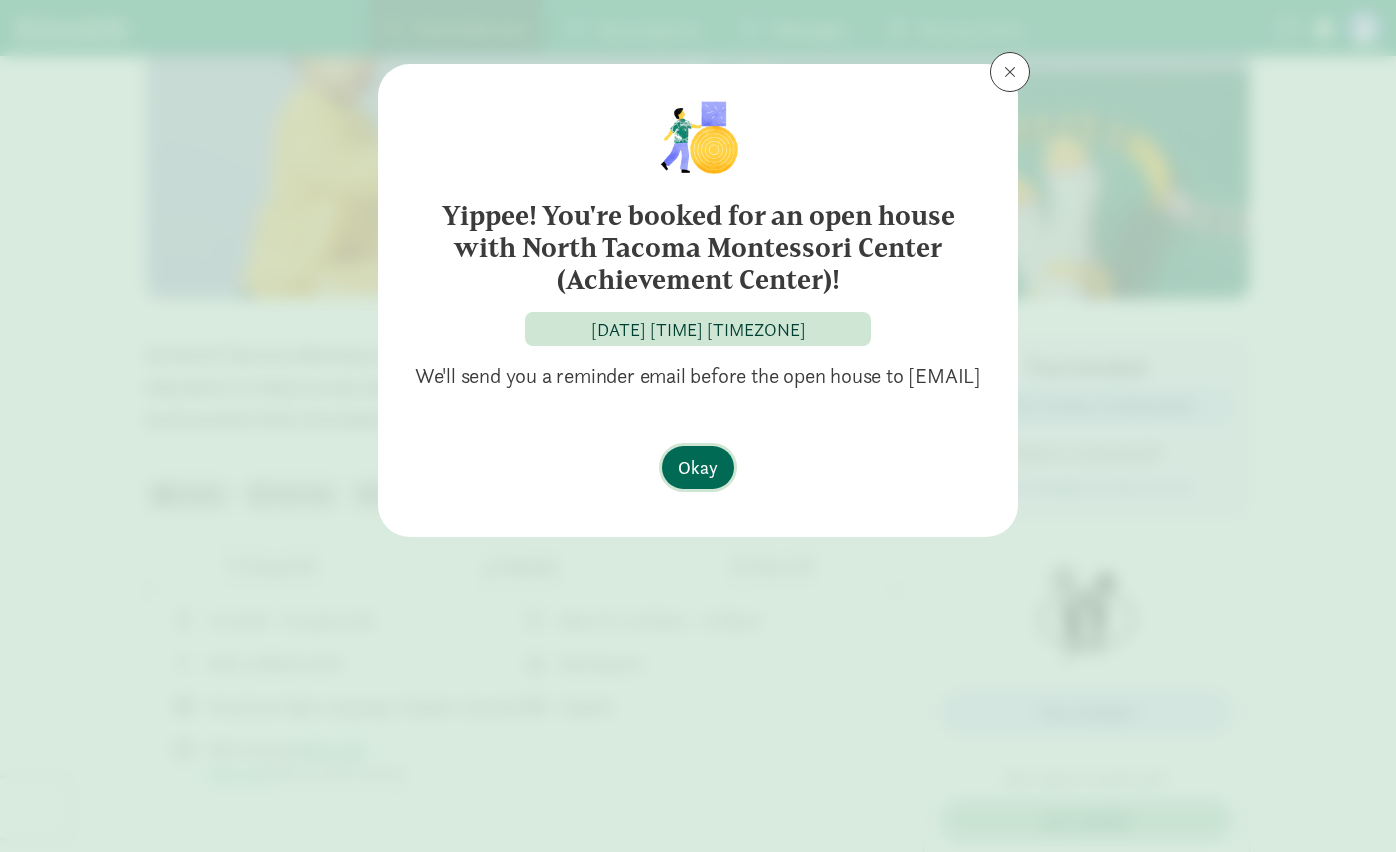 click on "Okay" at bounding box center (698, 467) 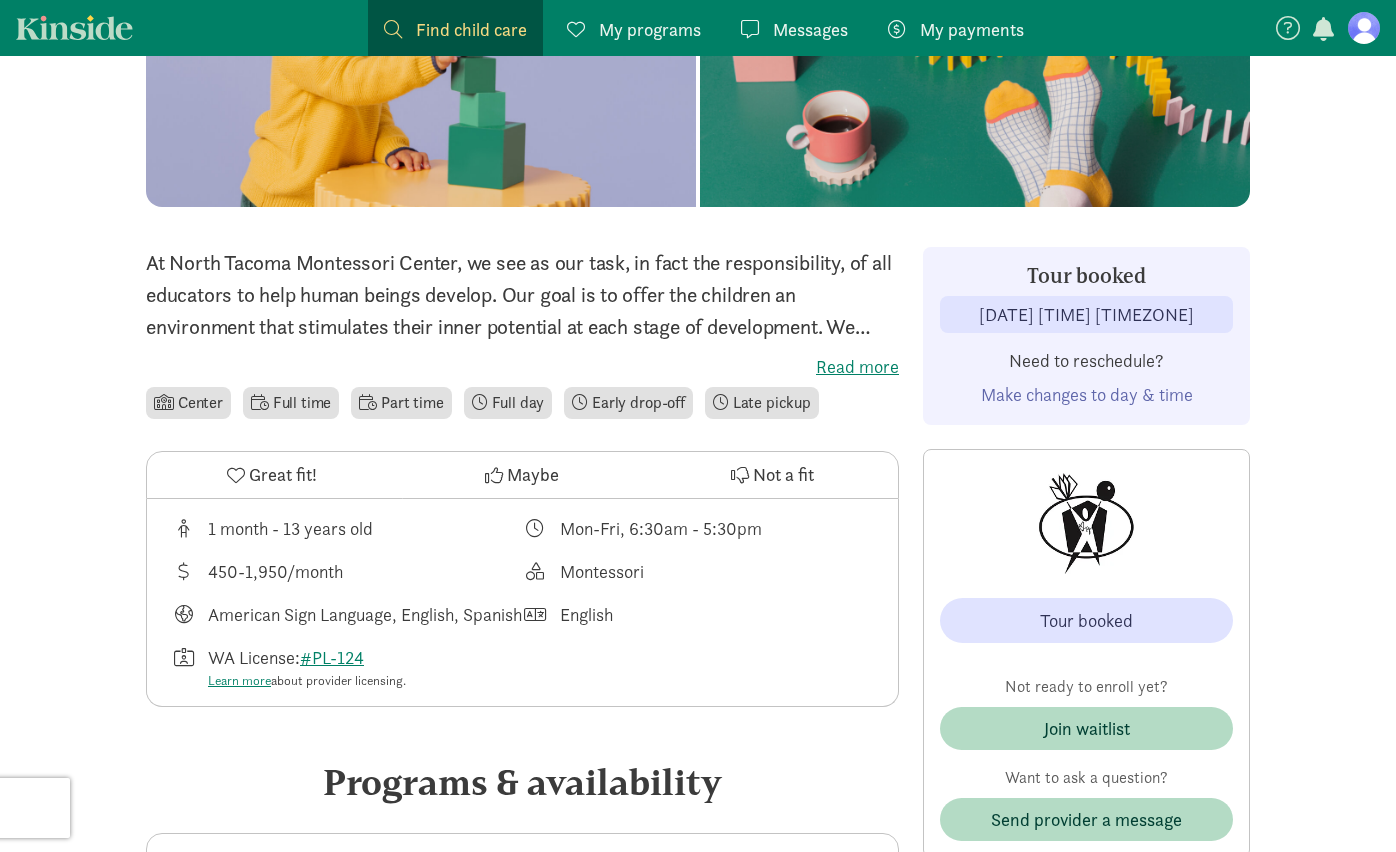 scroll, scrollTop: 485, scrollLeft: 0, axis: vertical 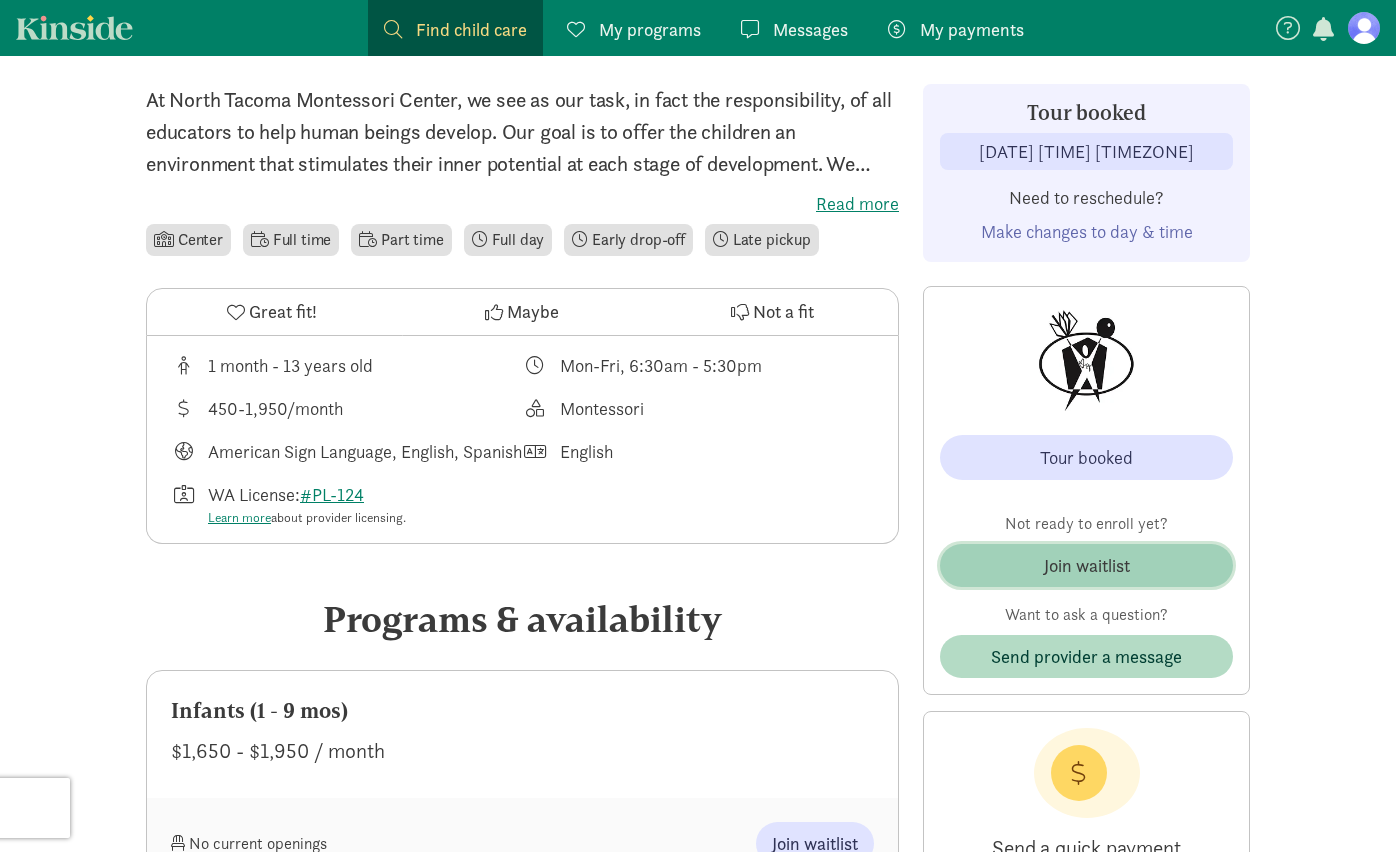 click on "Join waitlist" at bounding box center [1086, 565] 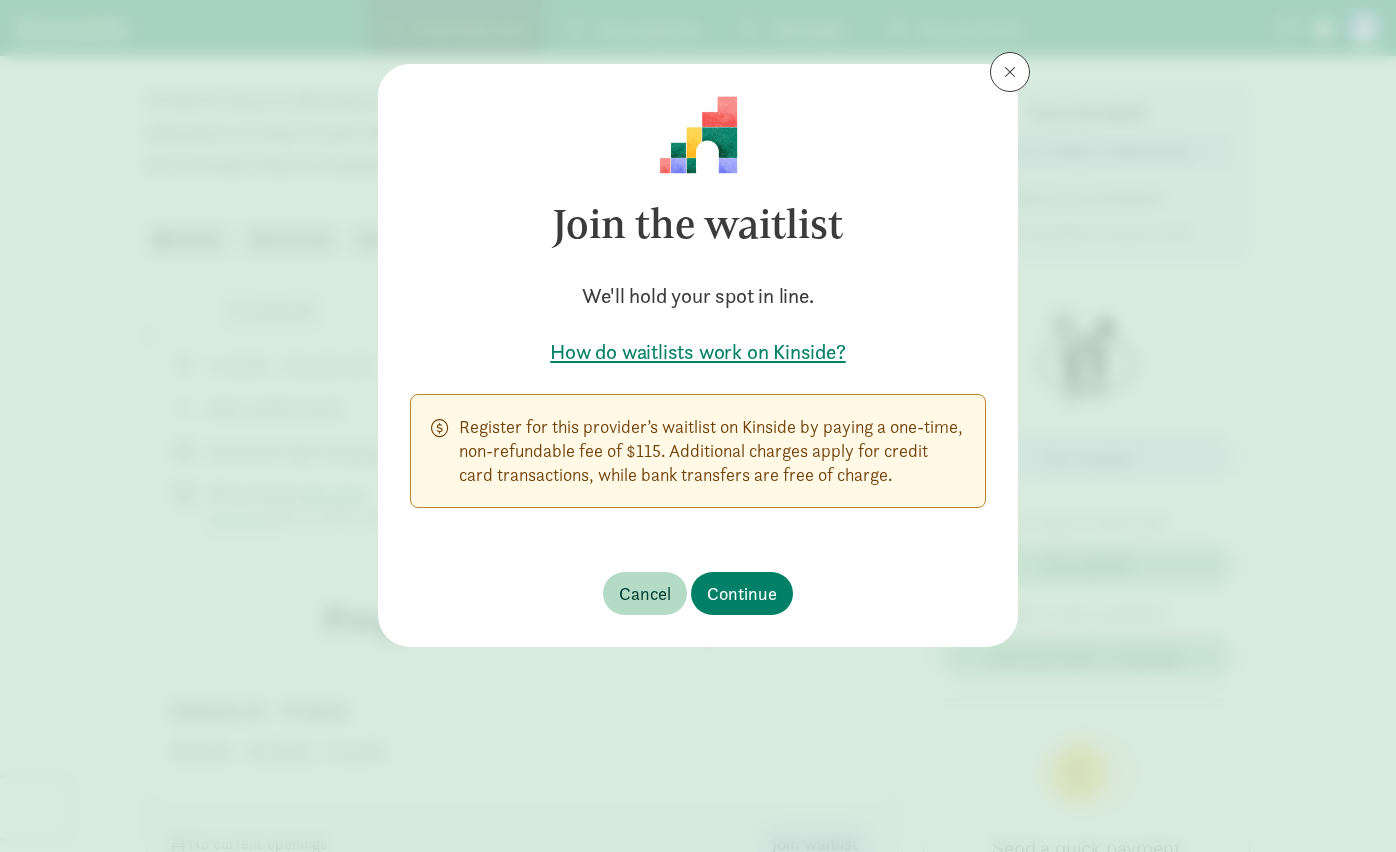 click on "How do waitlists work on Kinside?" at bounding box center (698, 352) 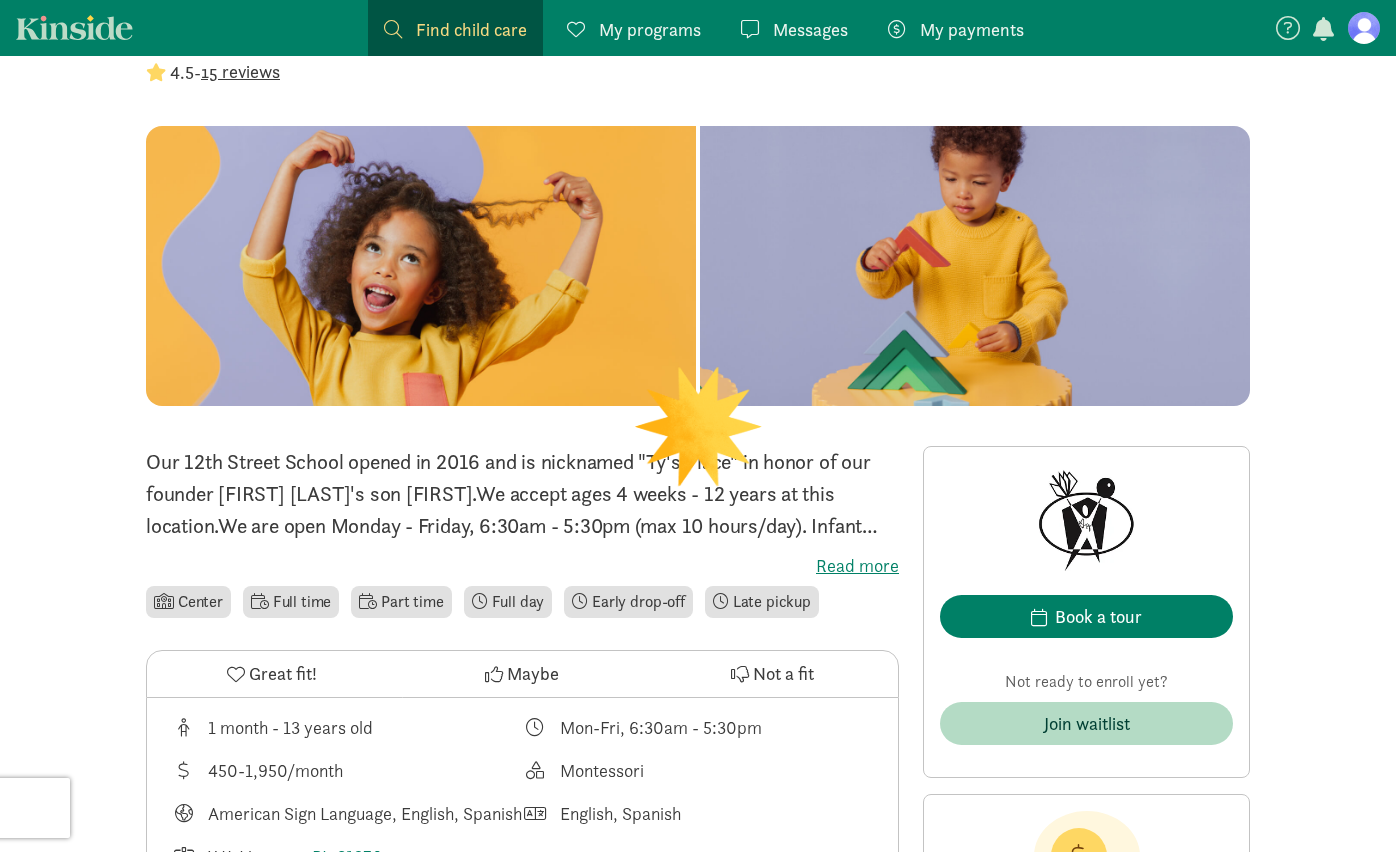 scroll, scrollTop: 134, scrollLeft: 0, axis: vertical 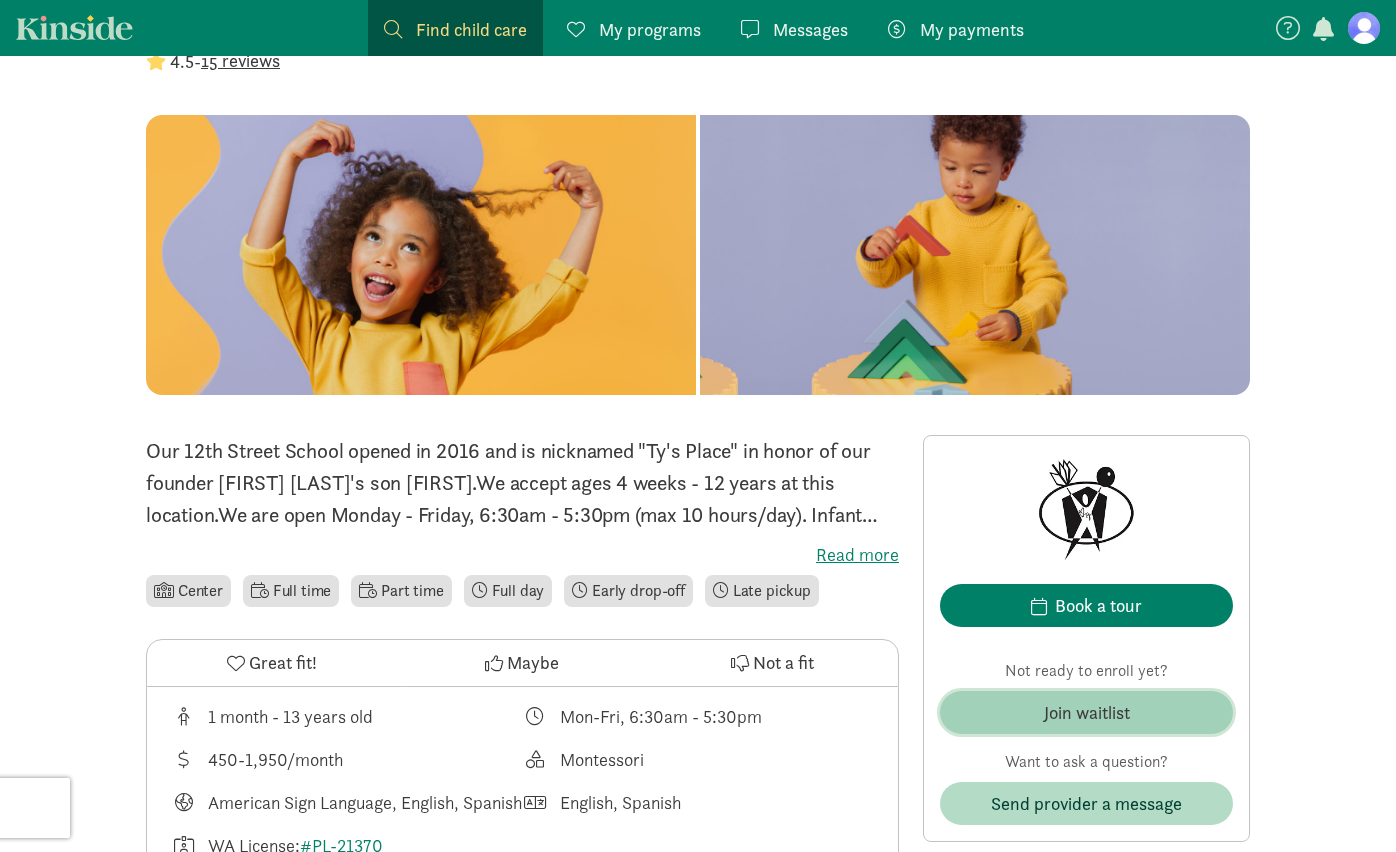 click on "Join waitlist" 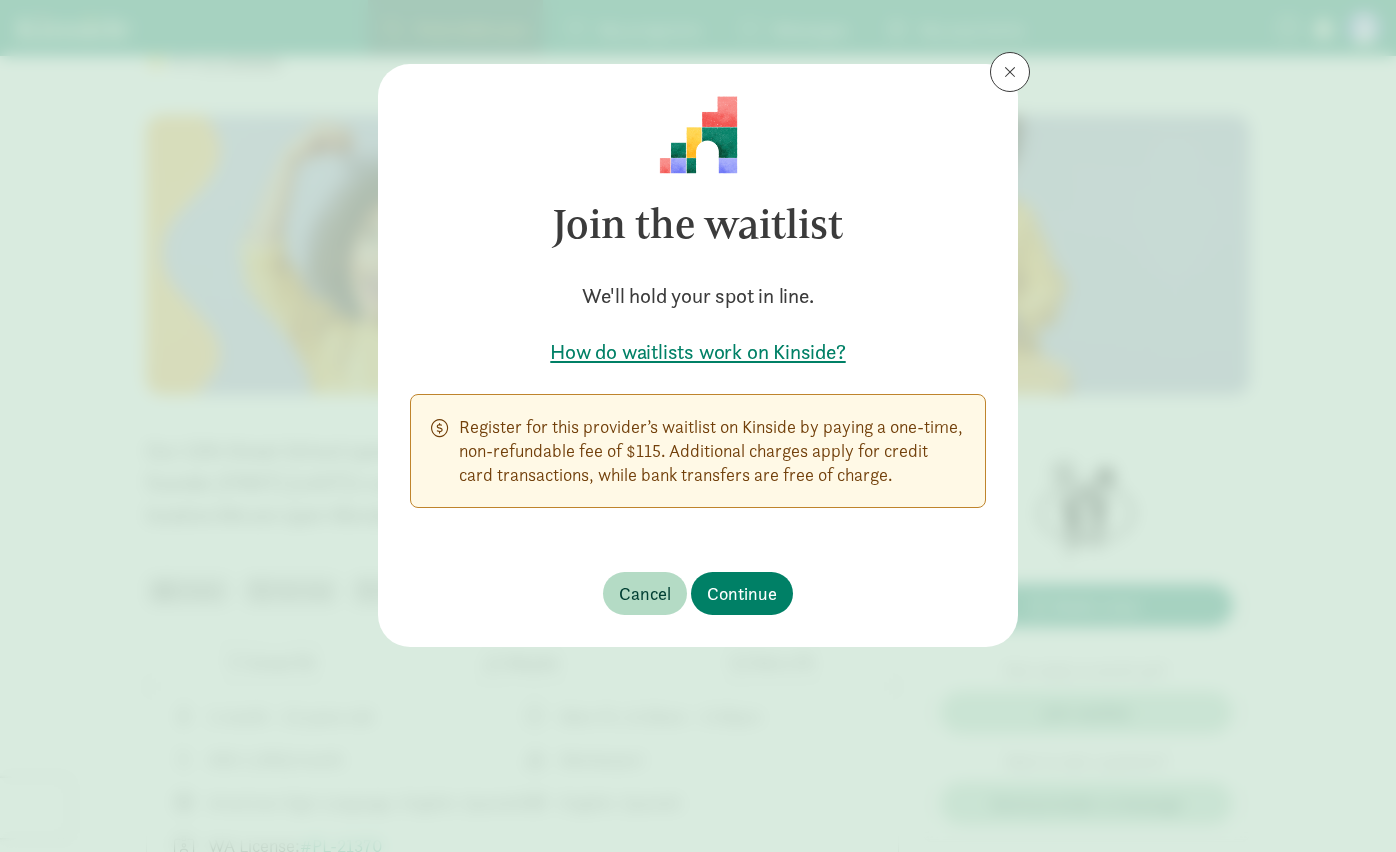 click at bounding box center (1010, 72) 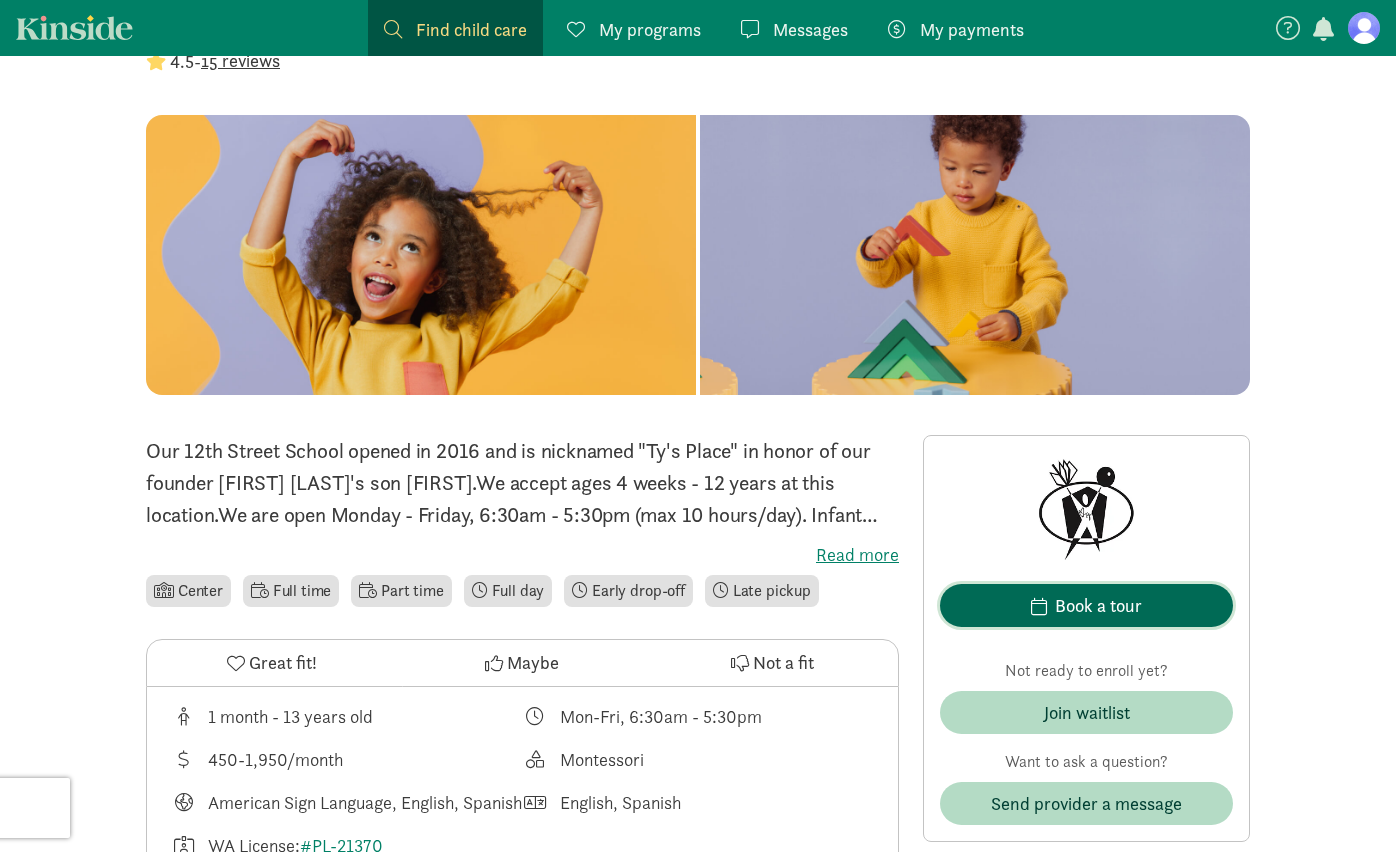click on "Book a tour" 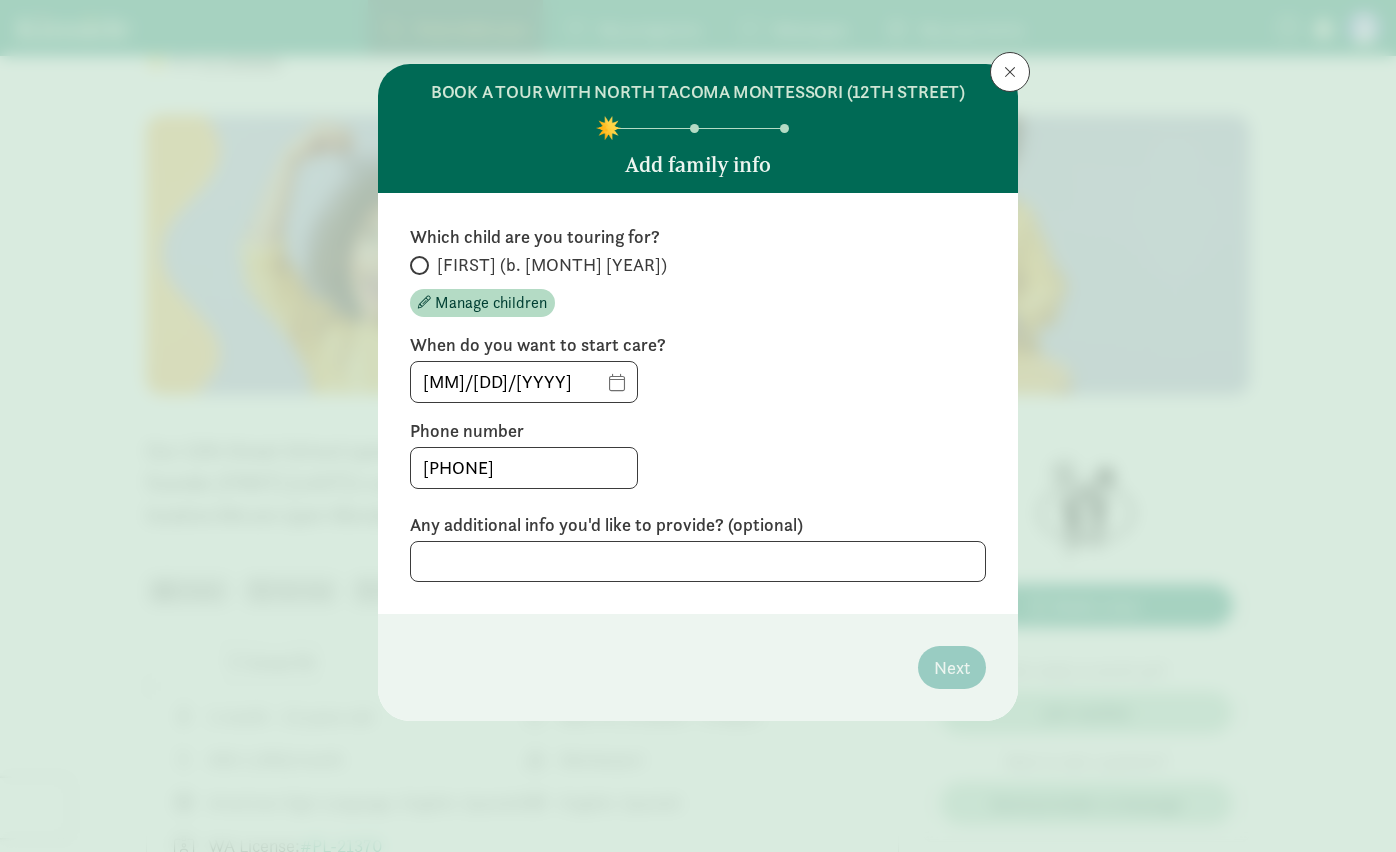 click on "[FIRST] (b. [MONTH] [YEAR])" at bounding box center (416, 265) 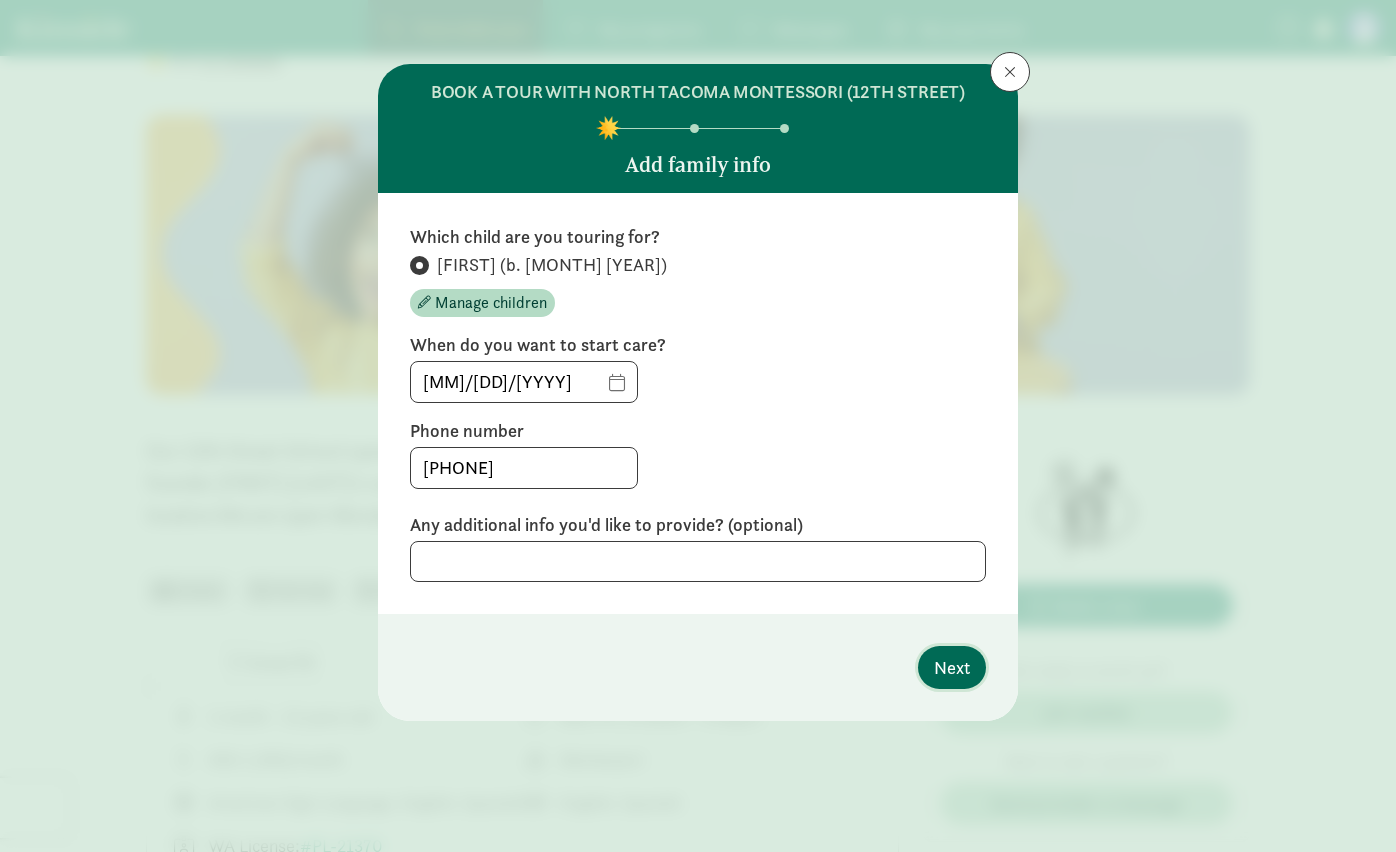 click on "Next" at bounding box center (952, 667) 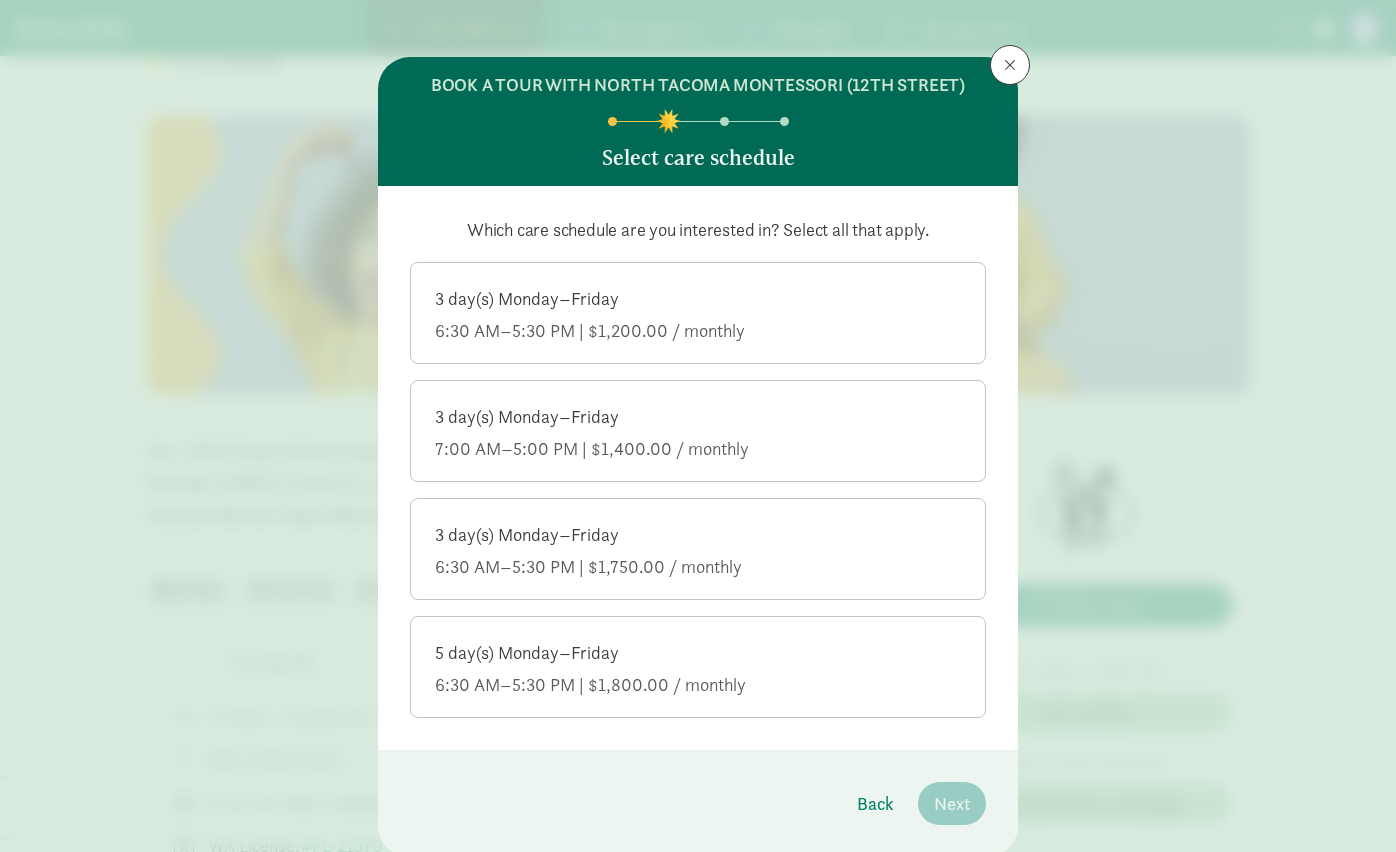 scroll, scrollTop: 0, scrollLeft: 0, axis: both 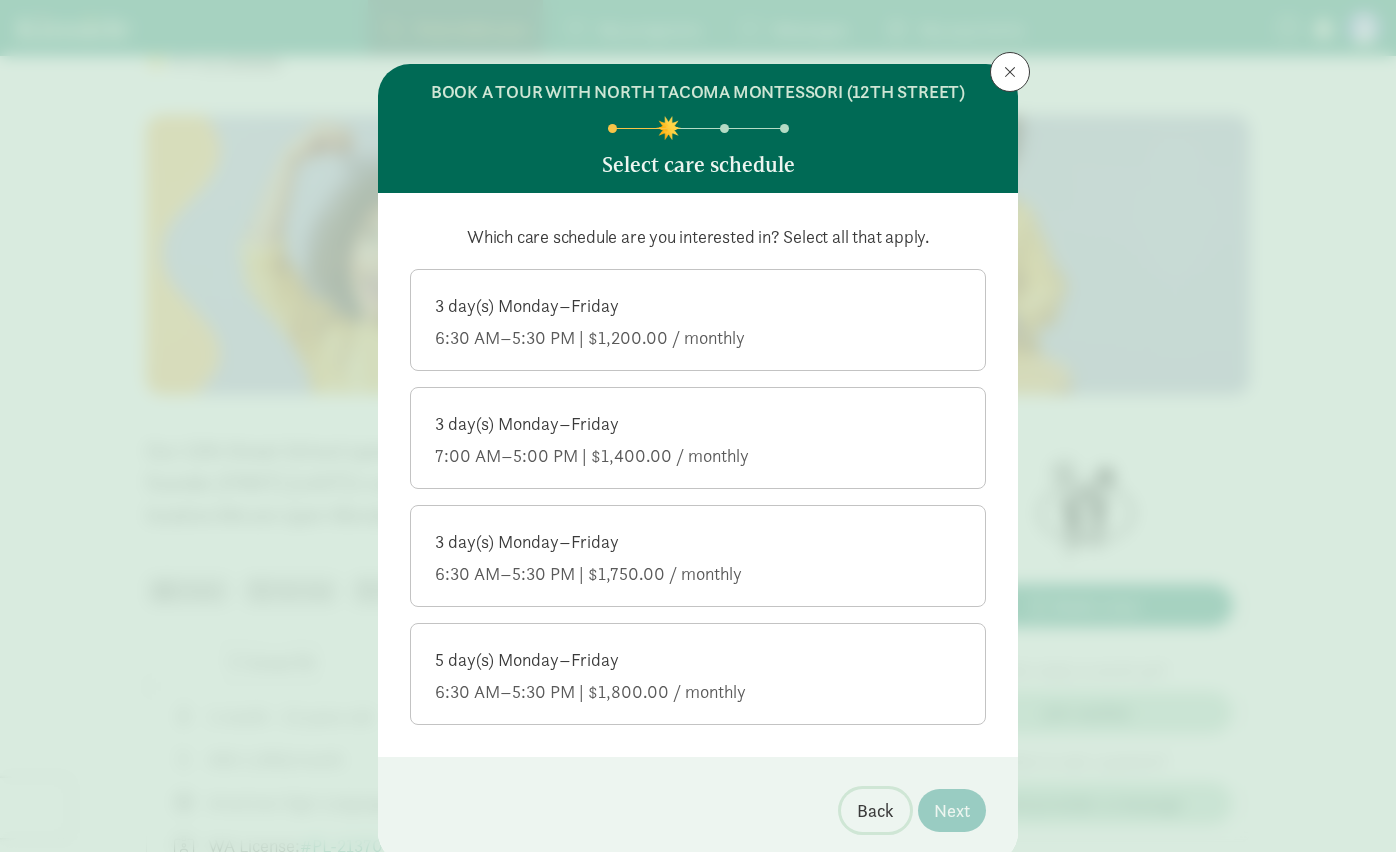 click on "Back" at bounding box center [875, 810] 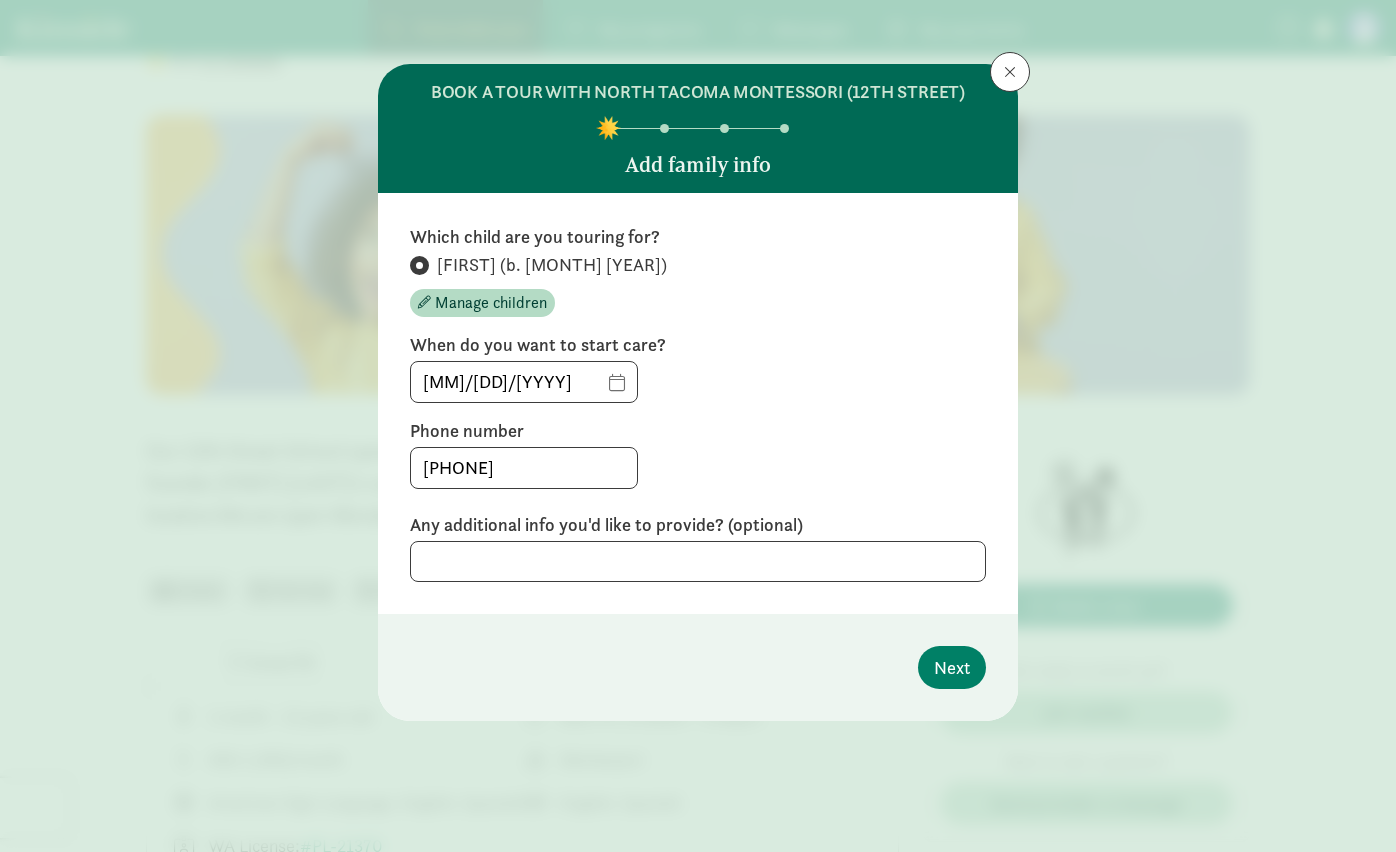 click at bounding box center [1010, 72] 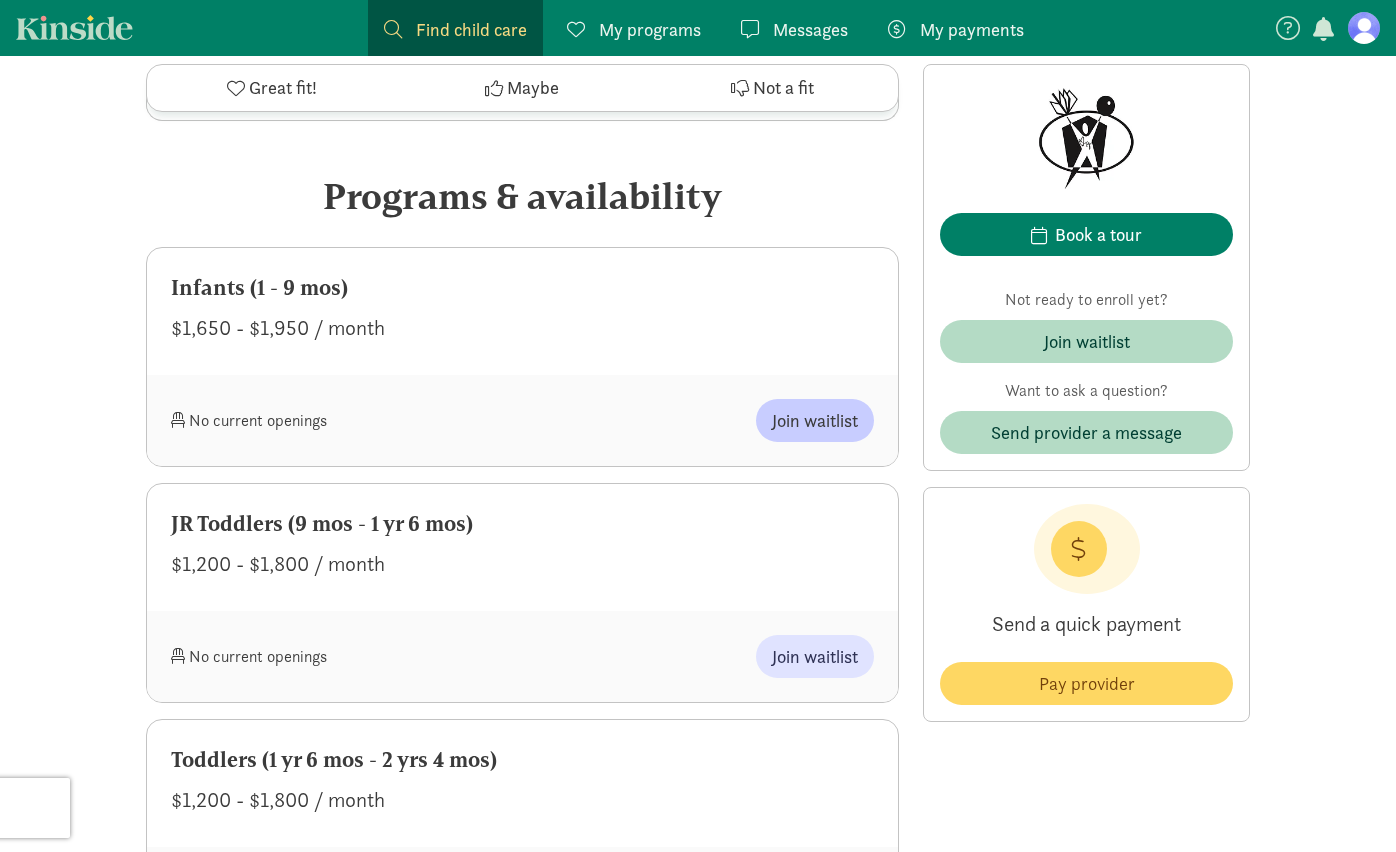 scroll, scrollTop: 911, scrollLeft: 0, axis: vertical 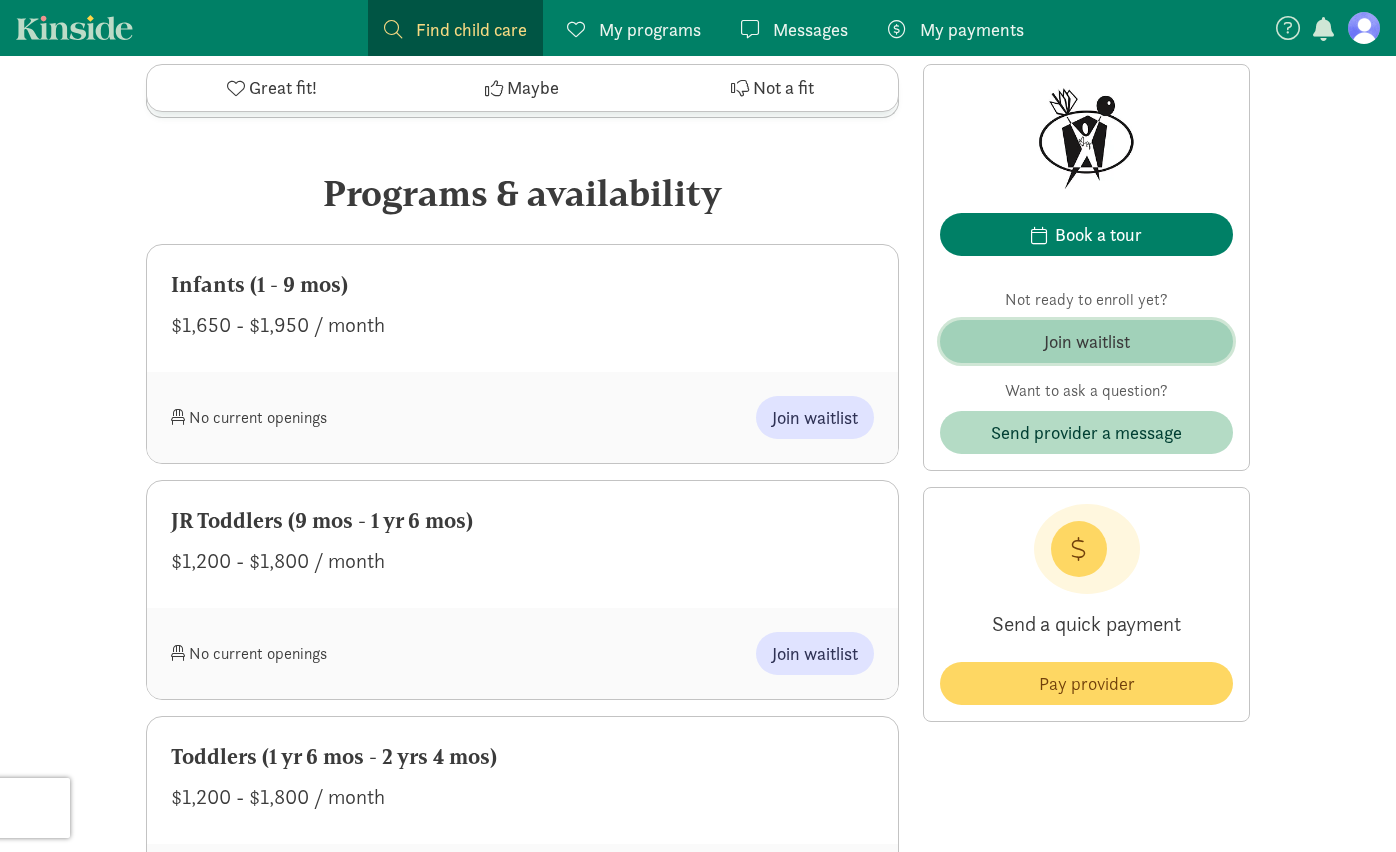 click on "Join waitlist" 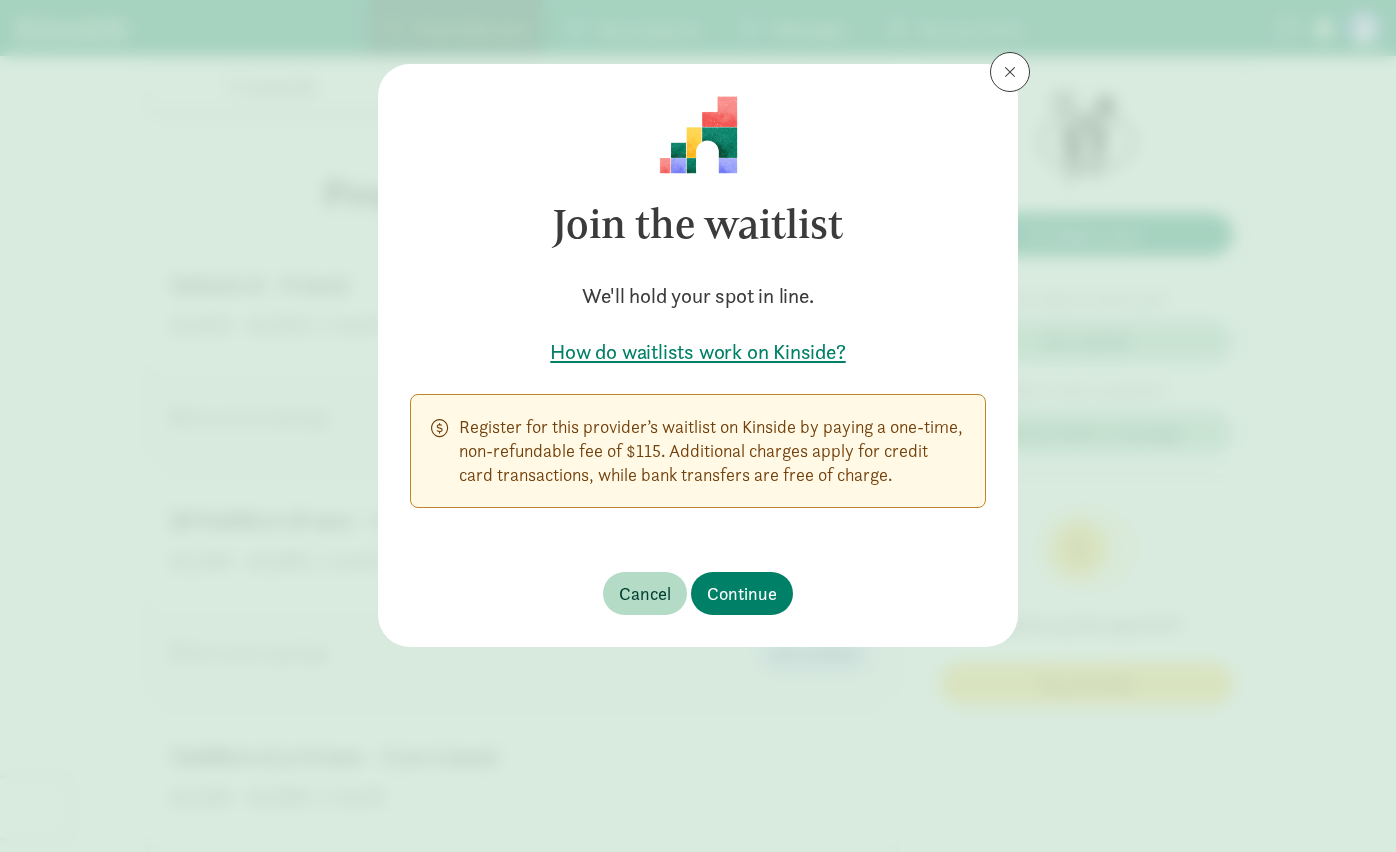 click at bounding box center (1010, 72) 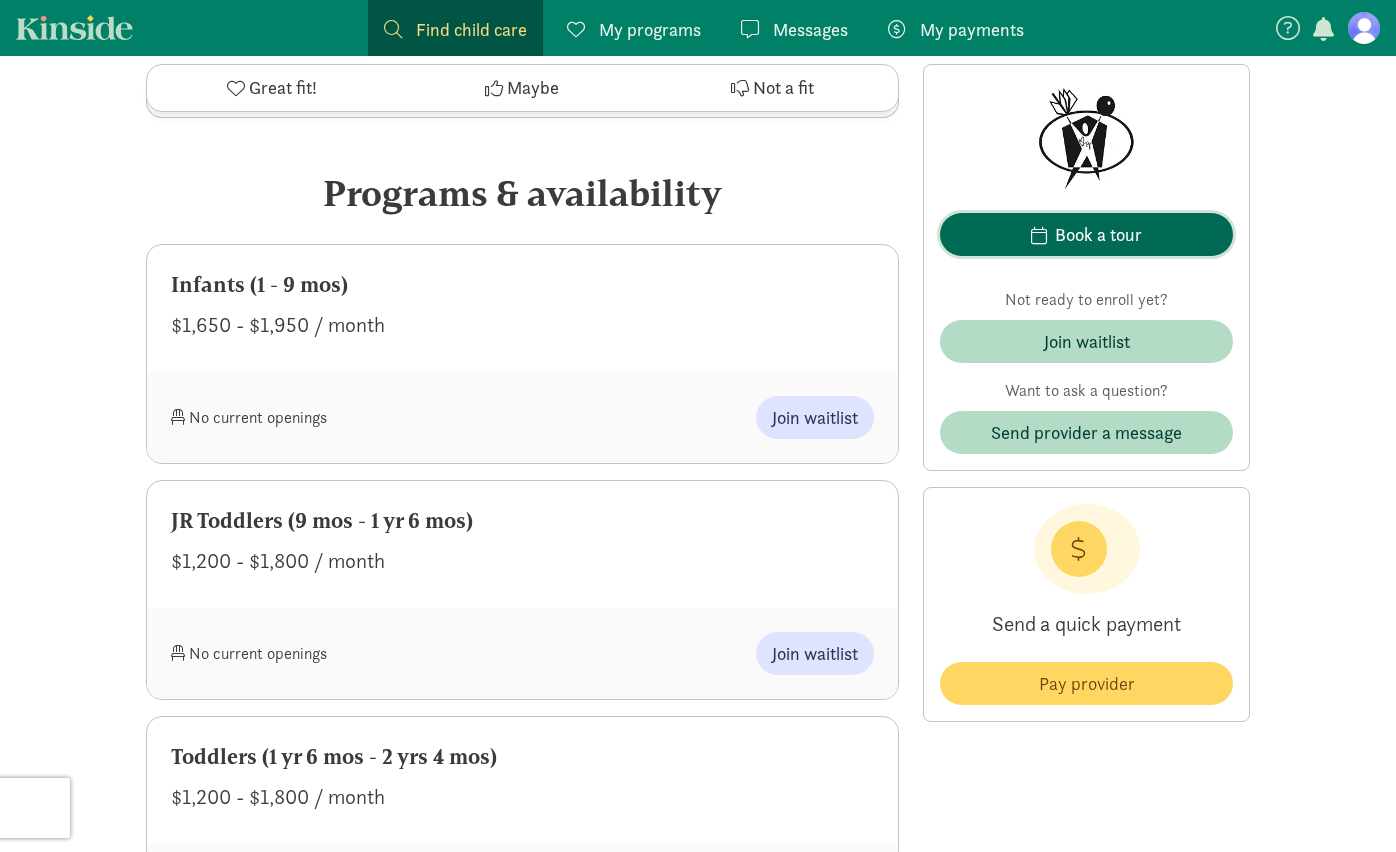 click on "Book a tour" at bounding box center (1086, 234) 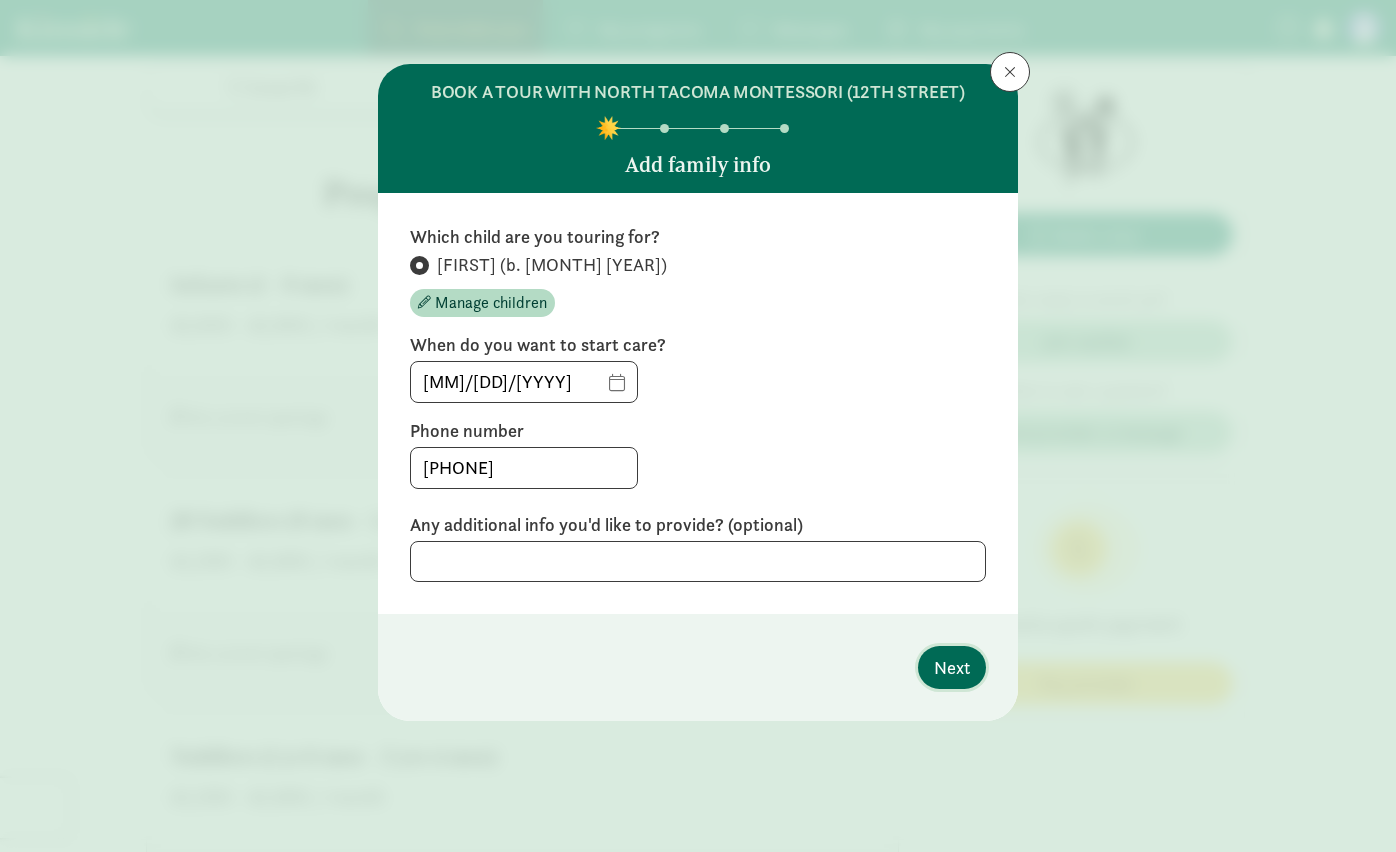 click on "Next" at bounding box center (952, 667) 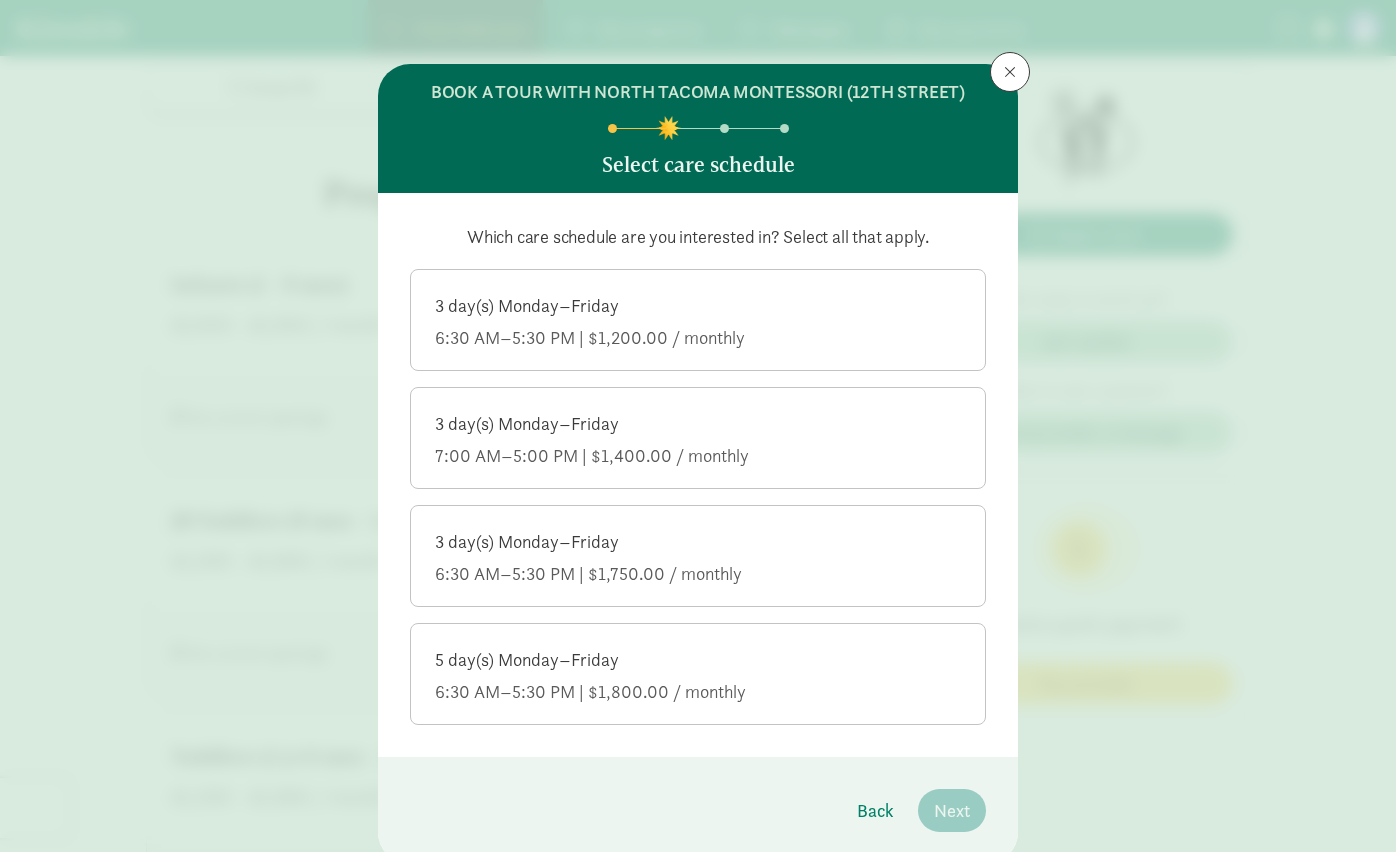 click on "7:00 AM–5:00 PM | $1,400.00 / monthly" 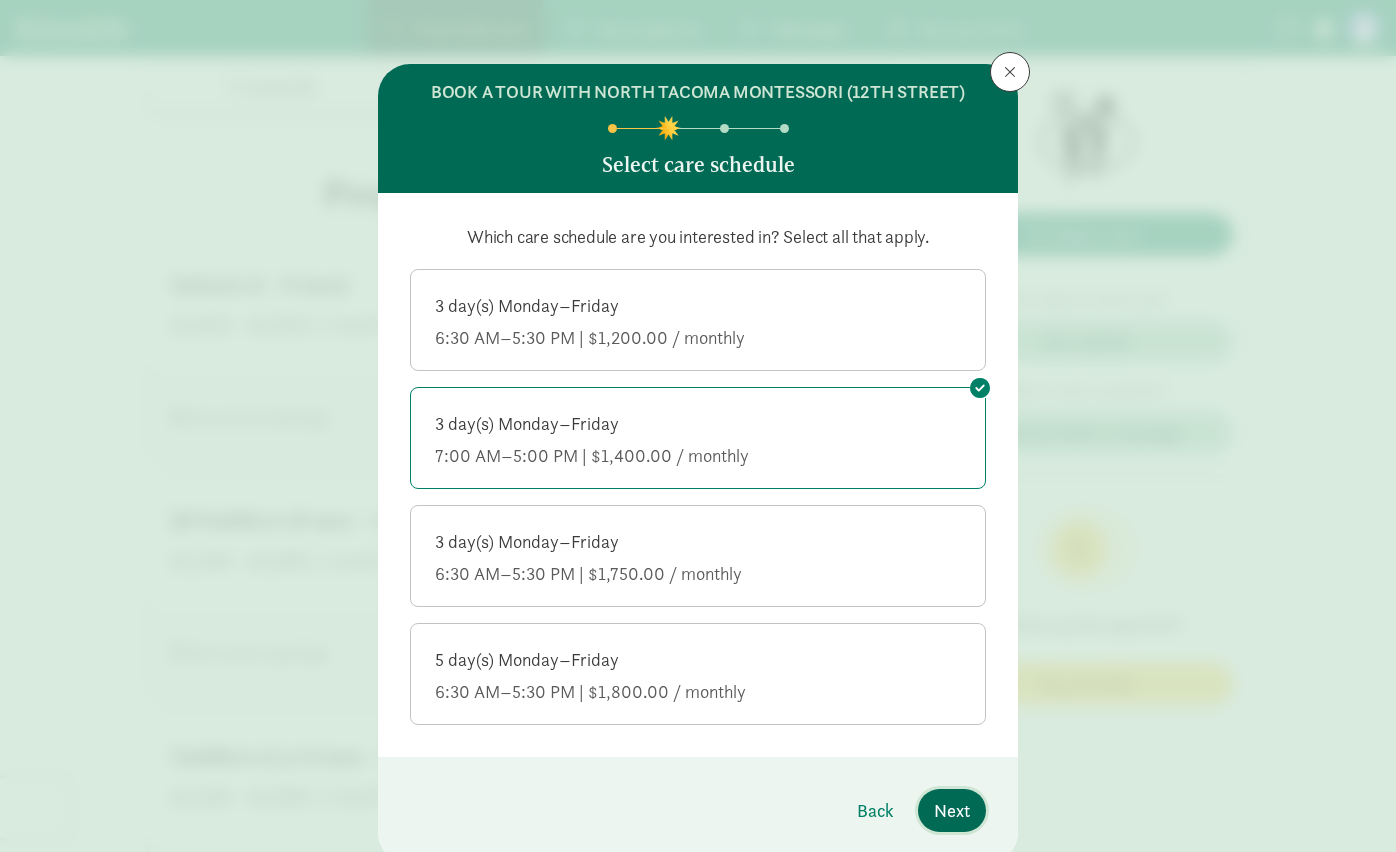 click on "Next" 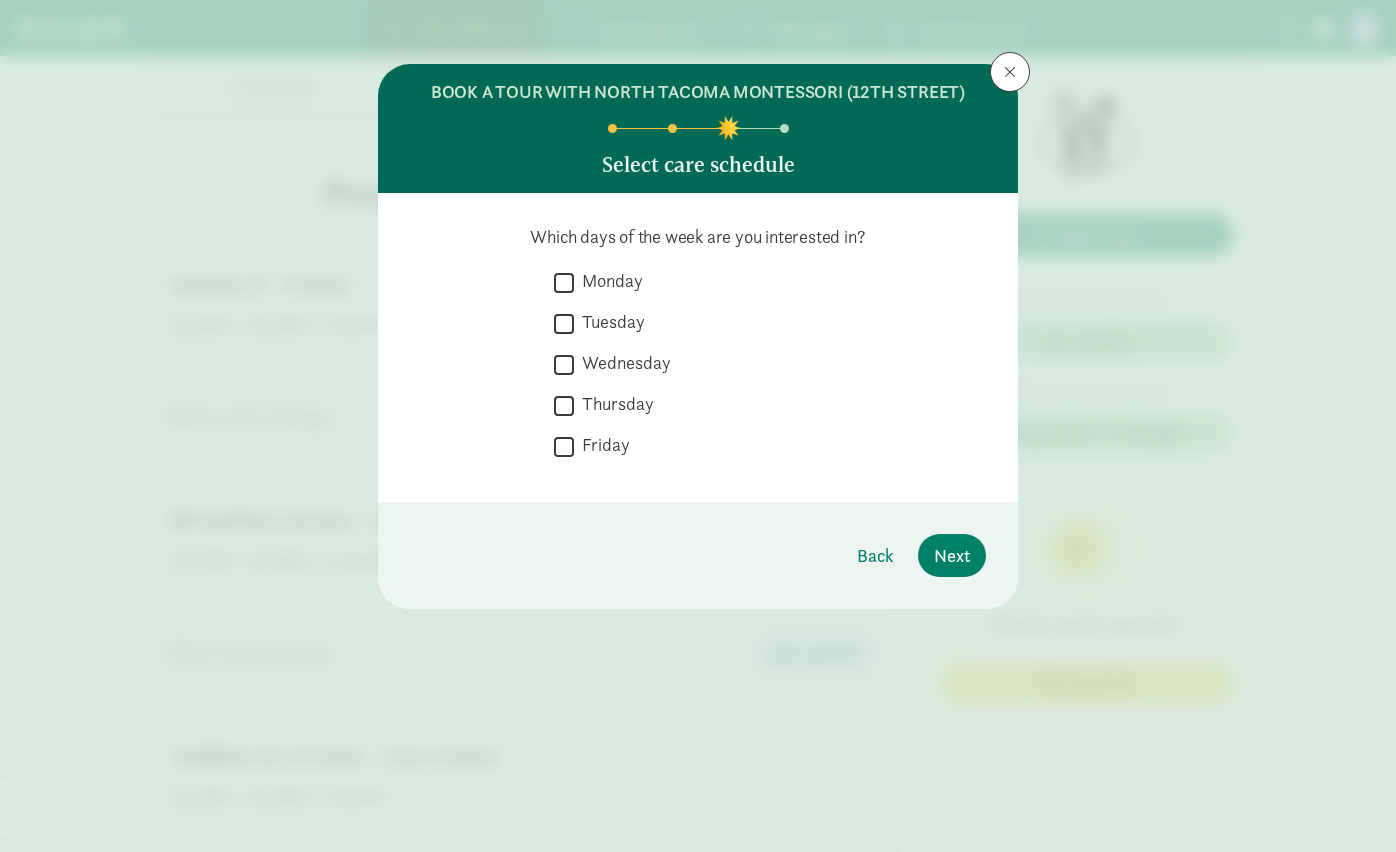 click on "Monday" at bounding box center [564, 282] 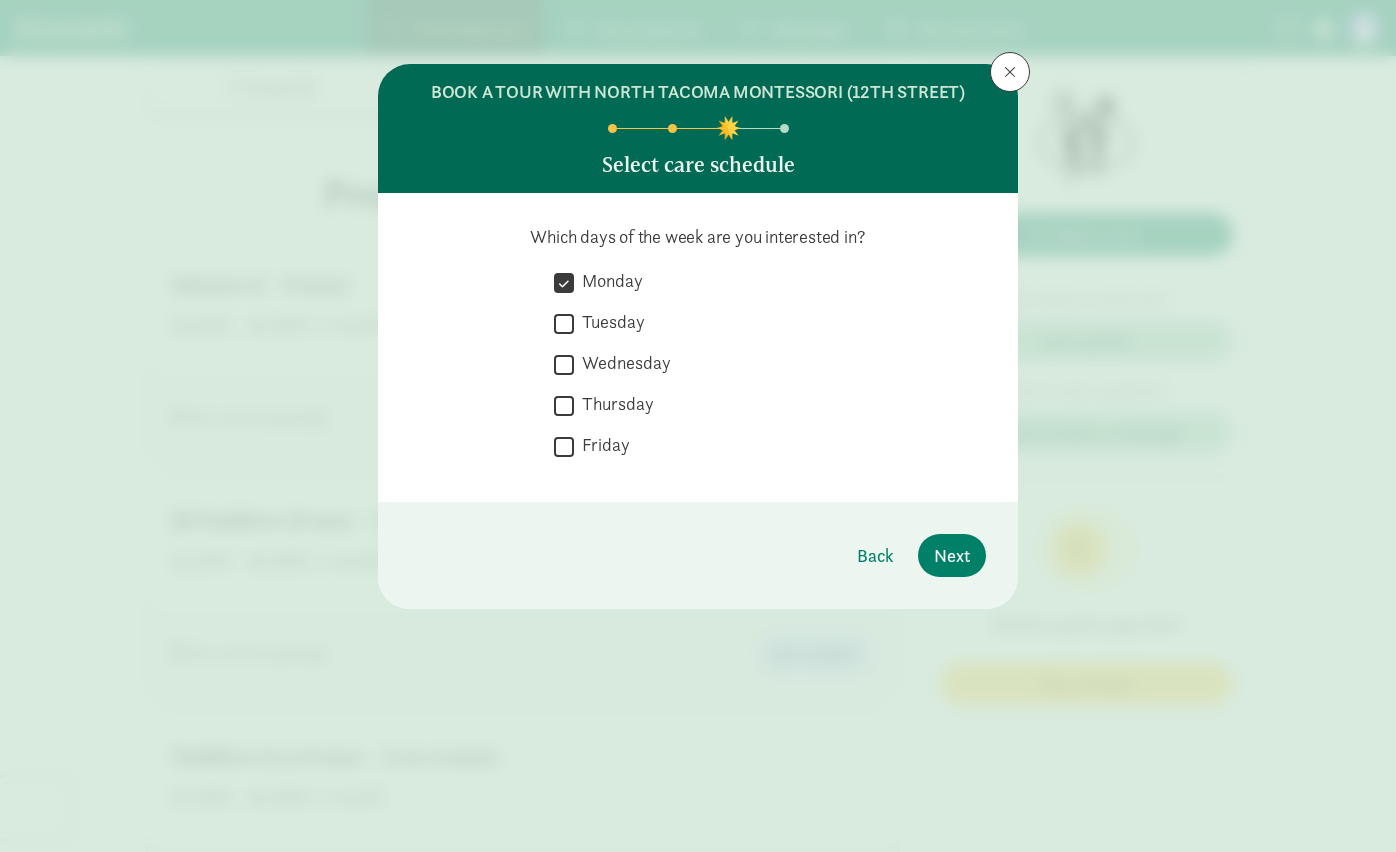 click on "Wednesday" at bounding box center (564, 364) 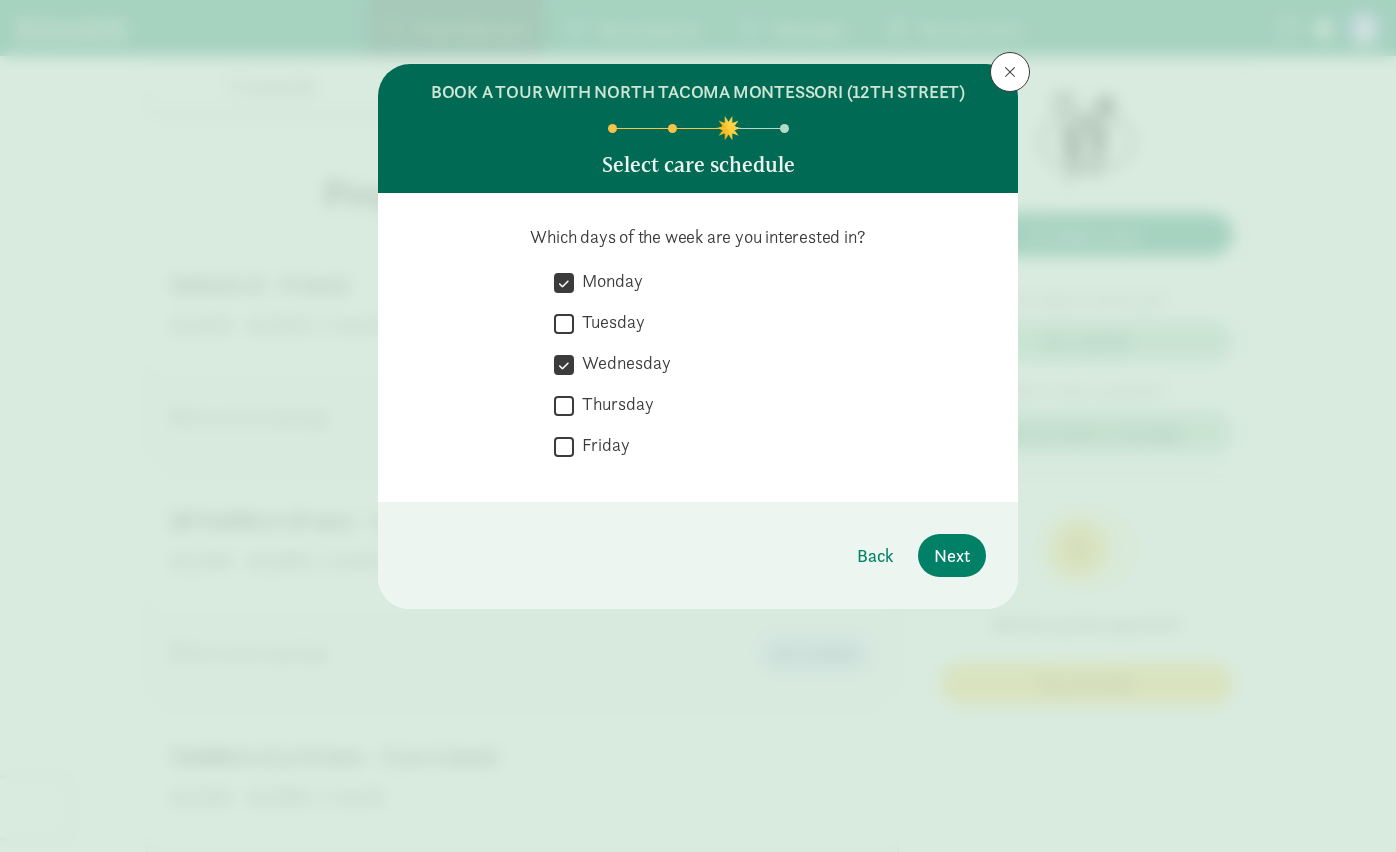 click on "Thursday" at bounding box center (564, 405) 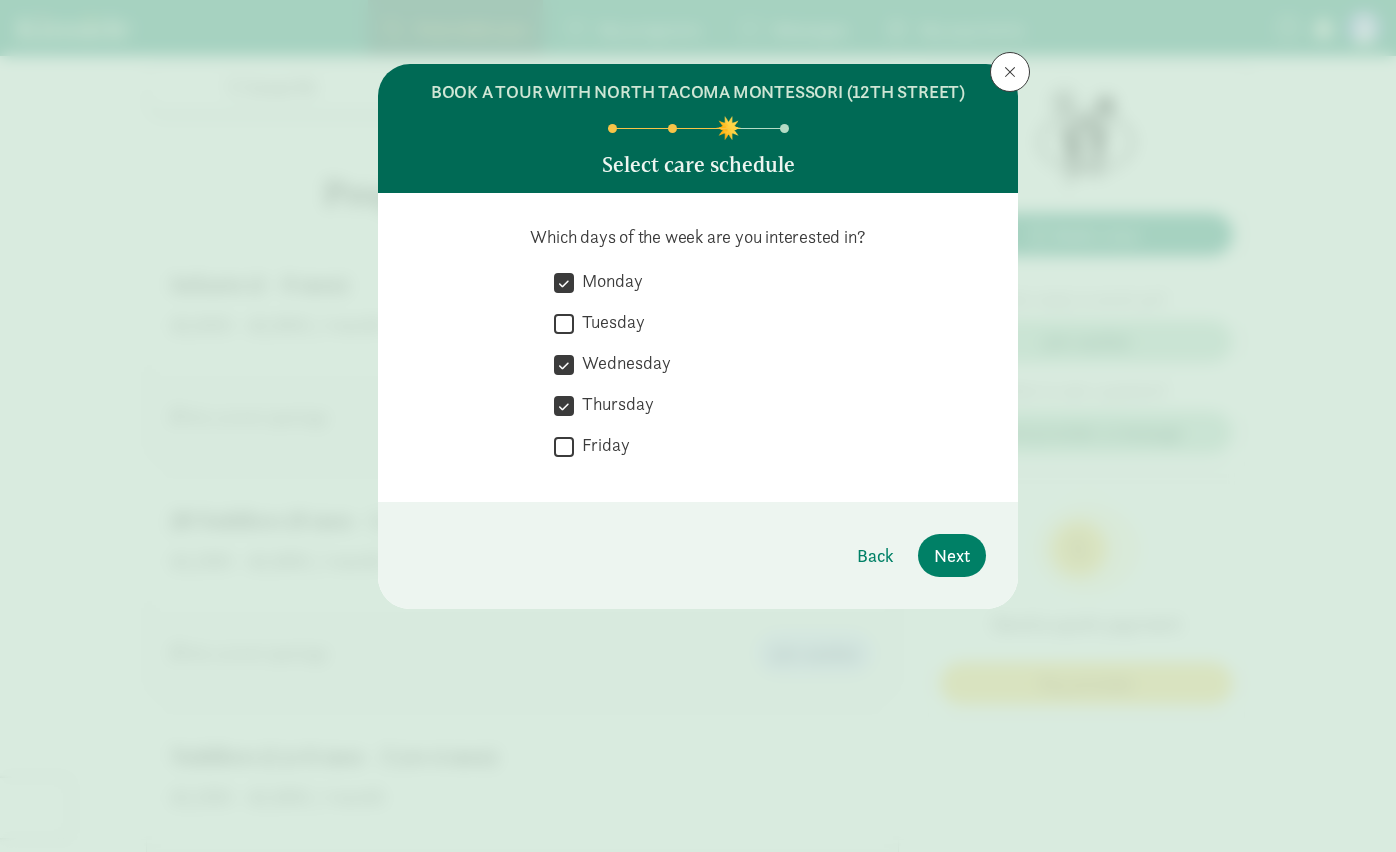 click on "Friday" at bounding box center [564, 446] 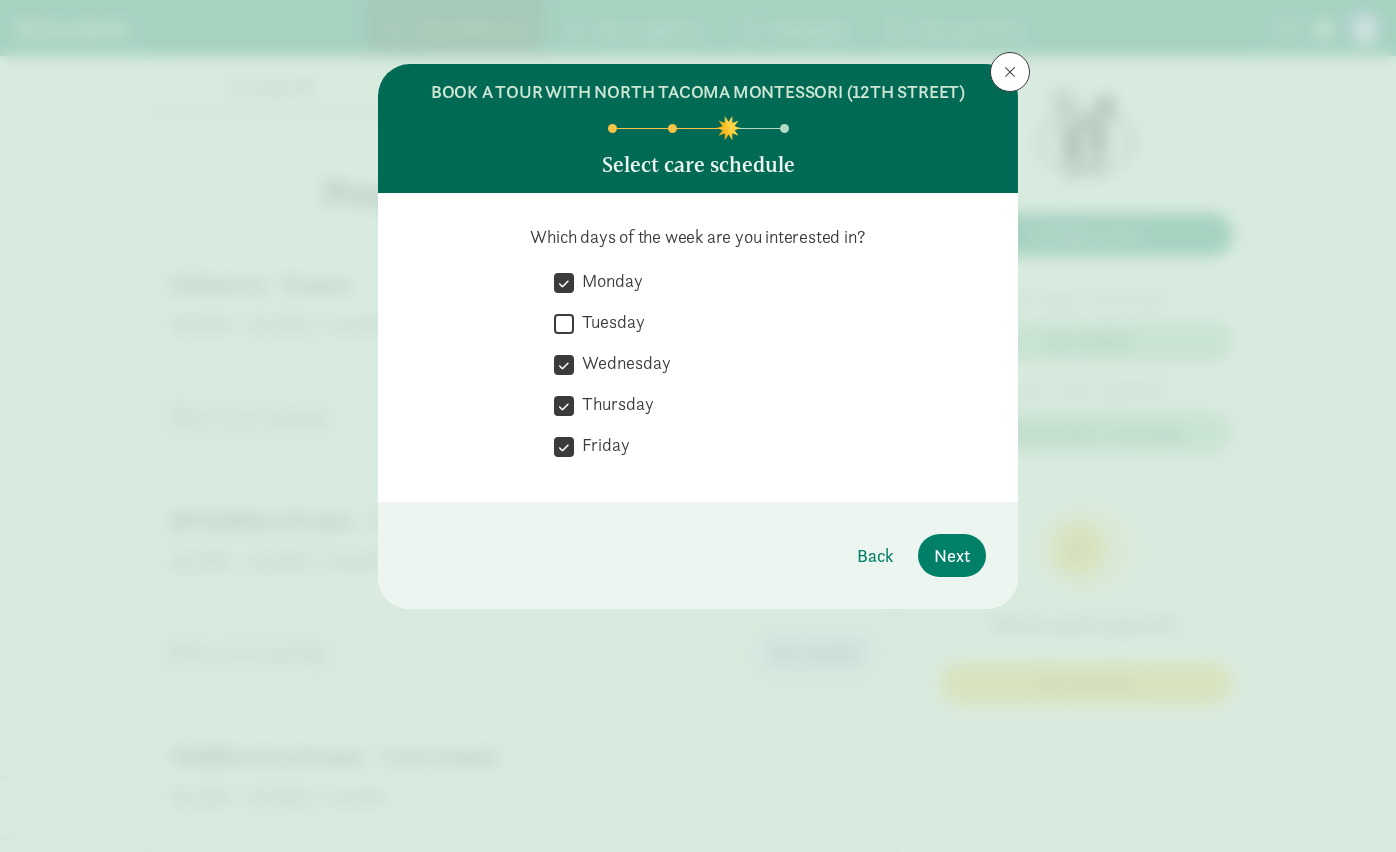 click on "Thursday" at bounding box center (564, 405) 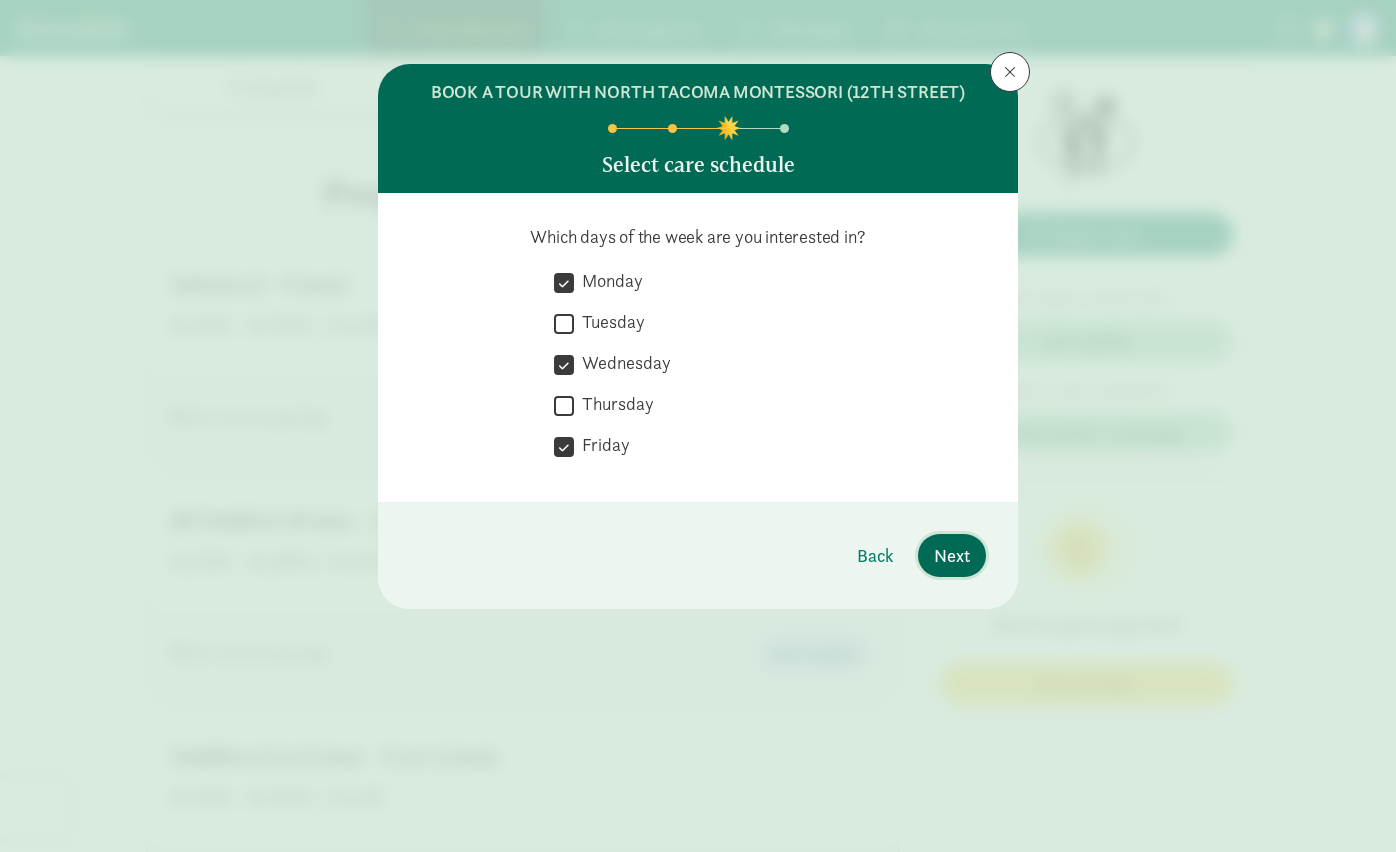 click on "Next" at bounding box center (952, 555) 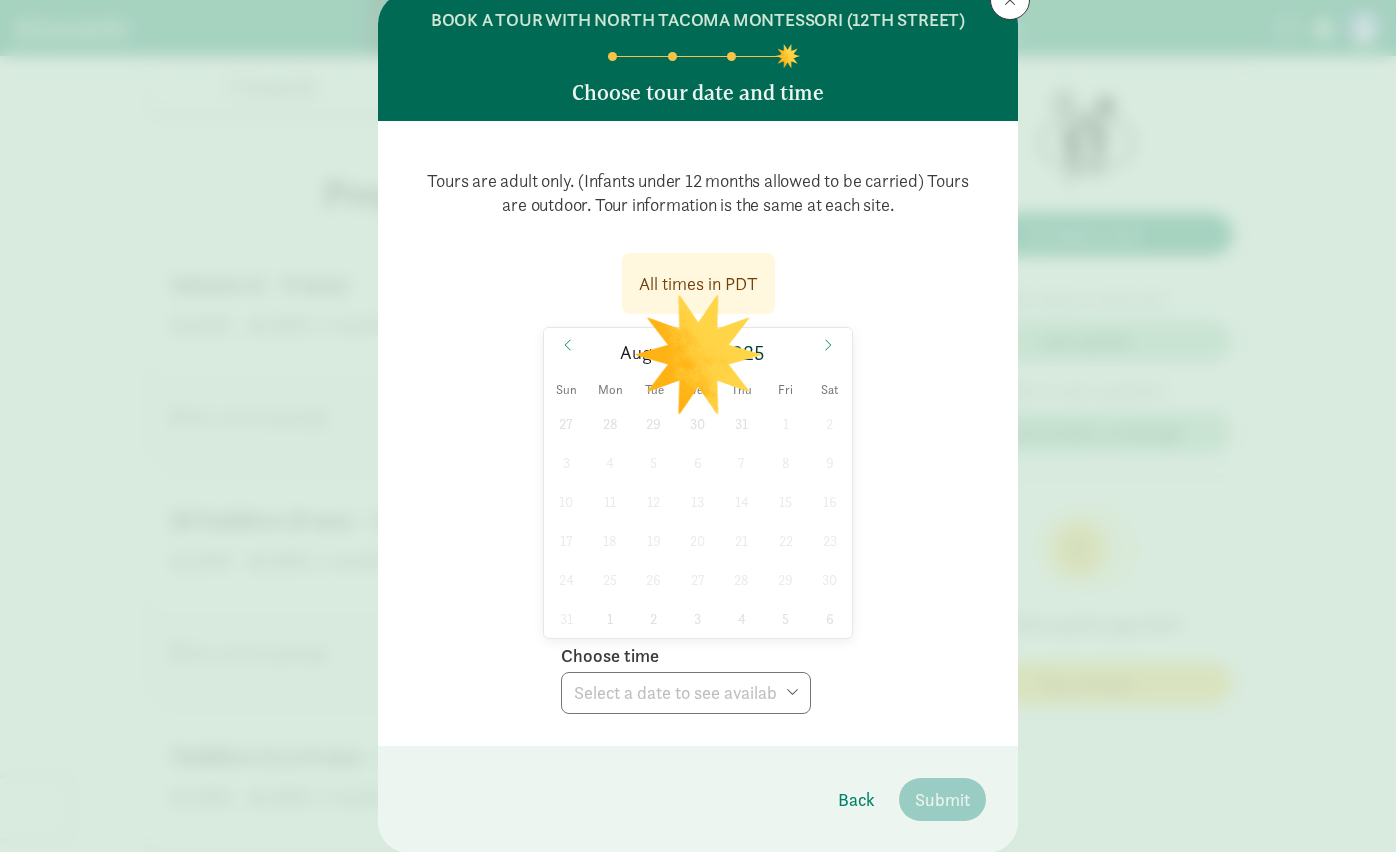 scroll, scrollTop: 88, scrollLeft: 0, axis: vertical 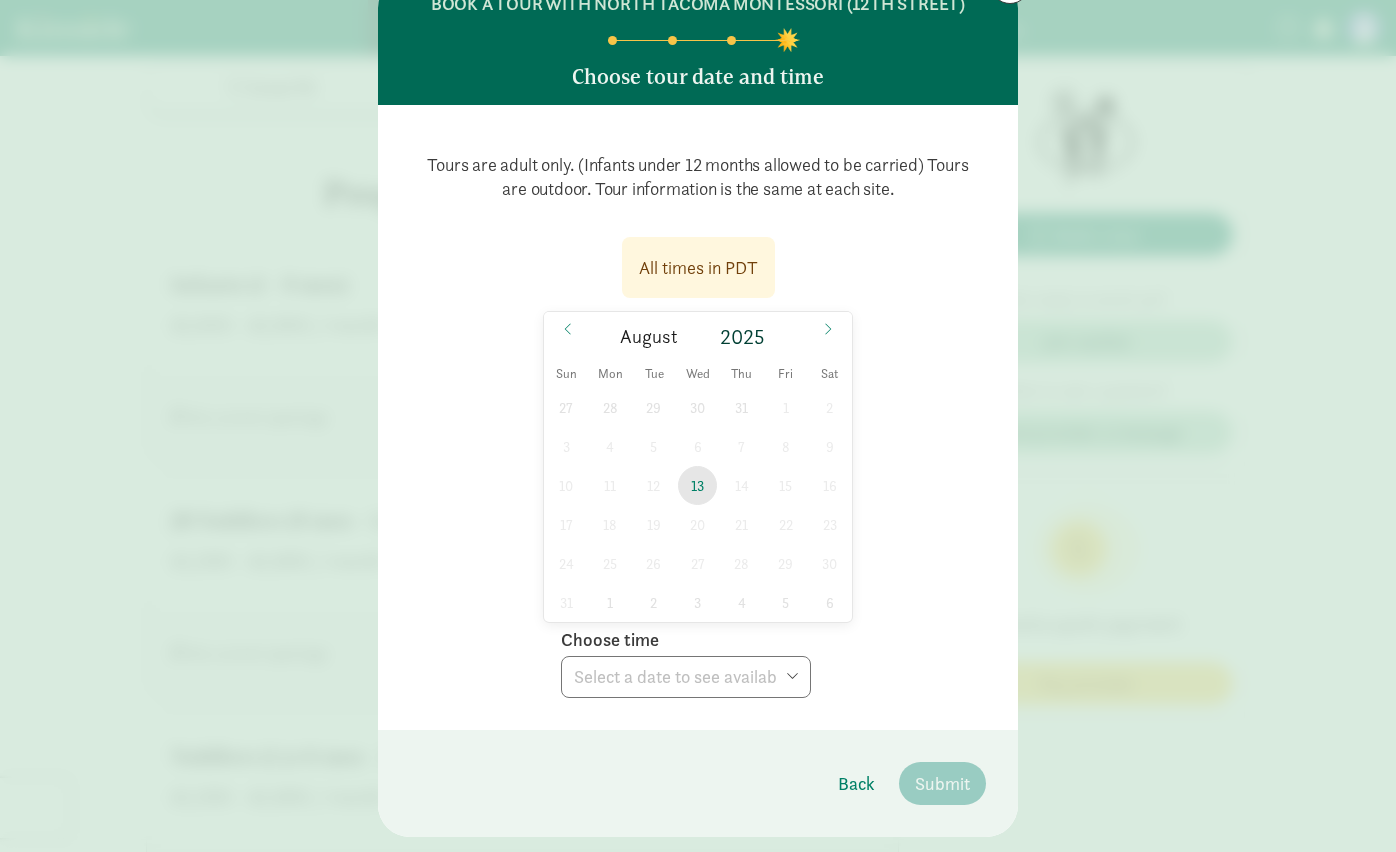 click on "13" at bounding box center [697, 485] 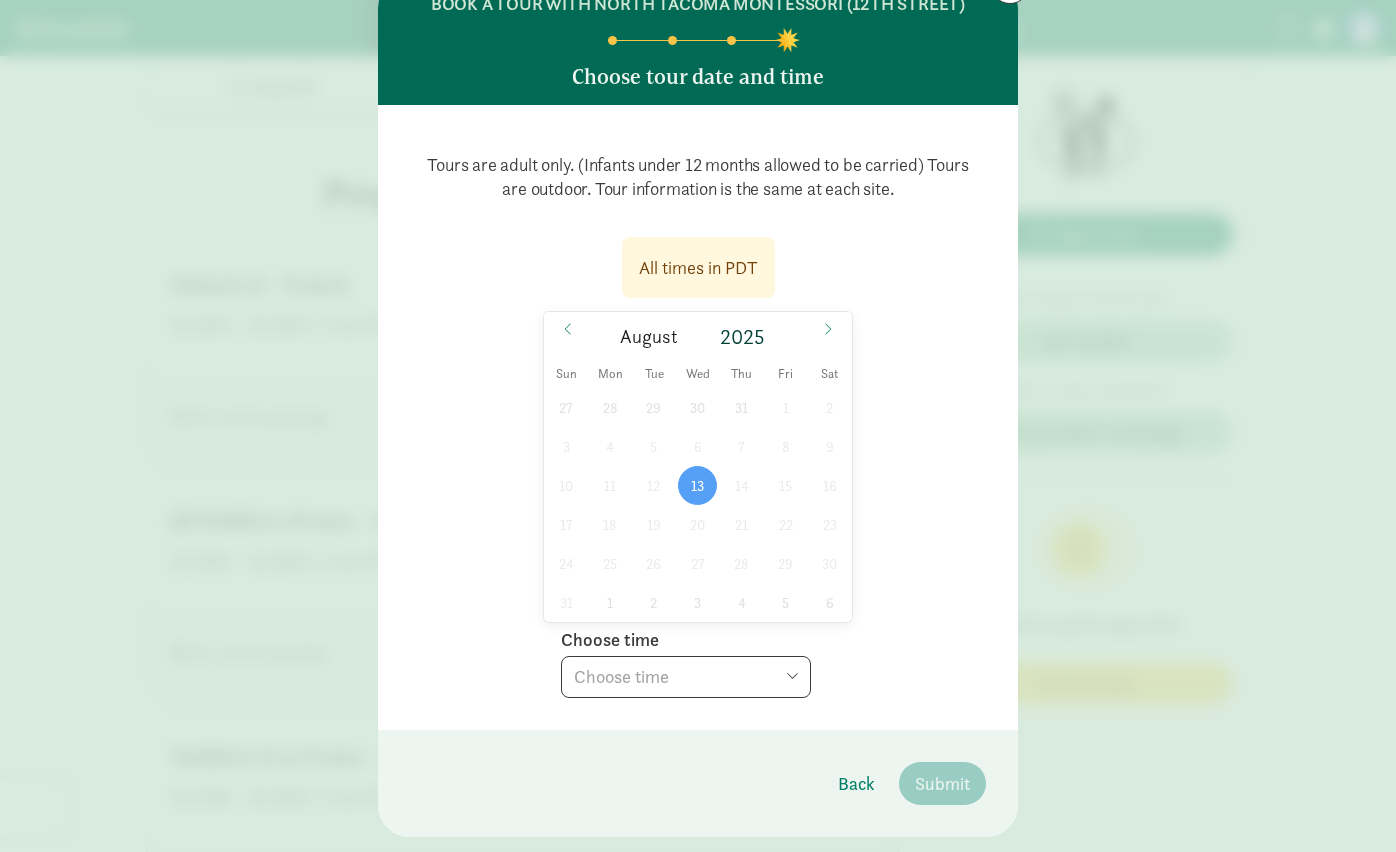 select on "2025-08-13T10:00:00.000-07:00" 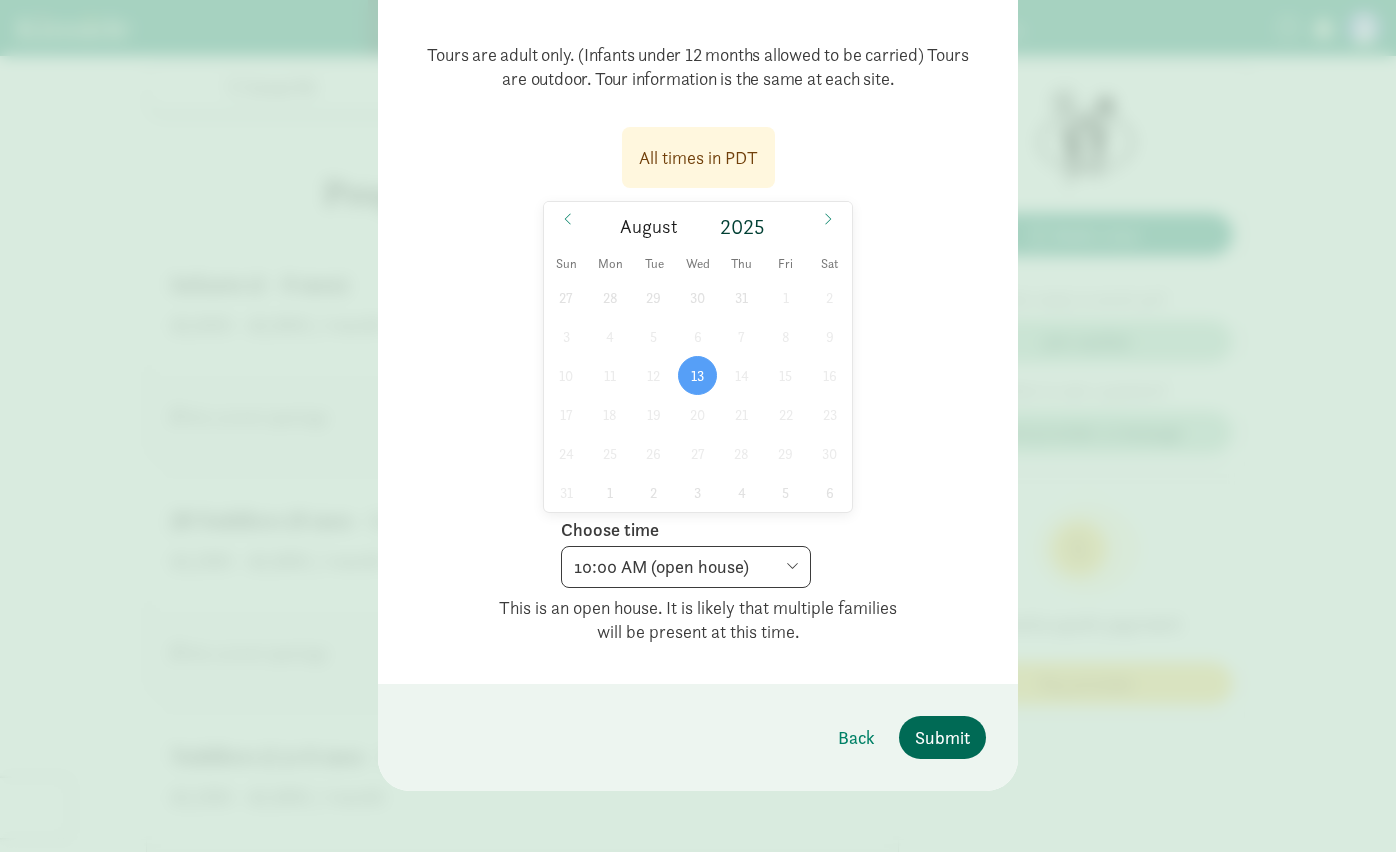 scroll, scrollTop: 200, scrollLeft: 0, axis: vertical 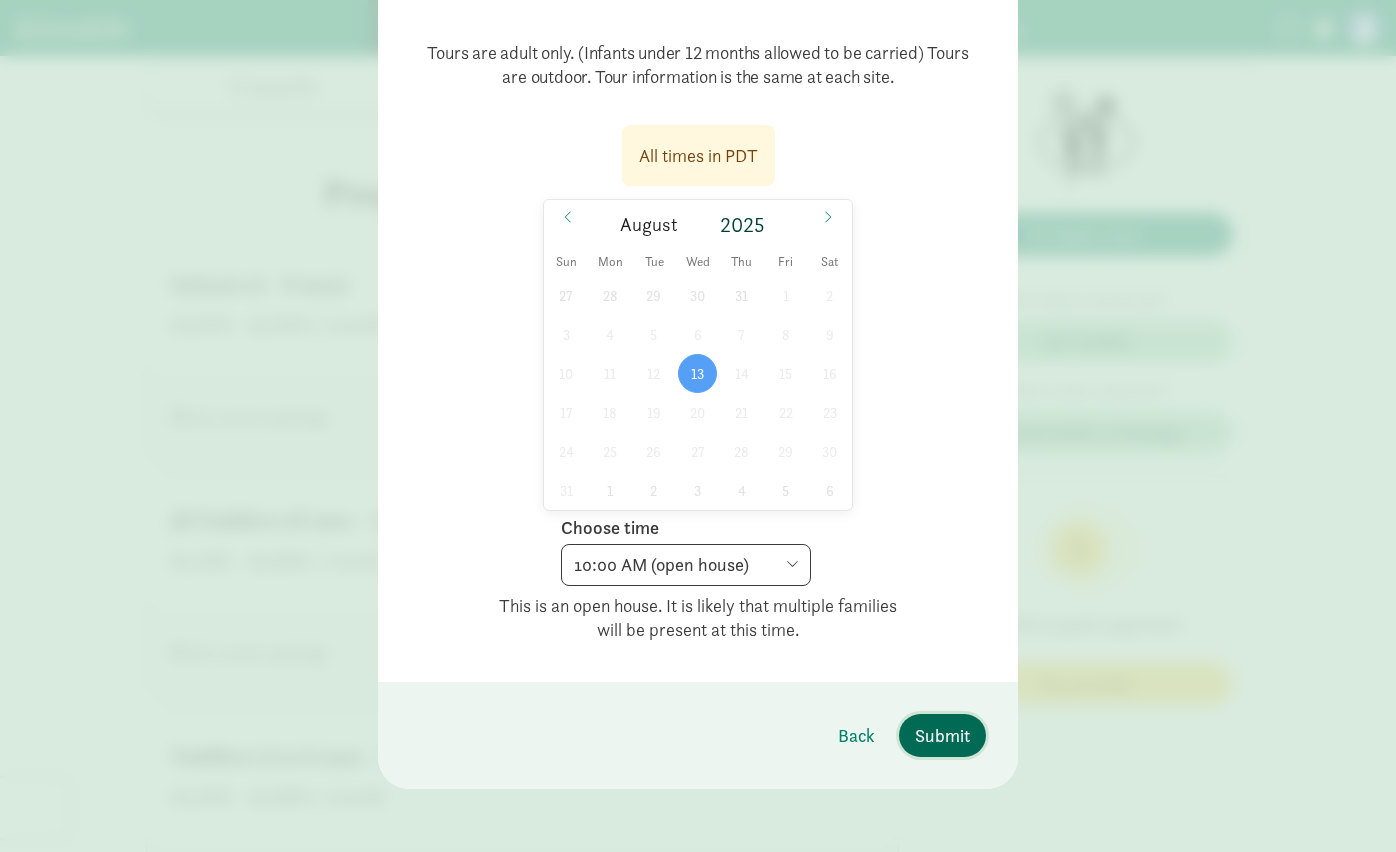 click on "Submit" 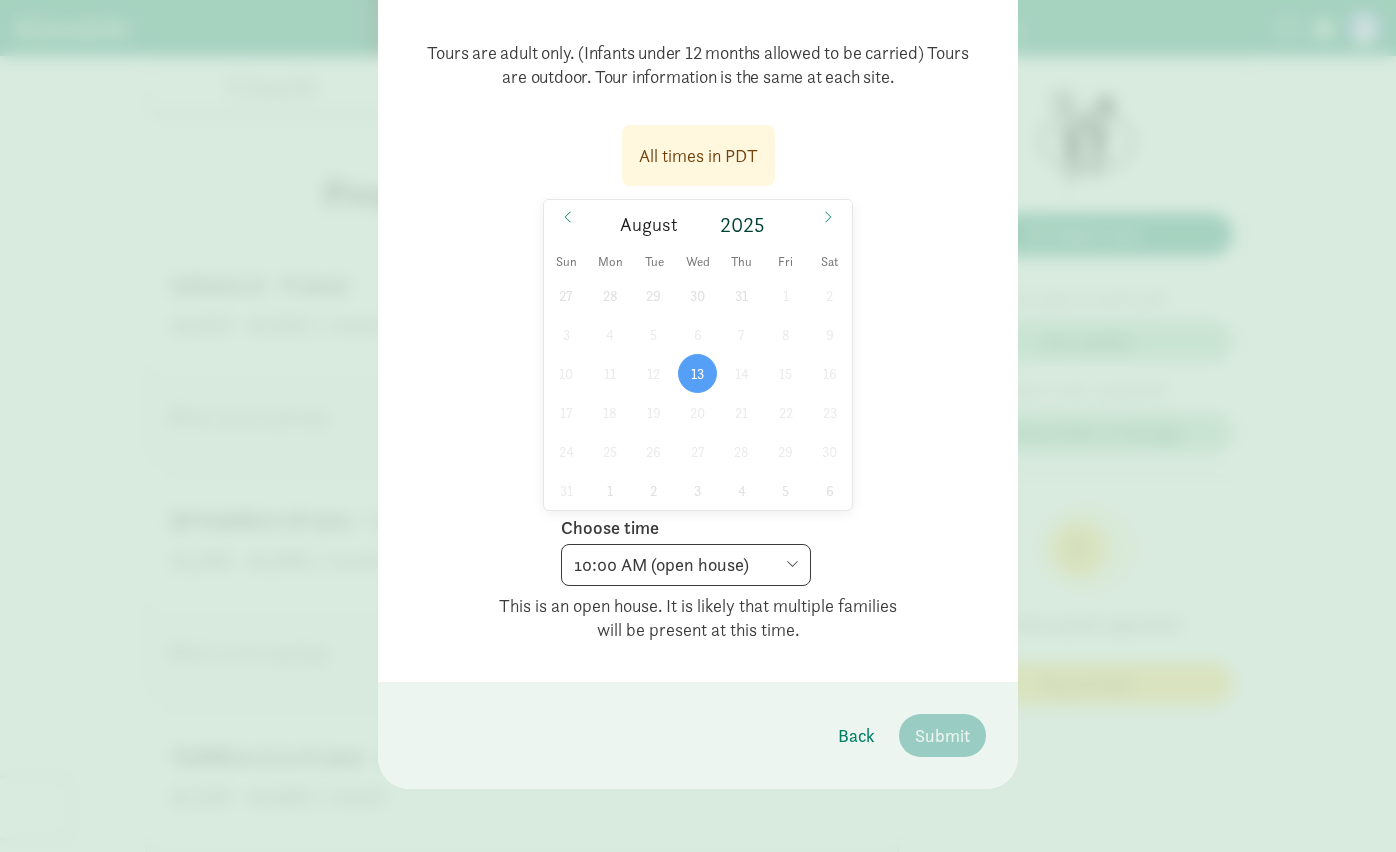 scroll, scrollTop: 0, scrollLeft: 0, axis: both 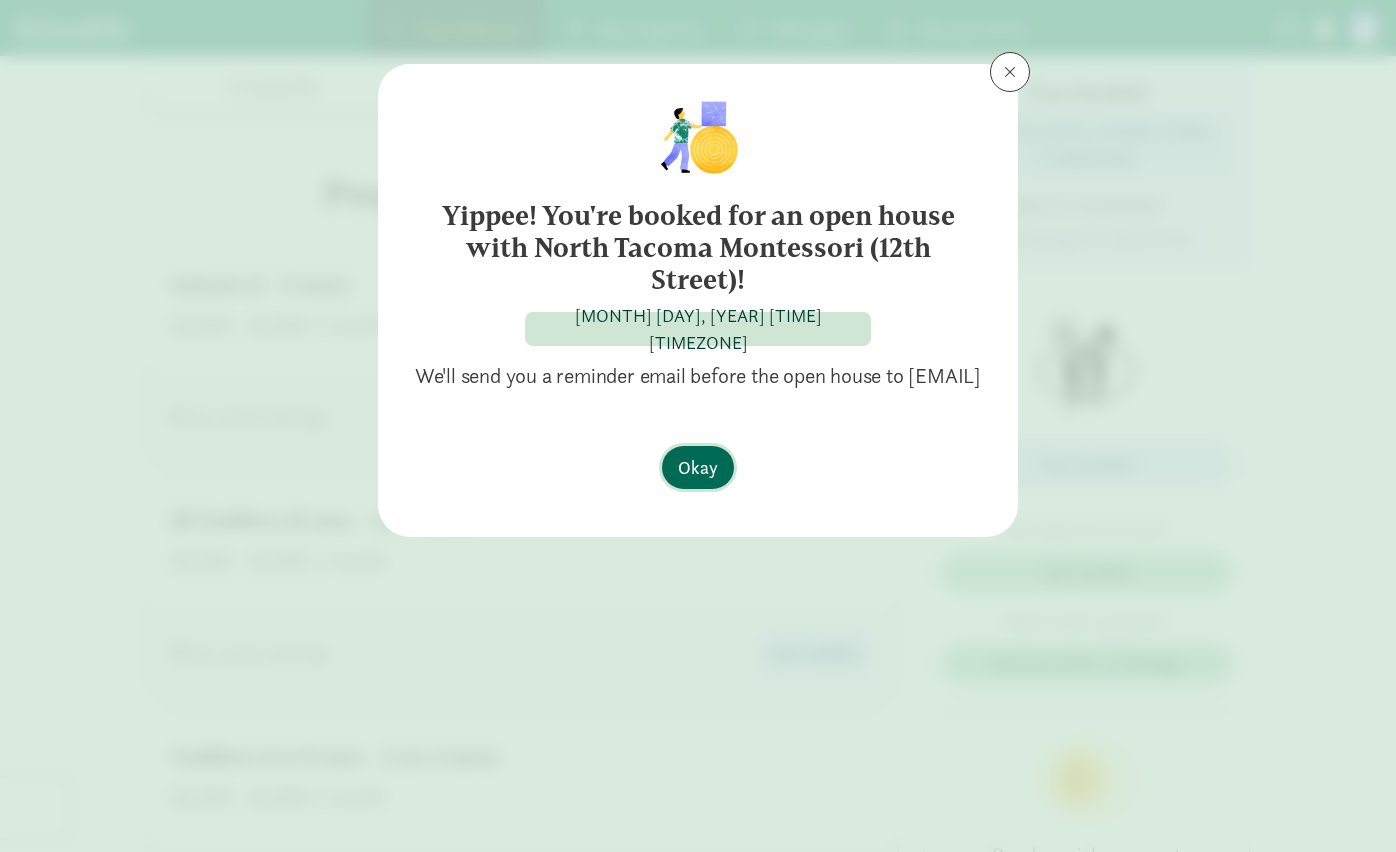 click on "Okay" at bounding box center (698, 467) 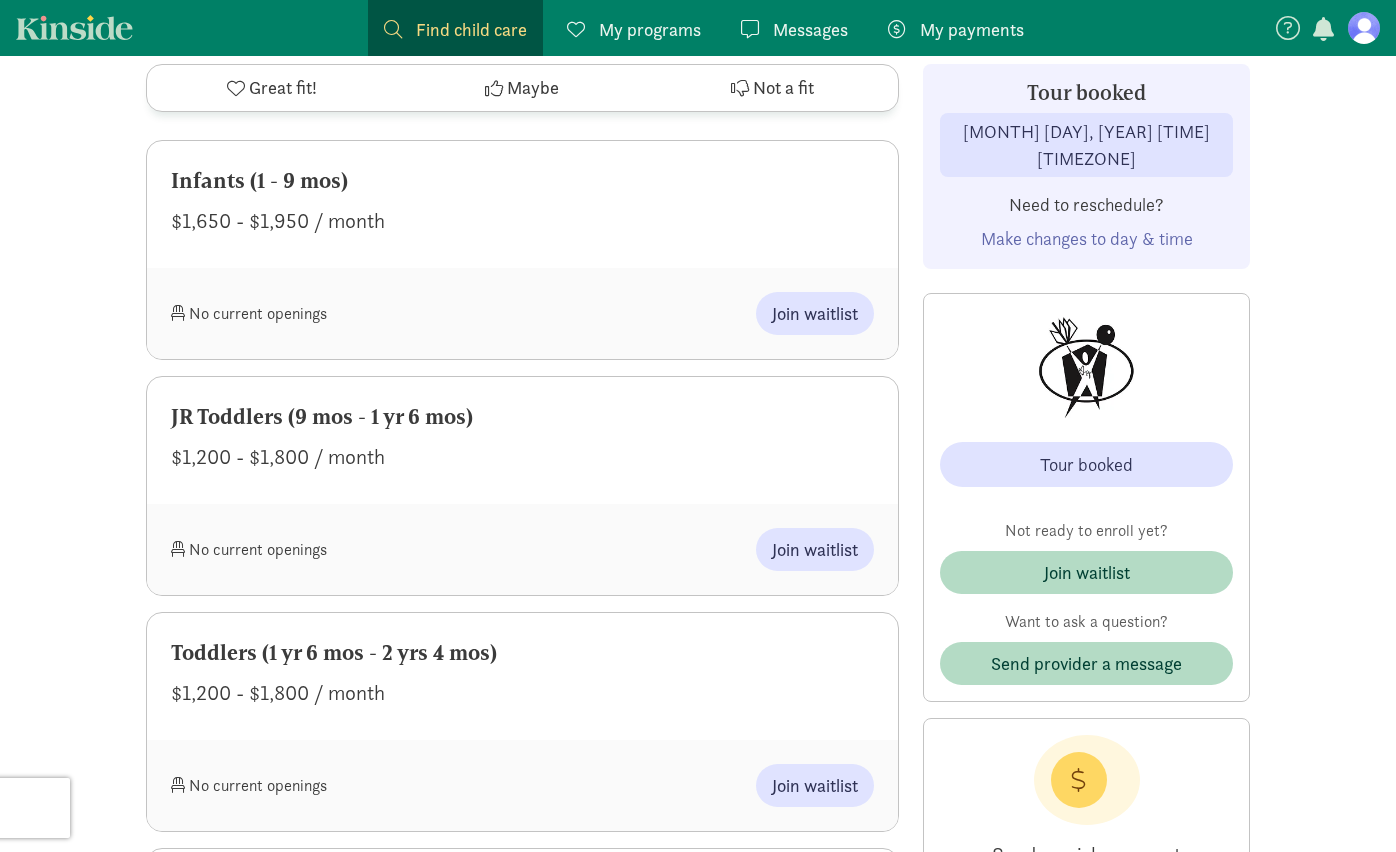 scroll, scrollTop: 1014, scrollLeft: 0, axis: vertical 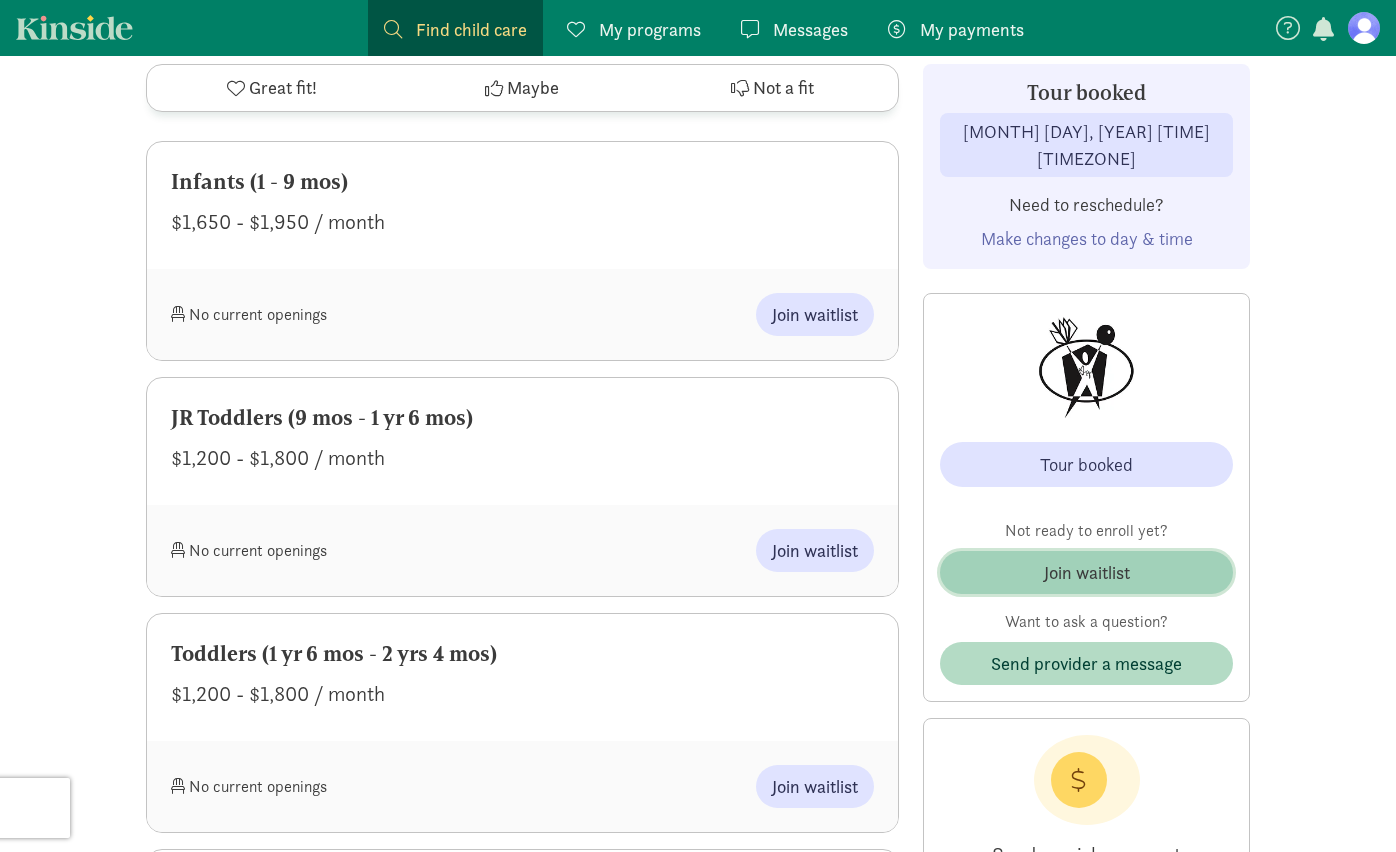 click on "Join waitlist" 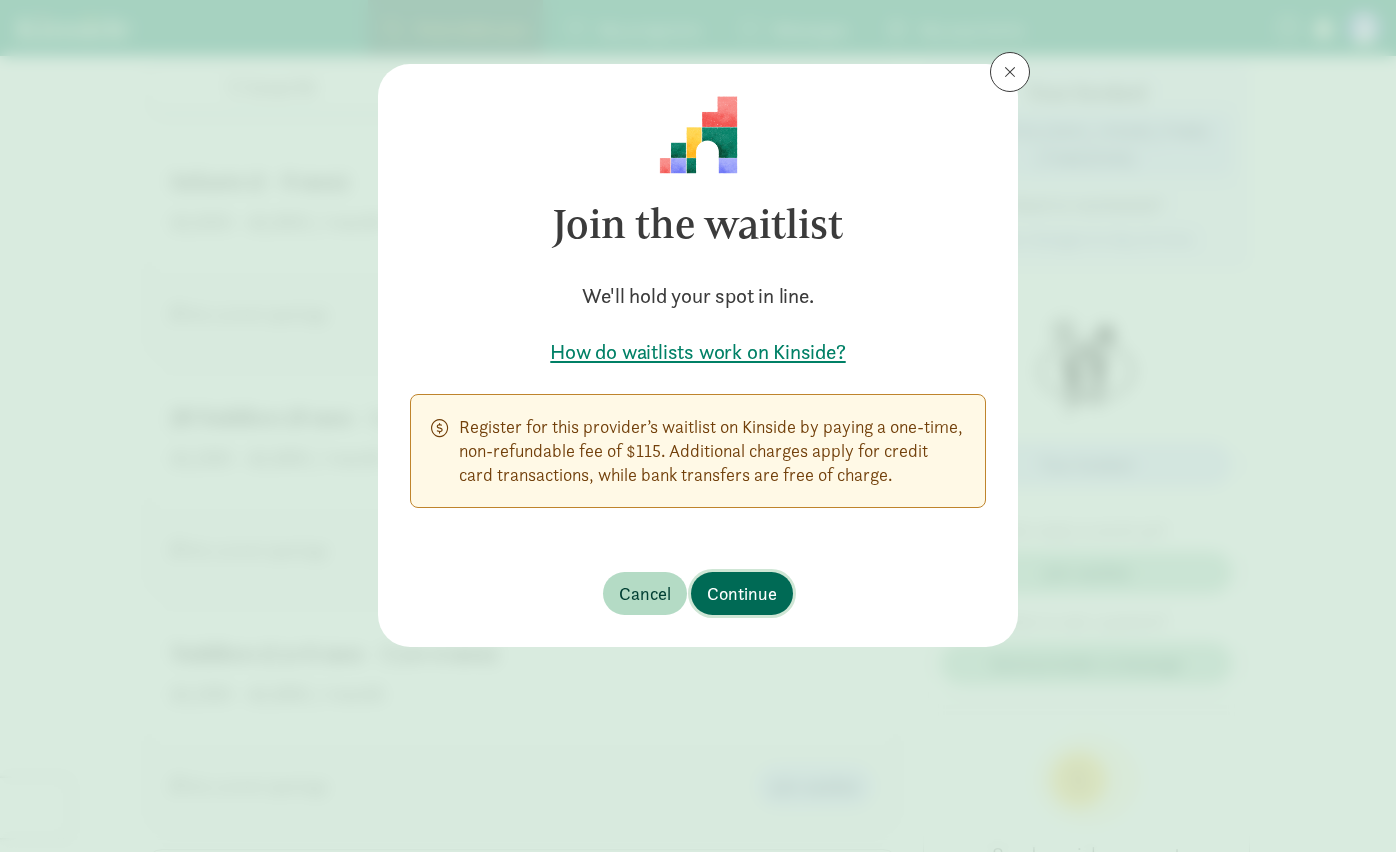 click on "Continue" at bounding box center (742, 593) 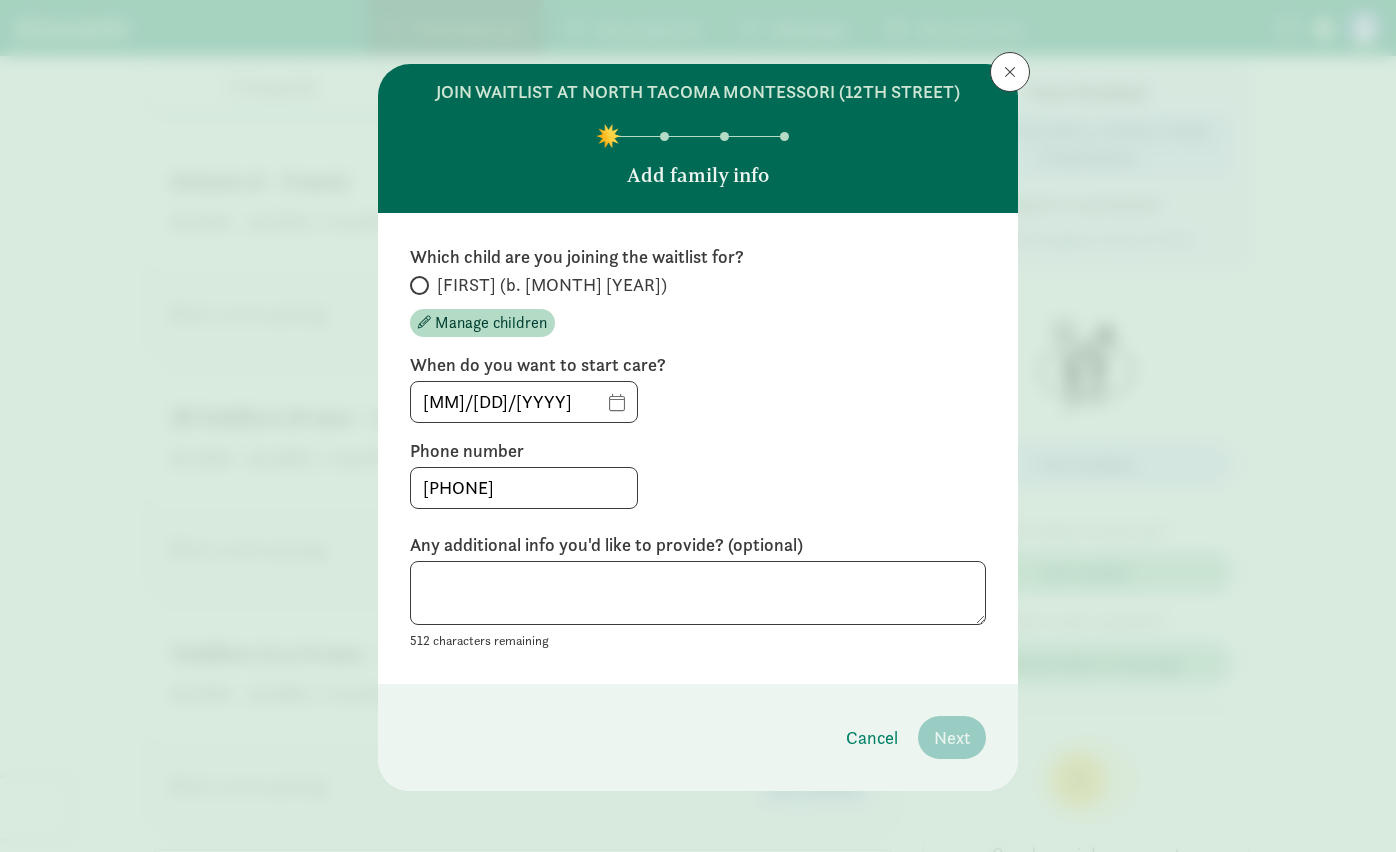 click on "[FIRST] (b. [MONTH] [YEAR])" at bounding box center [416, 285] 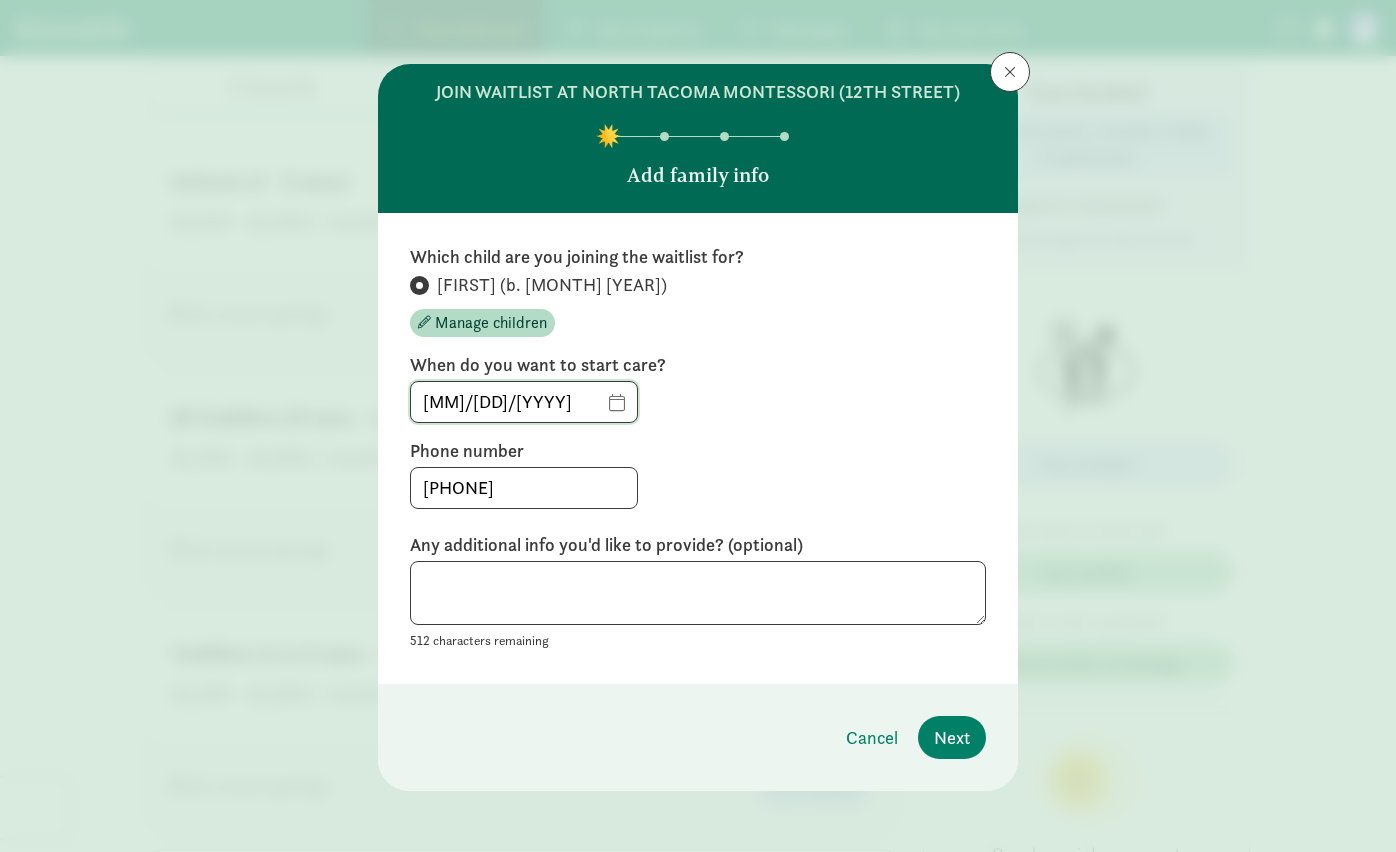 click on "[DATE]" 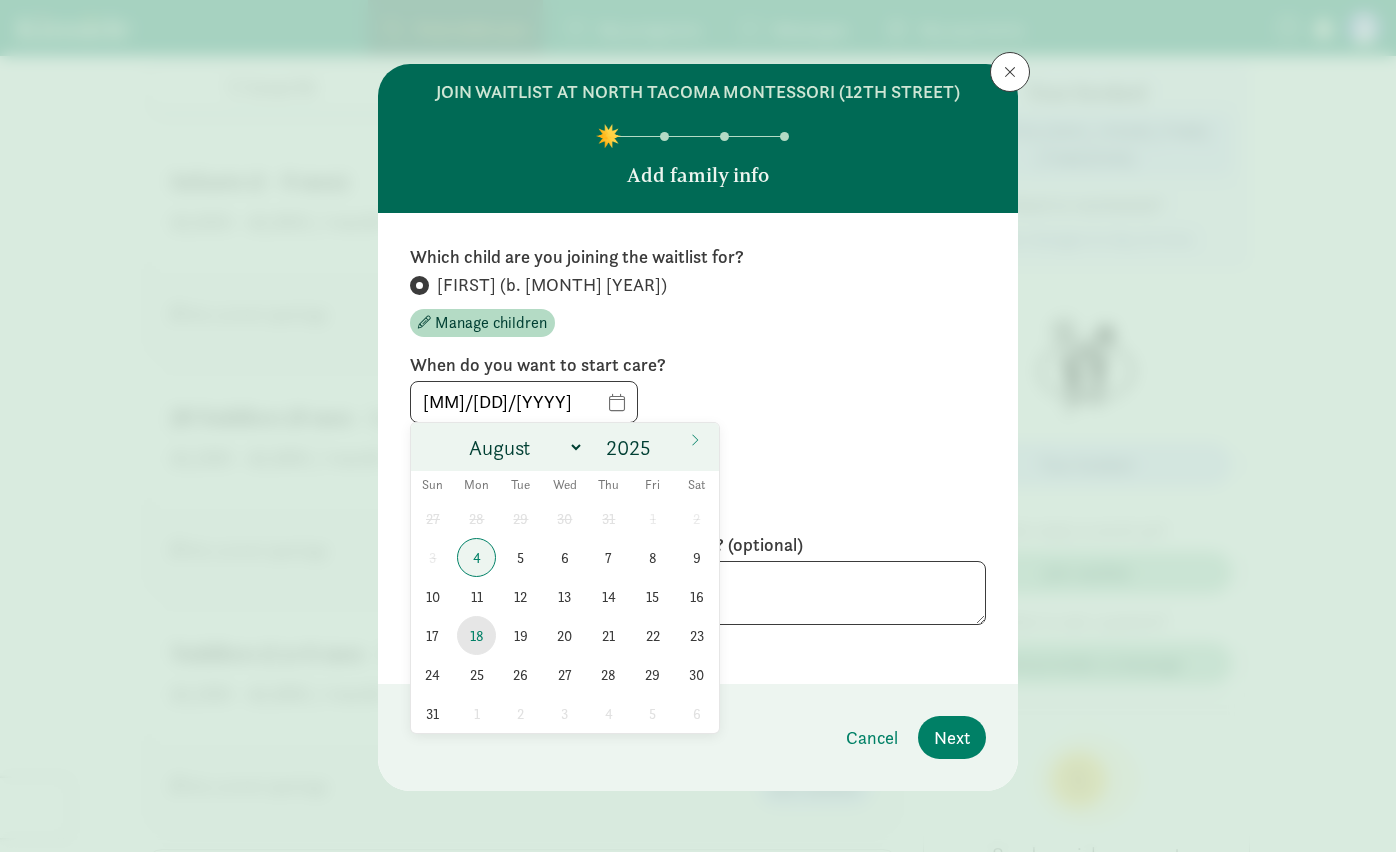 click on "18" at bounding box center (476, 635) 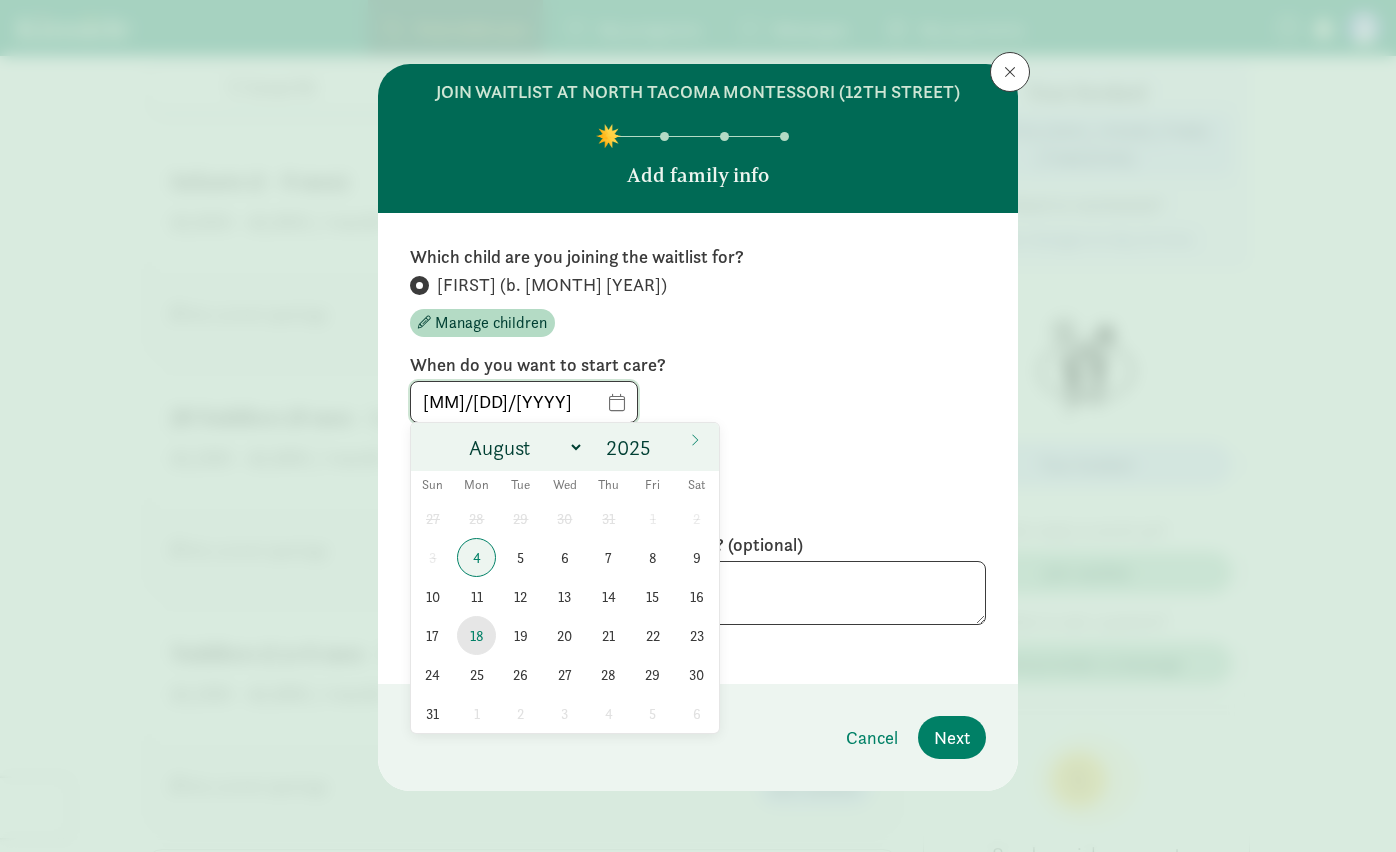 type on "[DATE]" 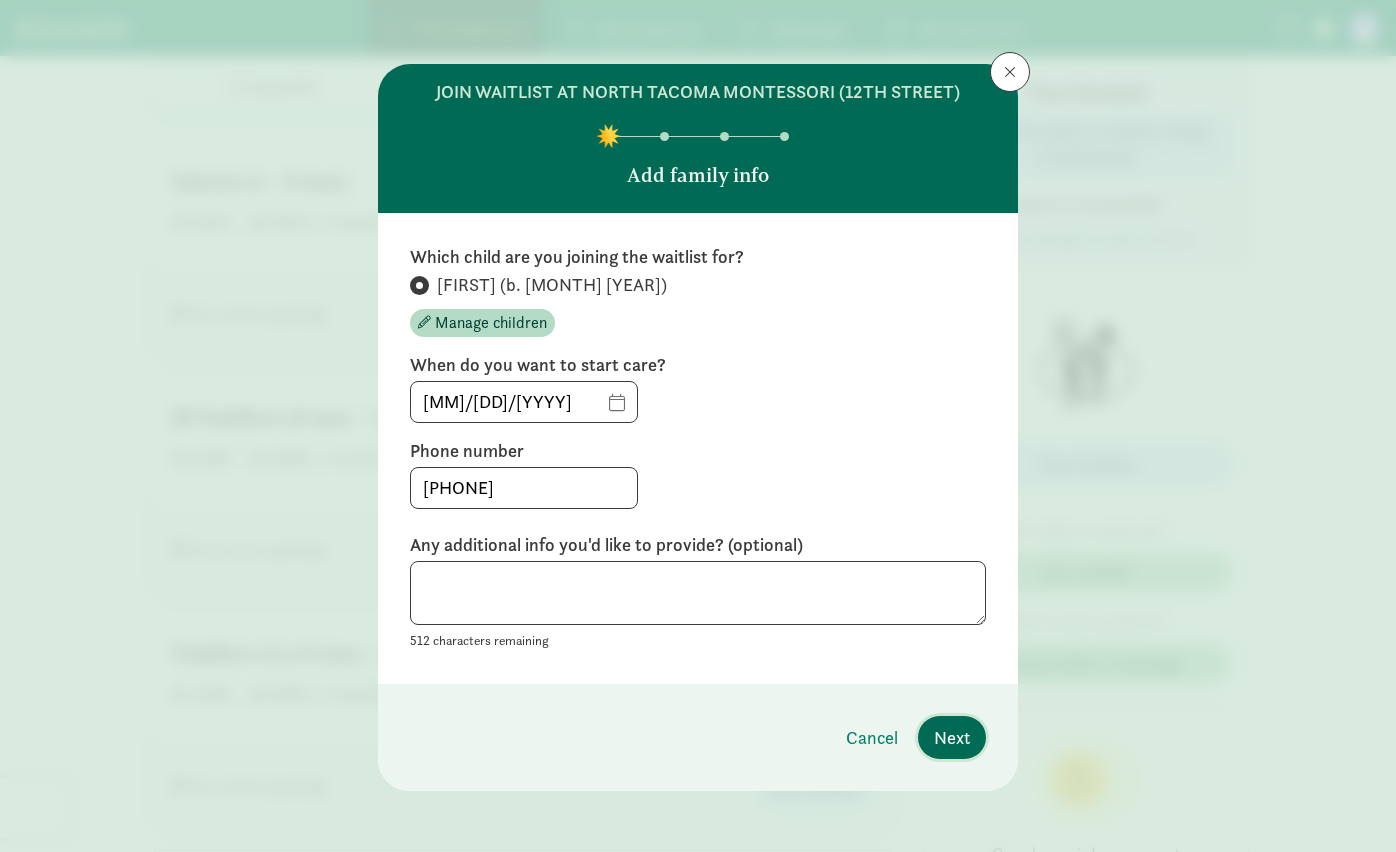 click on "Next" at bounding box center [952, 737] 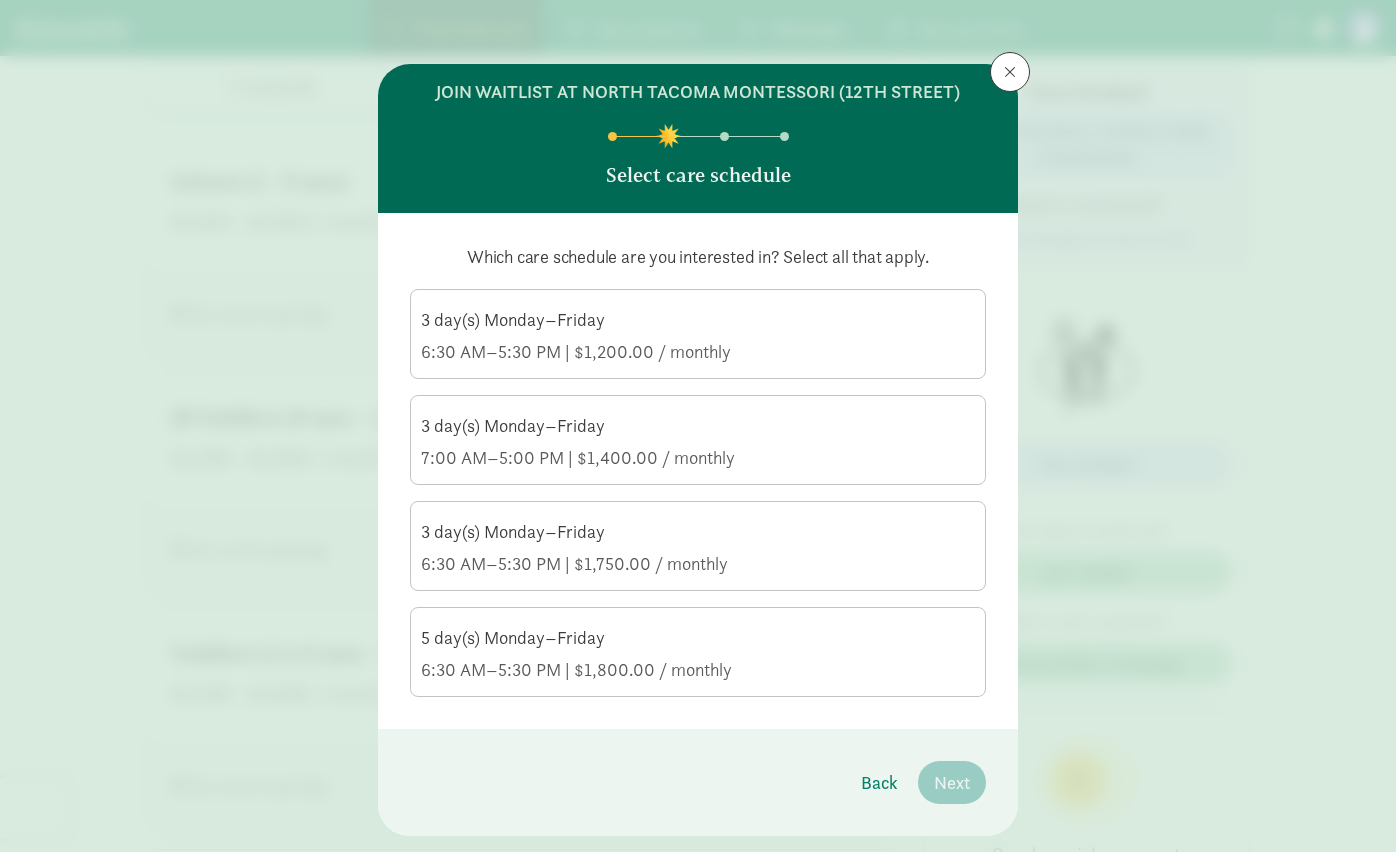 click on "7:00 AM–5:00 PM | $1,400.00 / monthly" 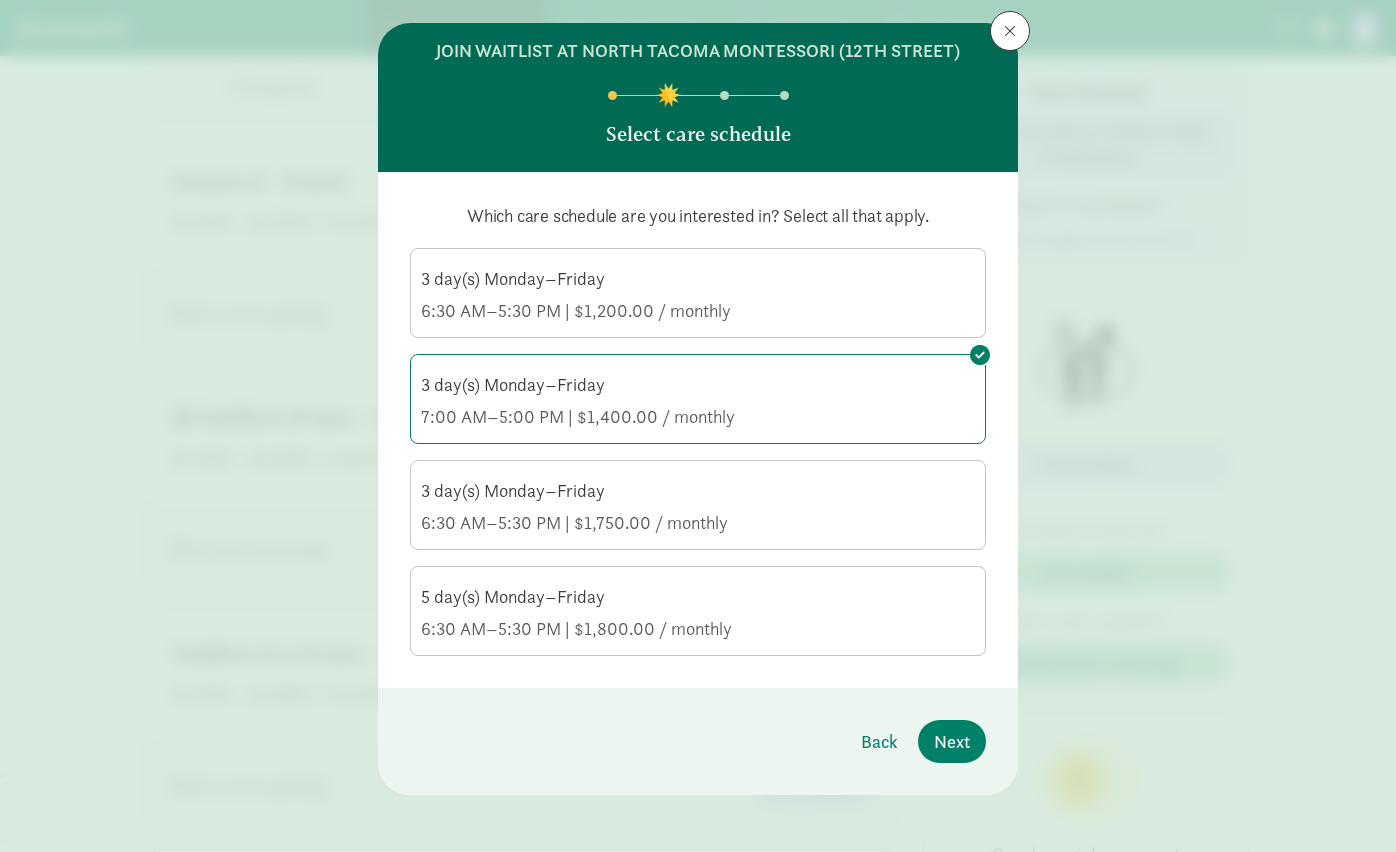 scroll, scrollTop: 42, scrollLeft: 0, axis: vertical 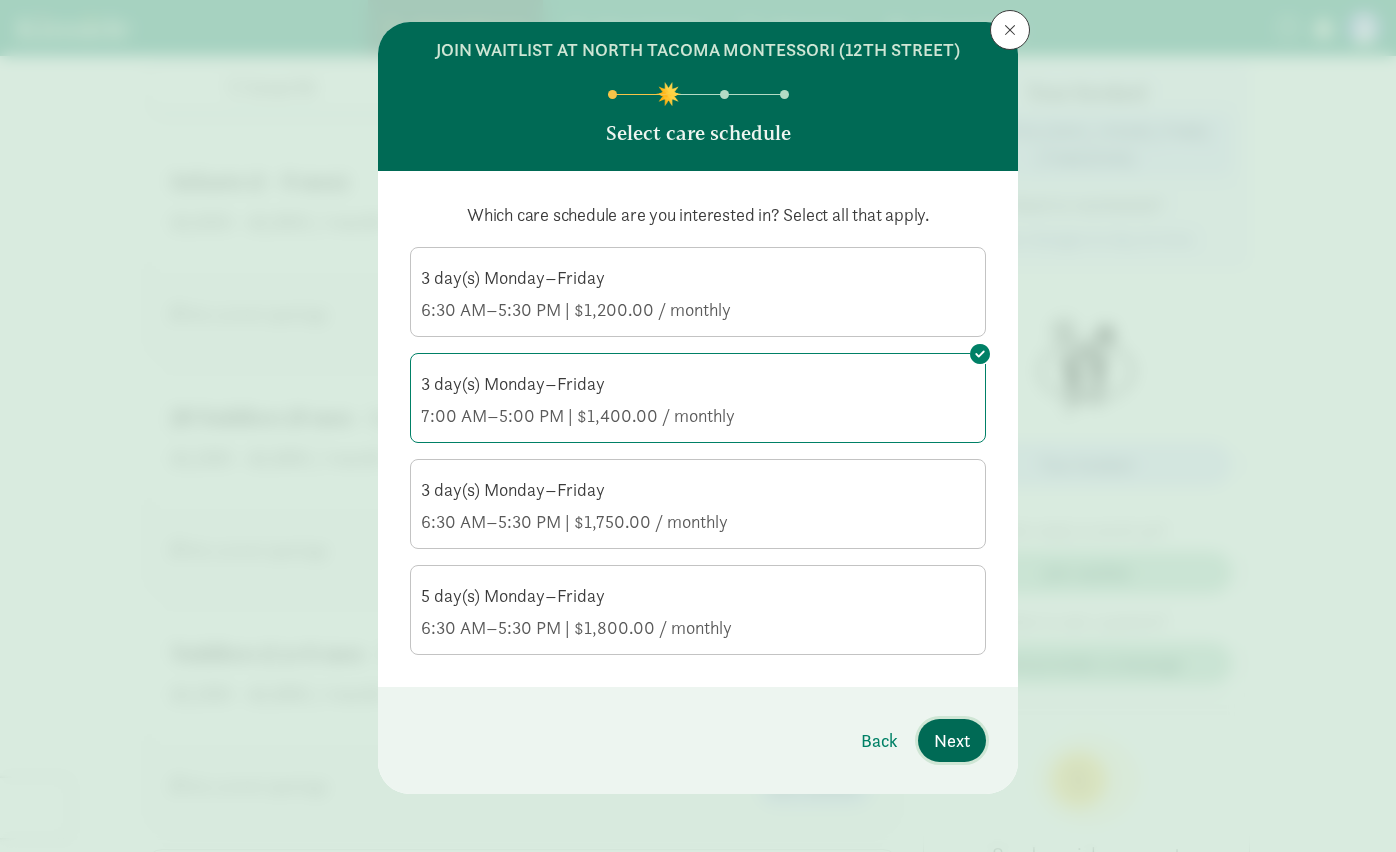 click on "Next" at bounding box center (952, 740) 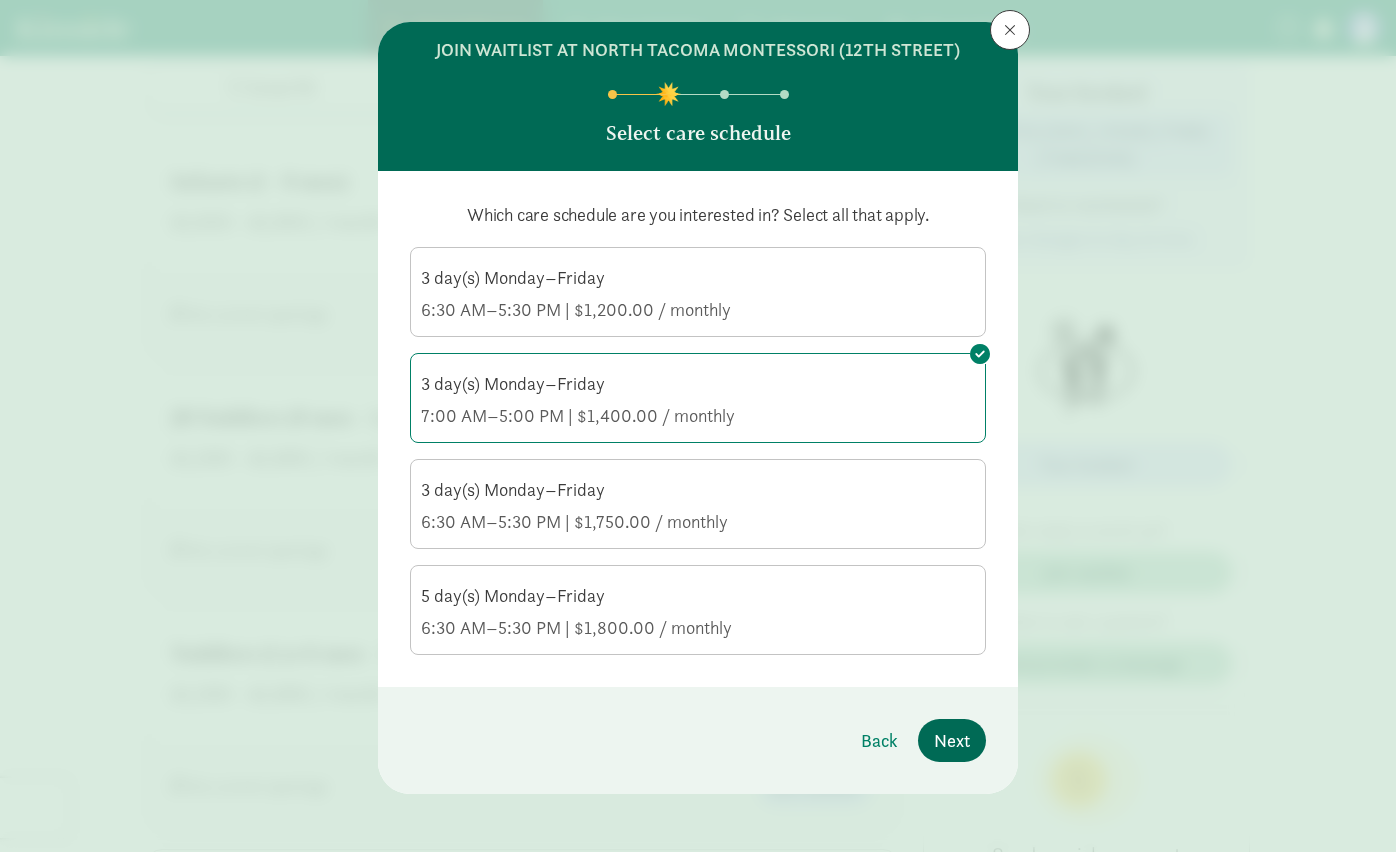 scroll, scrollTop: 0, scrollLeft: 0, axis: both 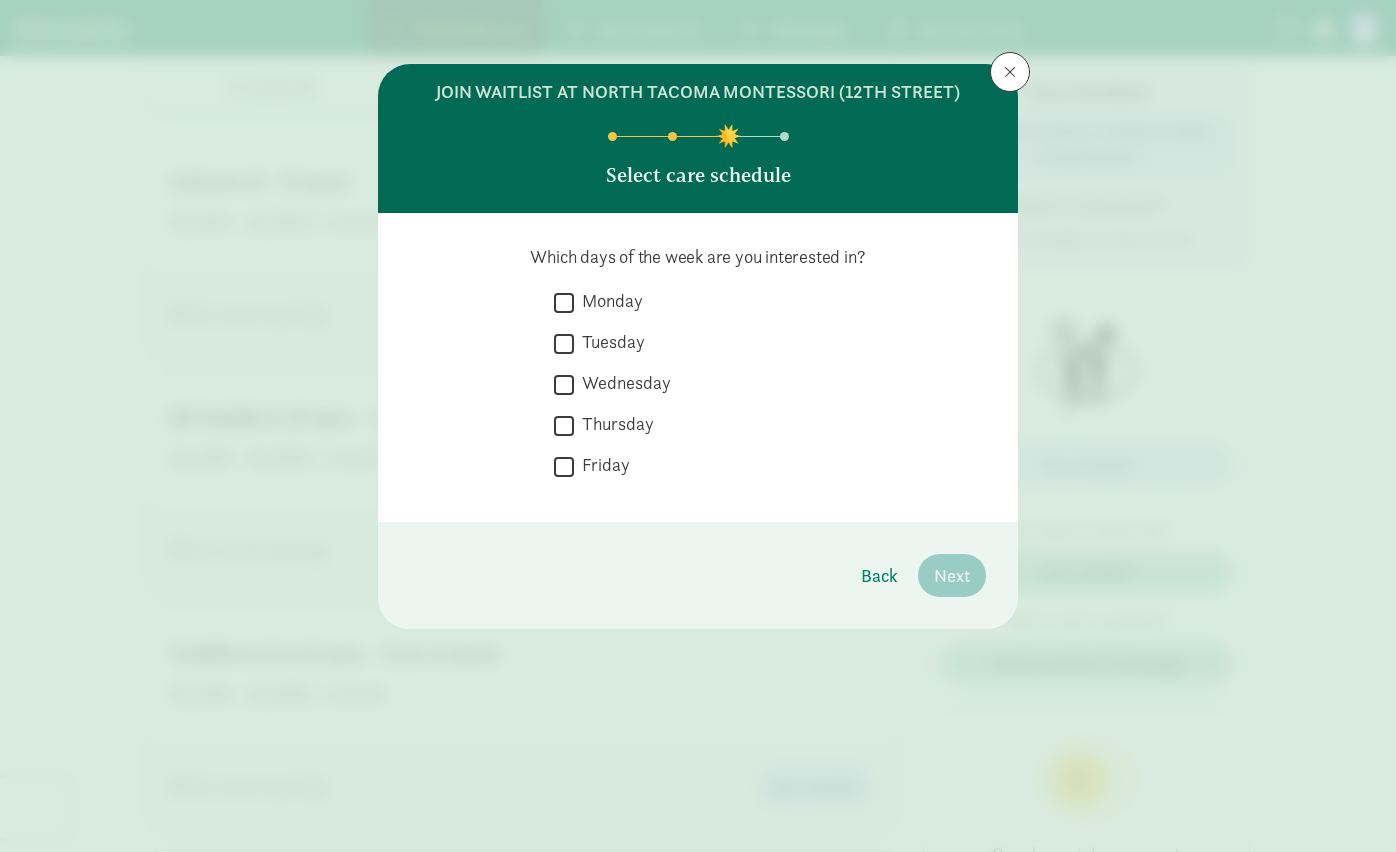 click on "Monday" at bounding box center [564, 302] 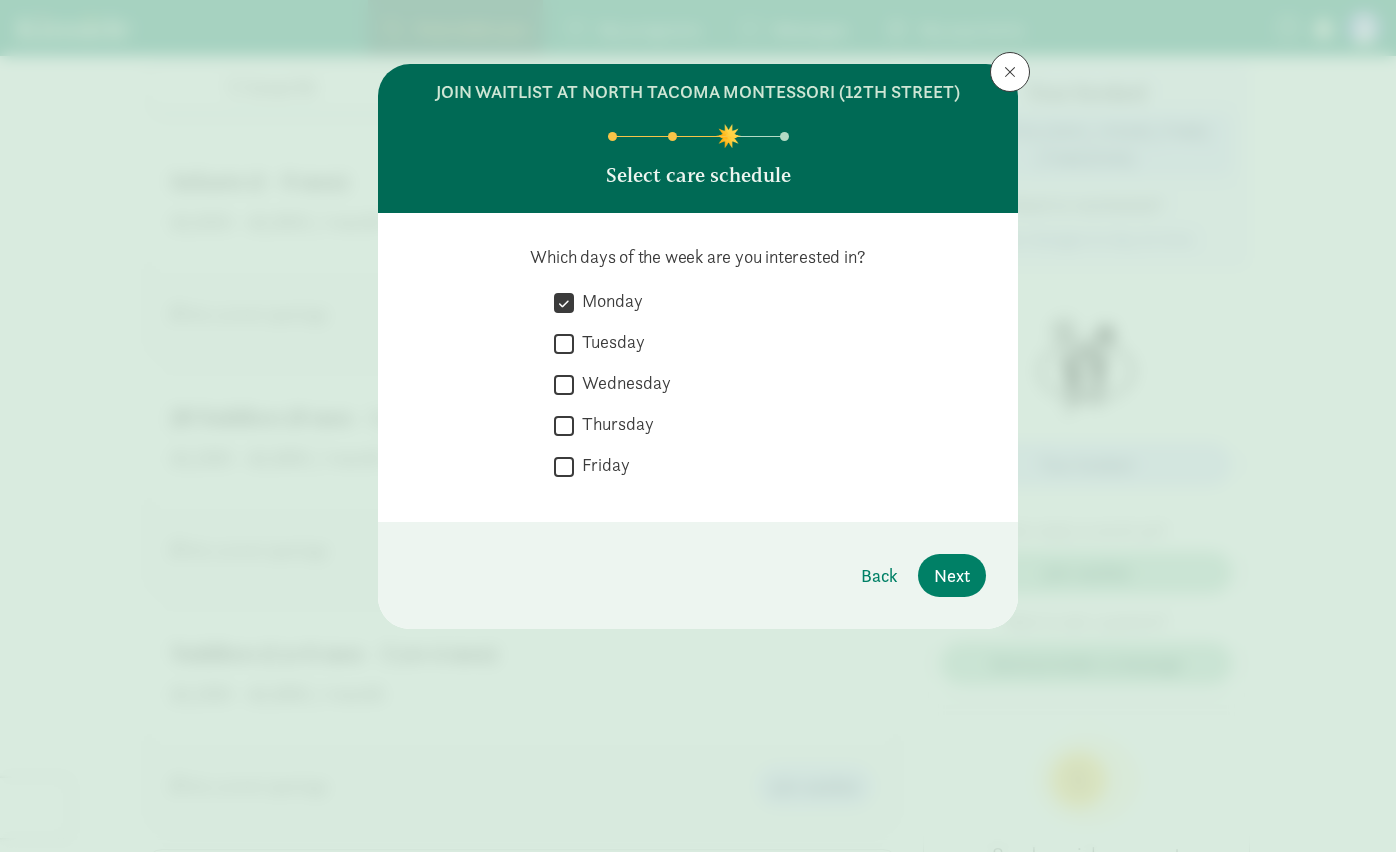 click on "Wednesday" at bounding box center (564, 384) 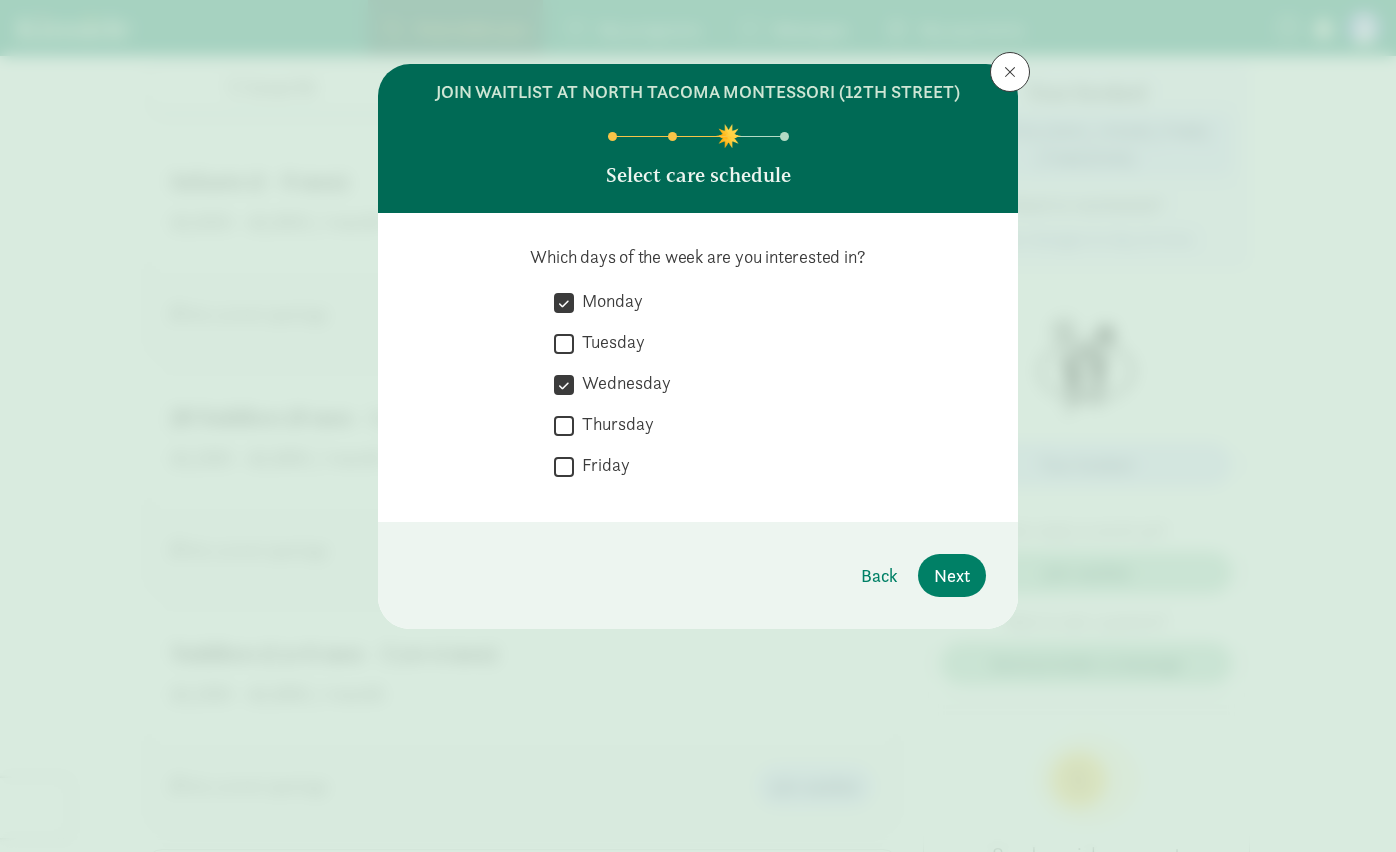 click on "Friday" at bounding box center [564, 466] 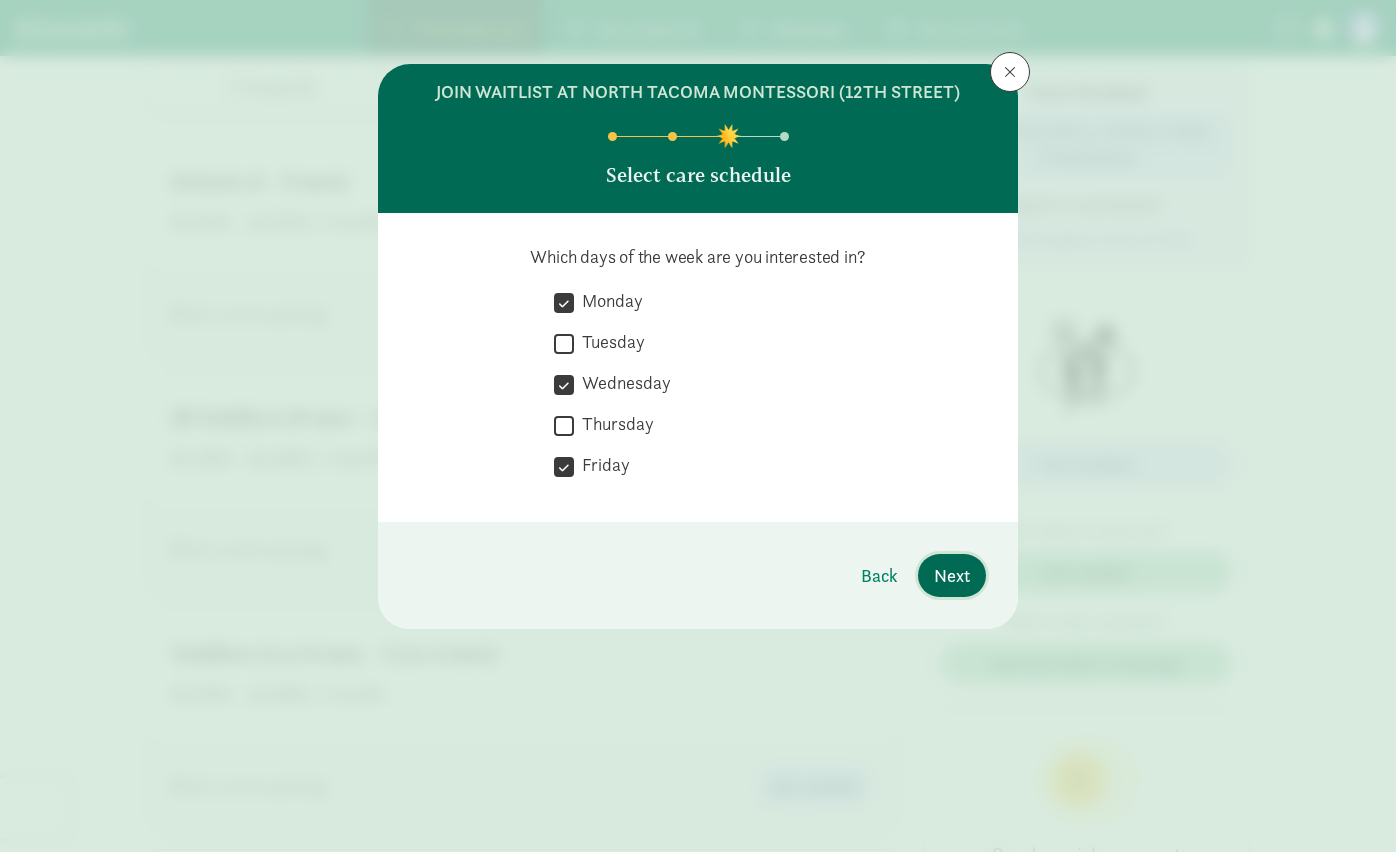 click on "Next" at bounding box center [952, 575] 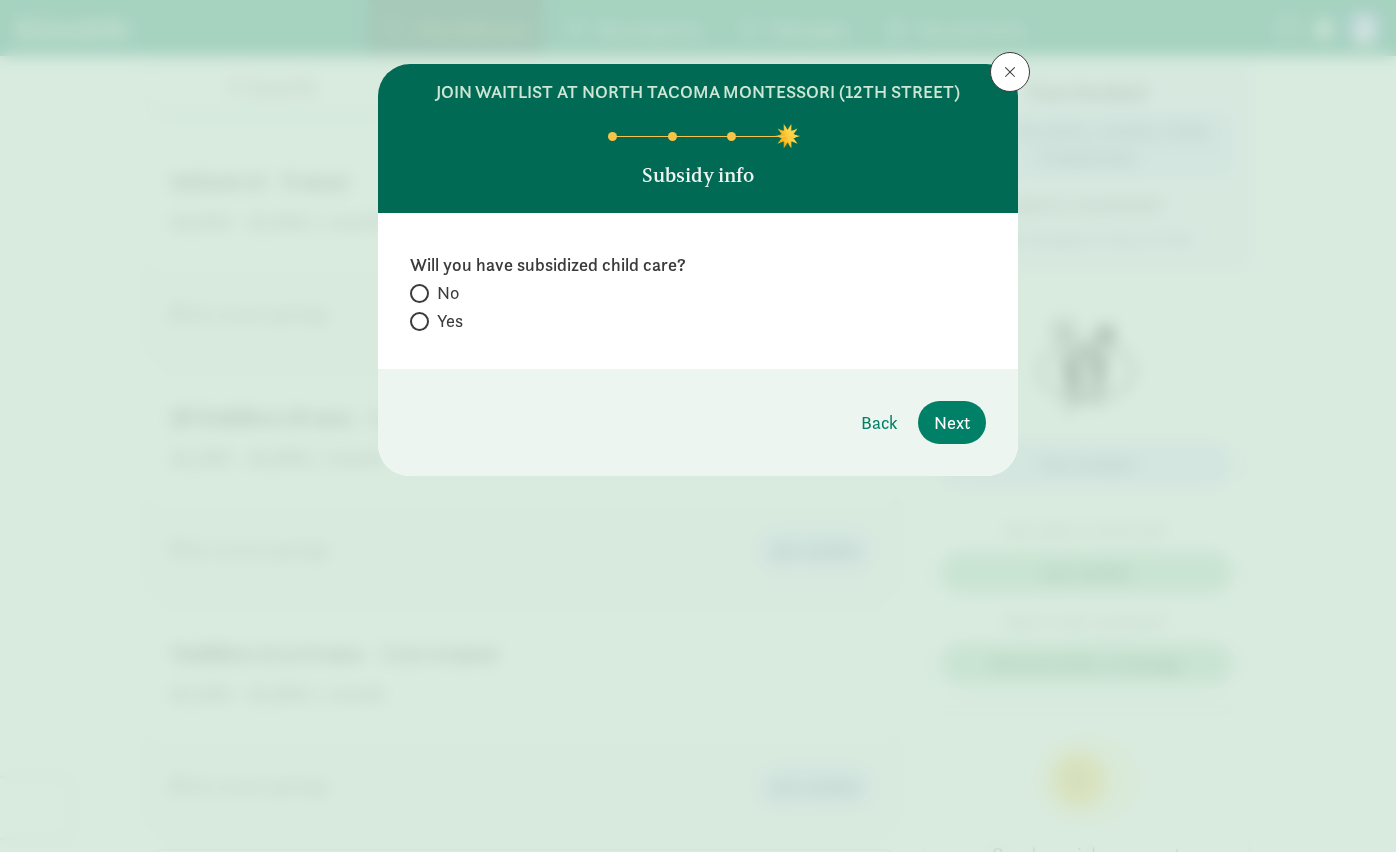 click on "No" at bounding box center [416, 293] 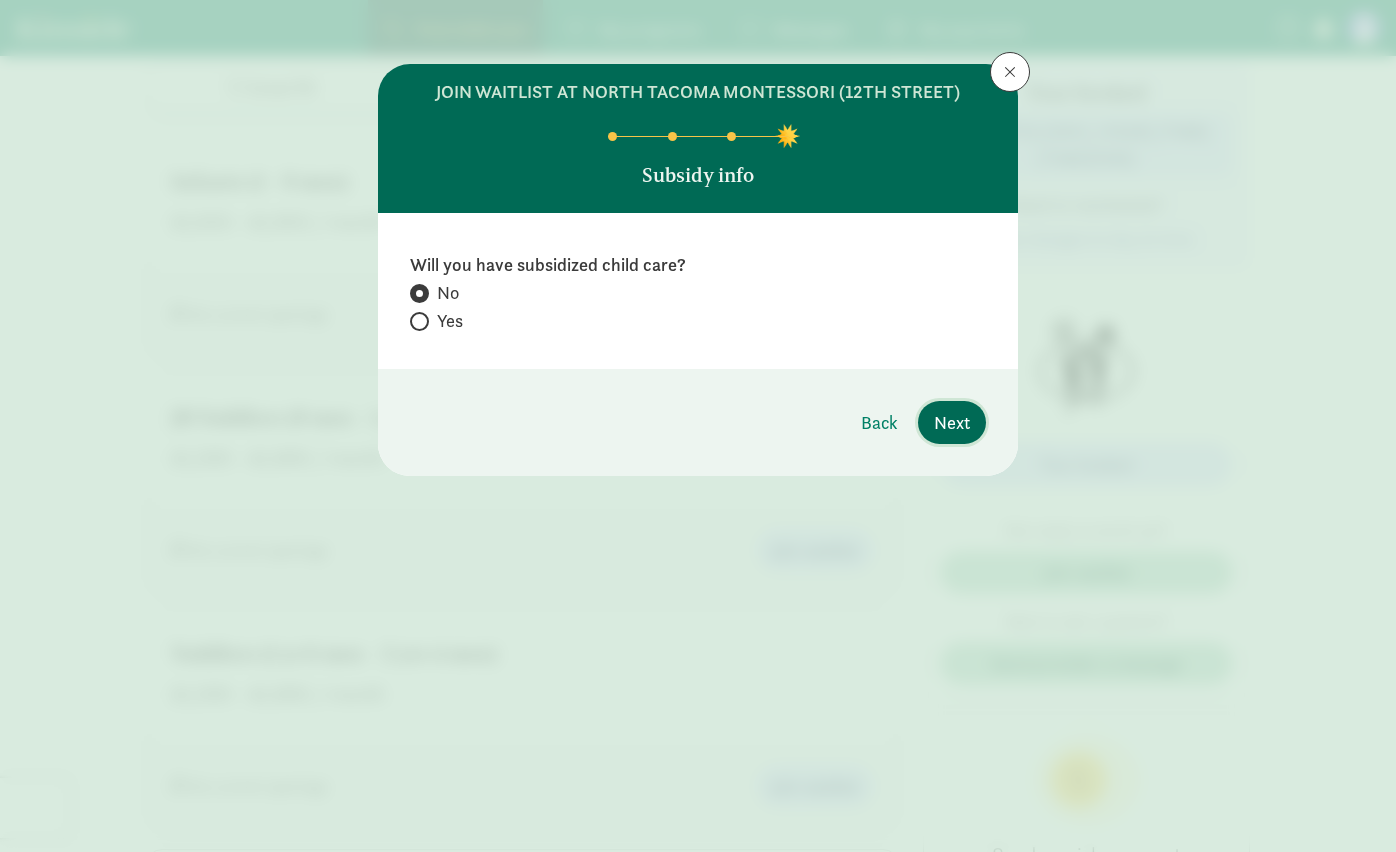click on "Next" at bounding box center [952, 422] 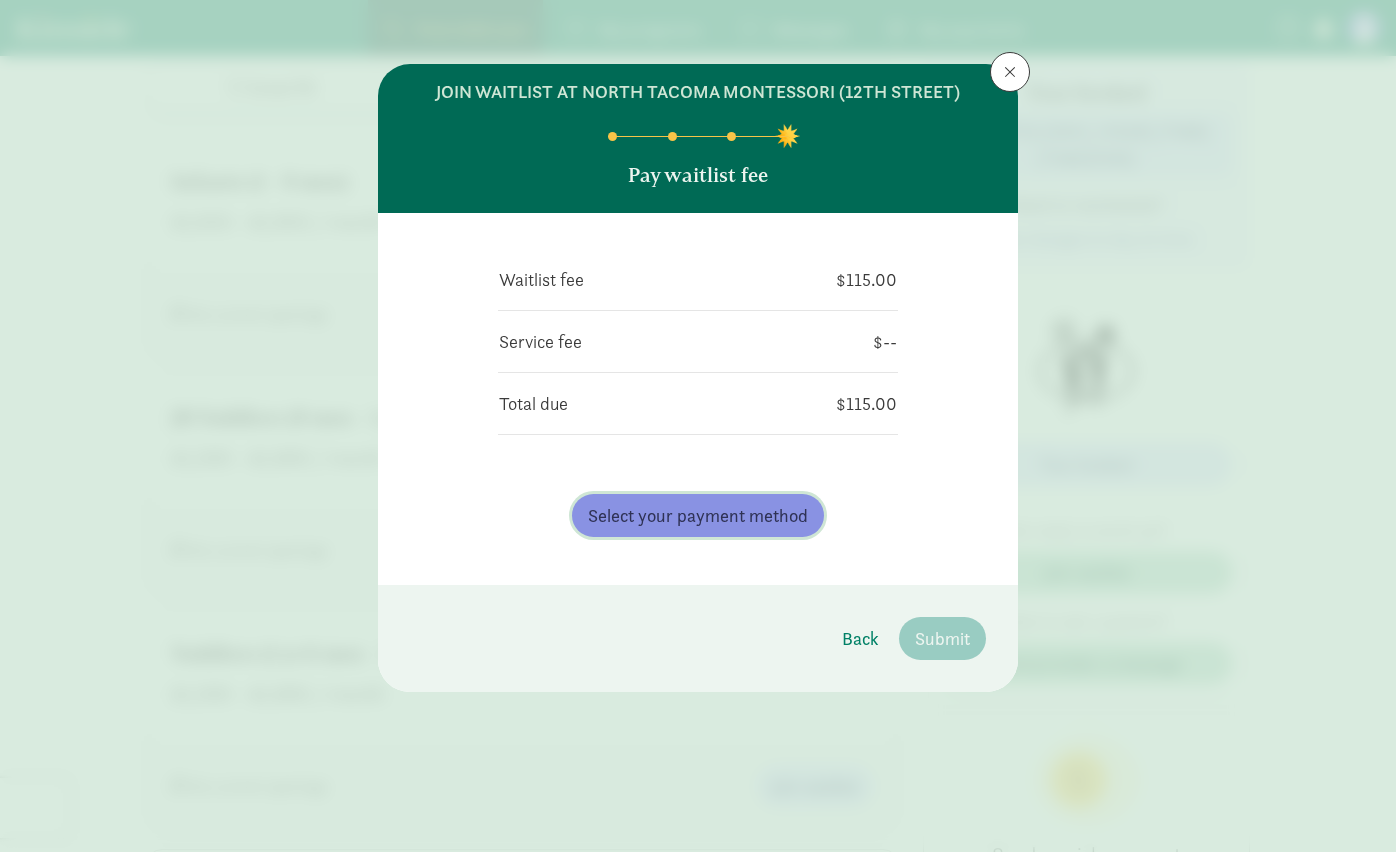 click on "Select your payment method" at bounding box center (698, 515) 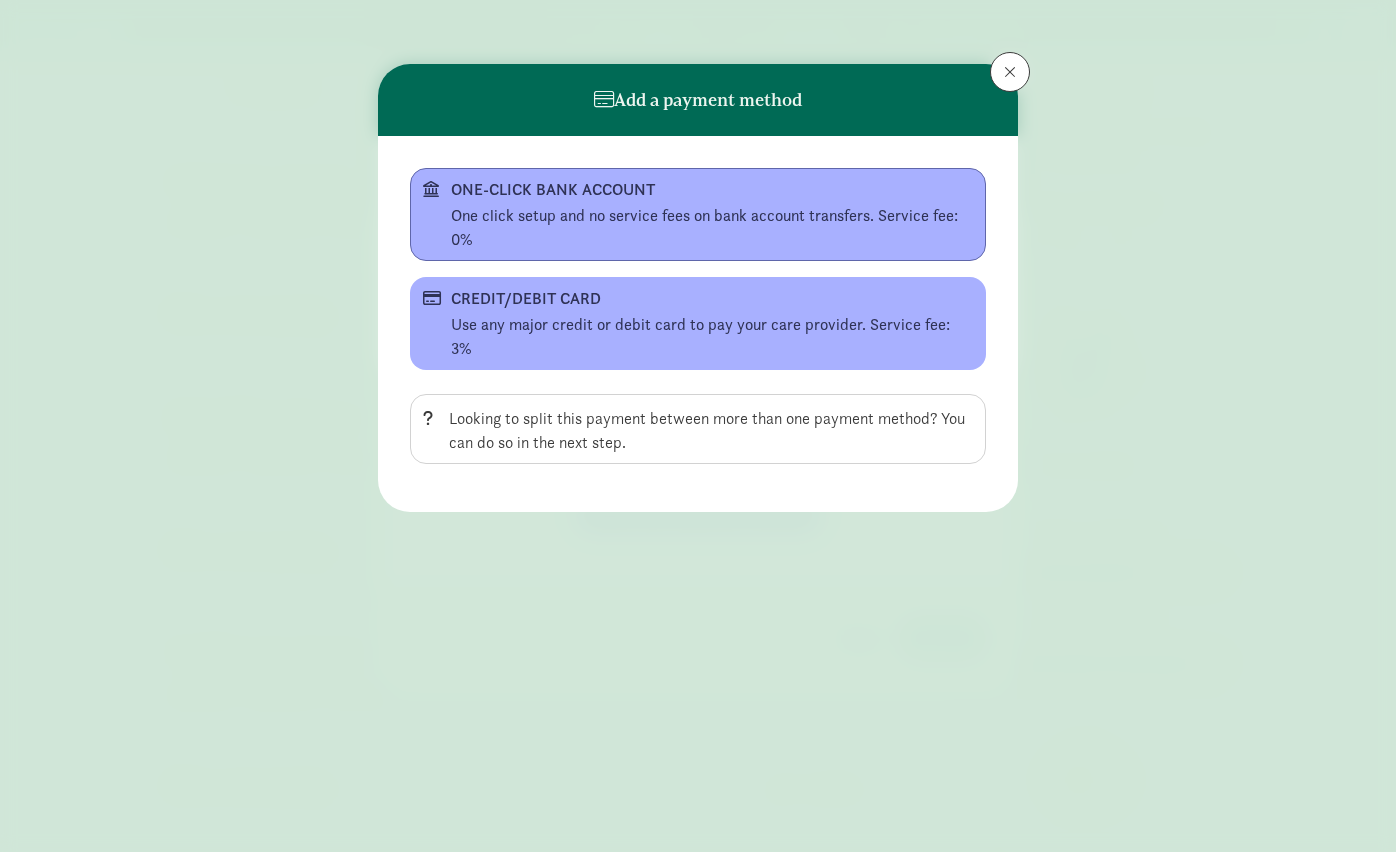 click on "One click setup and no service fees on bank account transfers. Service fee: 0%" at bounding box center [712, 228] 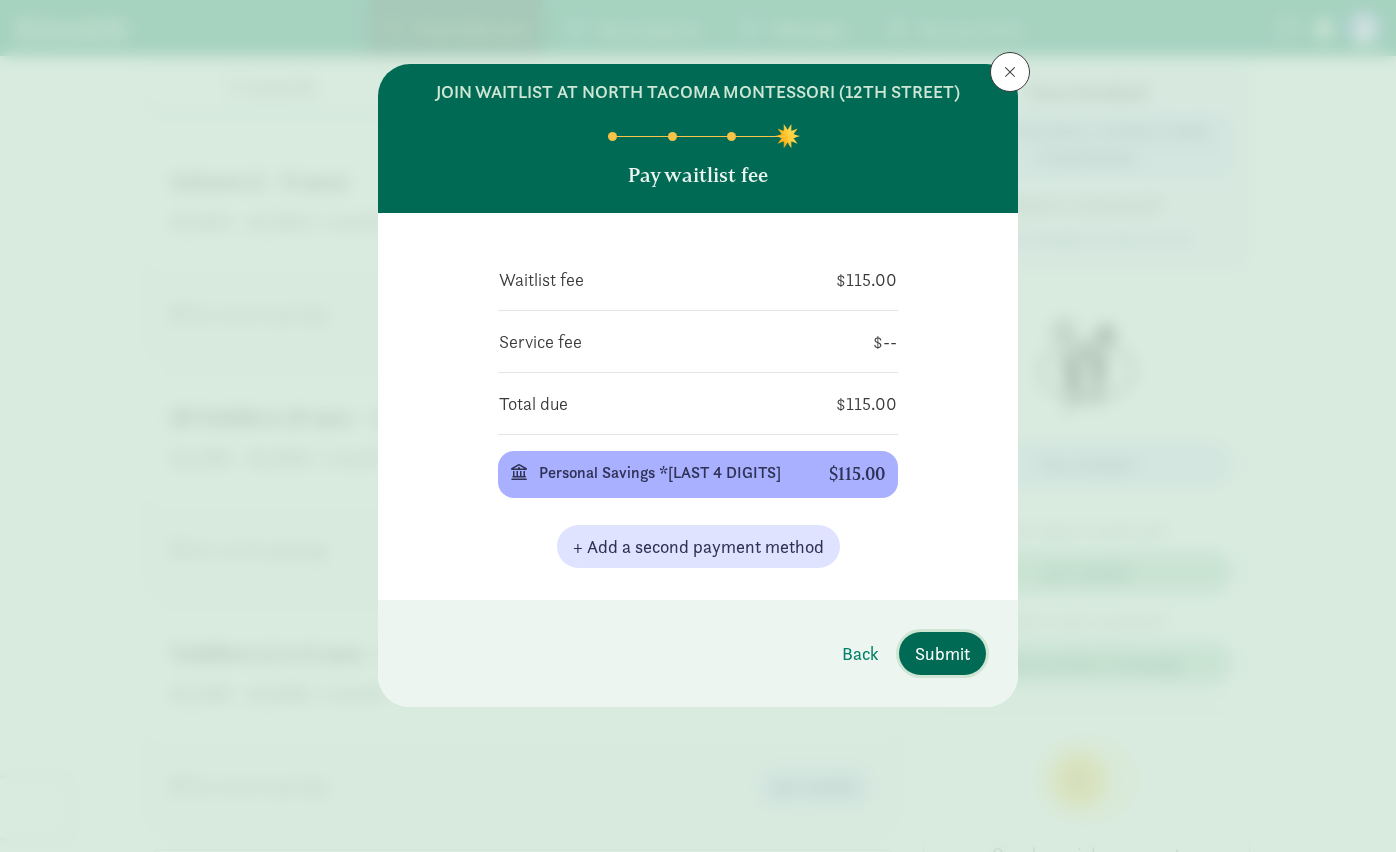 click on "Submit" at bounding box center (942, 653) 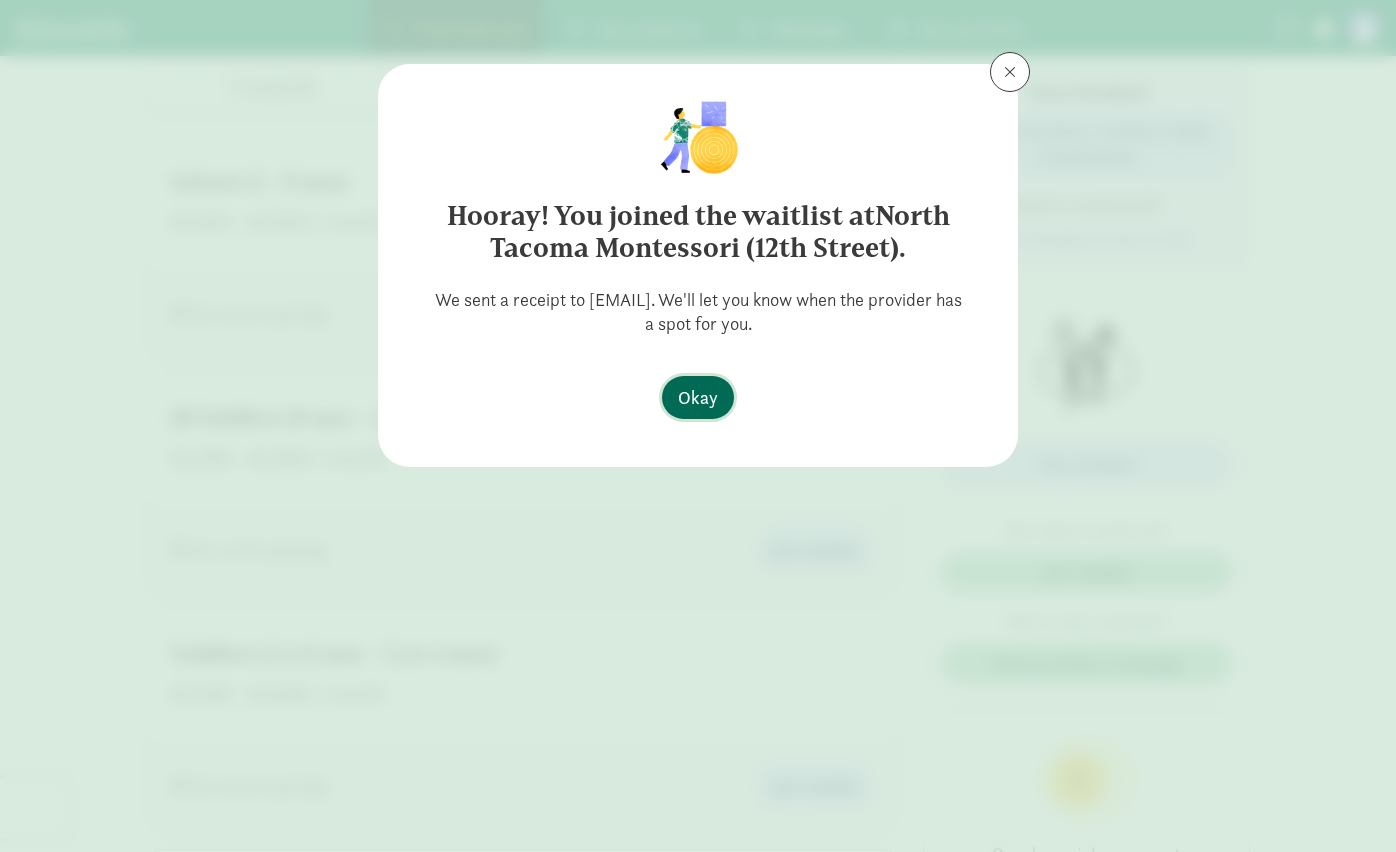 click on "Okay" at bounding box center (698, 397) 